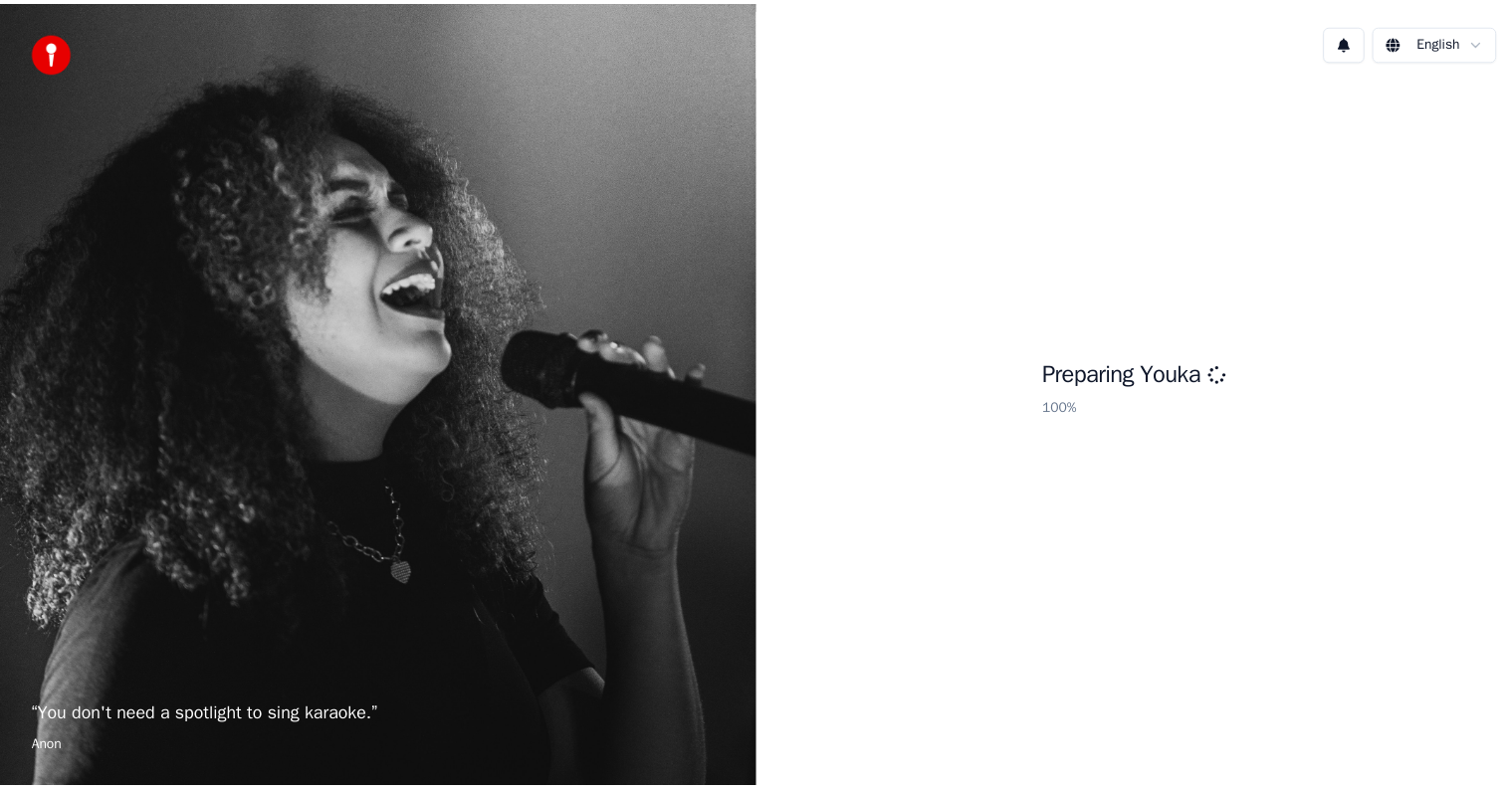 scroll, scrollTop: 0, scrollLeft: 0, axis: both 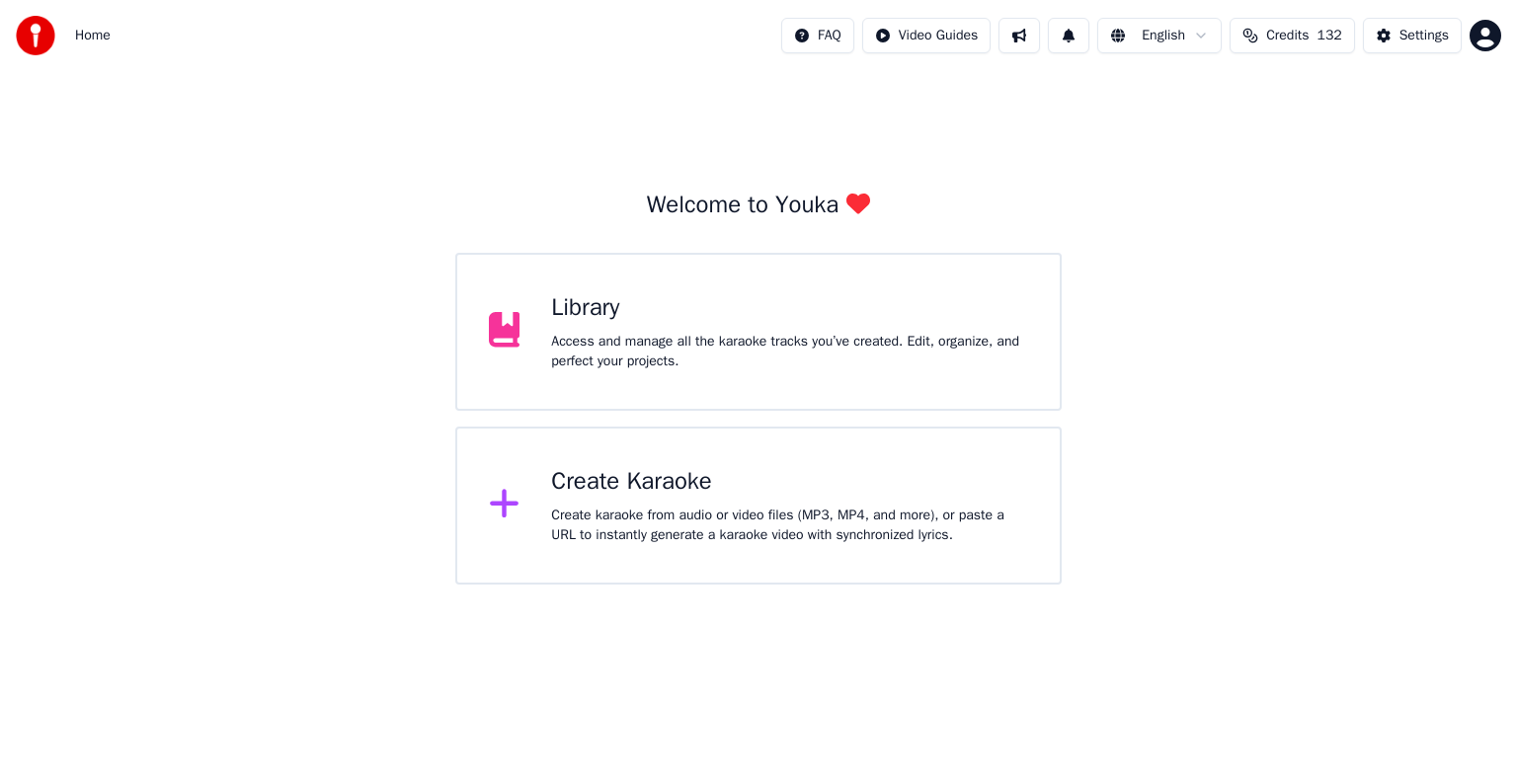 click on "Access and manage all the karaoke tracks you’ve created. Edit, organize, and perfect your projects." at bounding box center (789, 352) 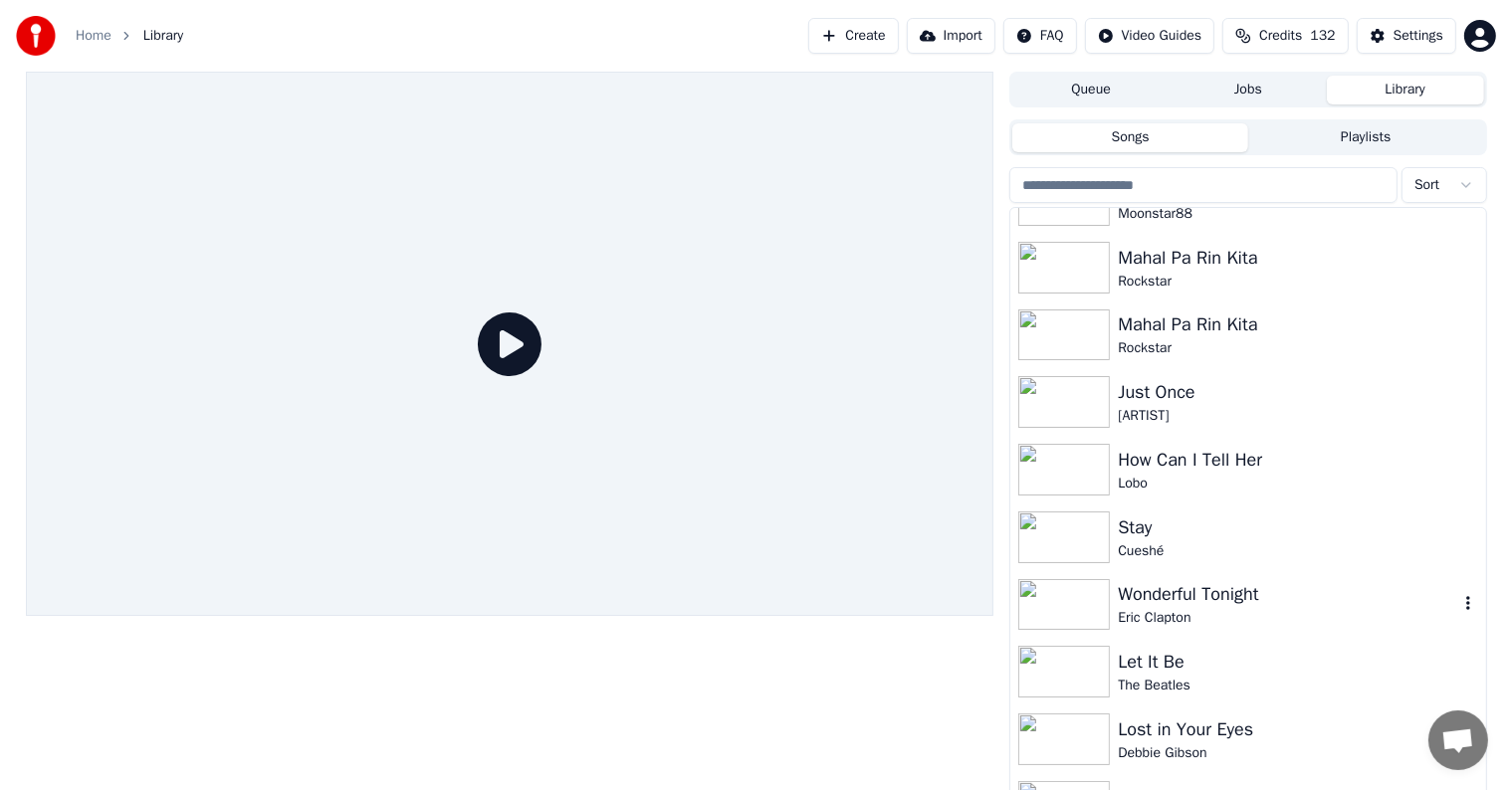 scroll, scrollTop: 895, scrollLeft: 0, axis: vertical 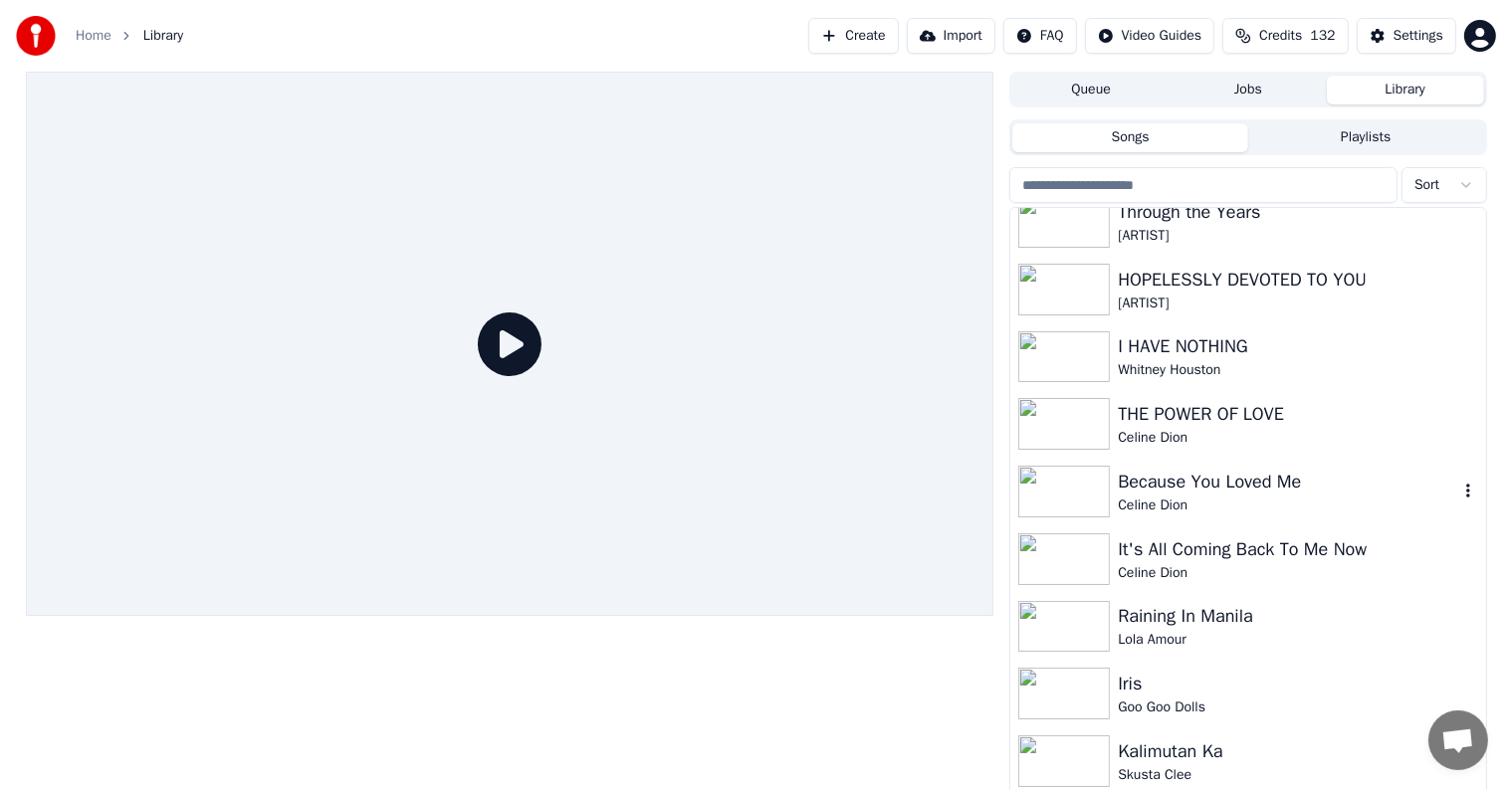 click on "Celine Dion" at bounding box center [1287, 505] 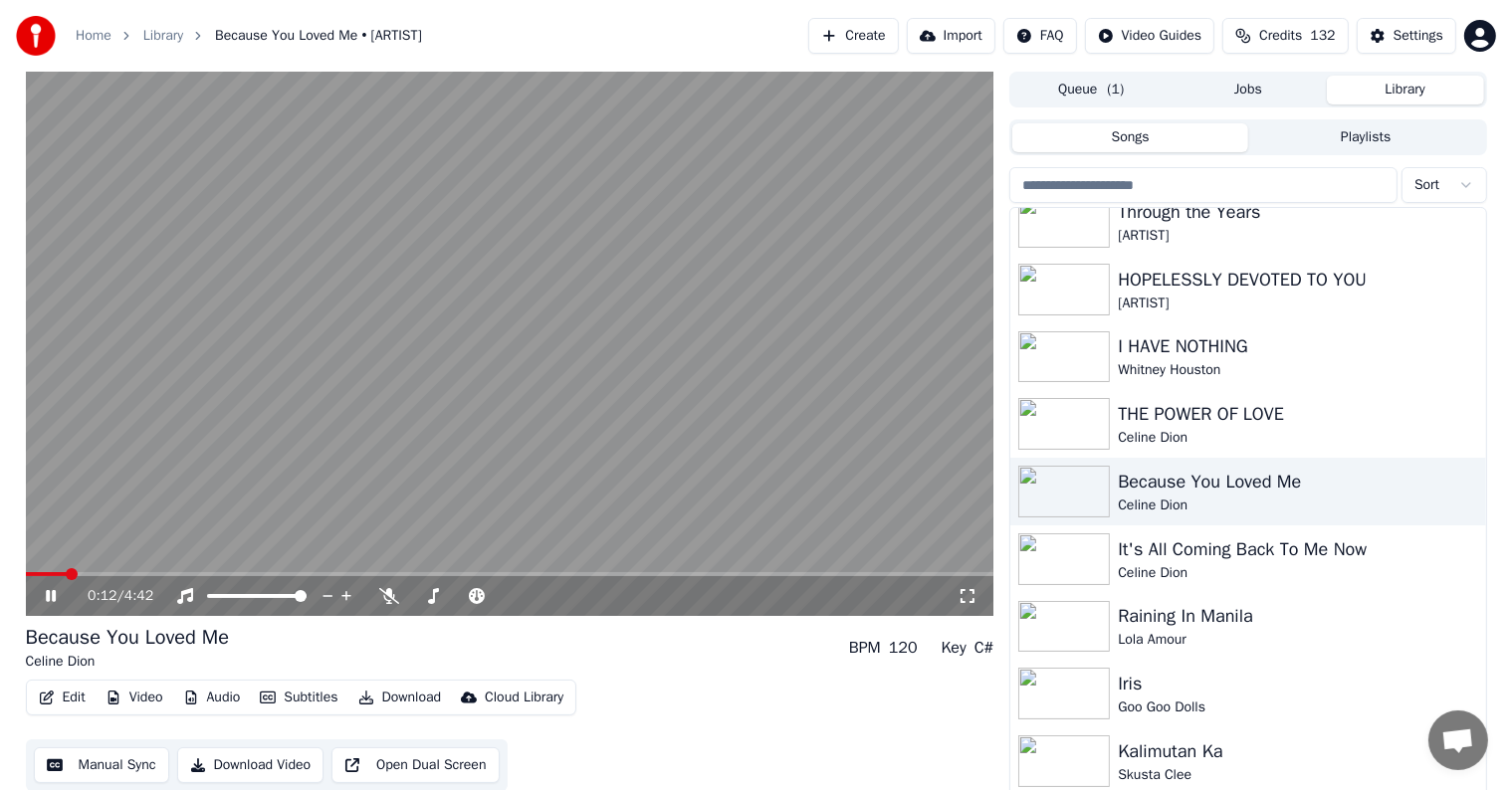 click on "Manual Sync" at bounding box center (102, 765) 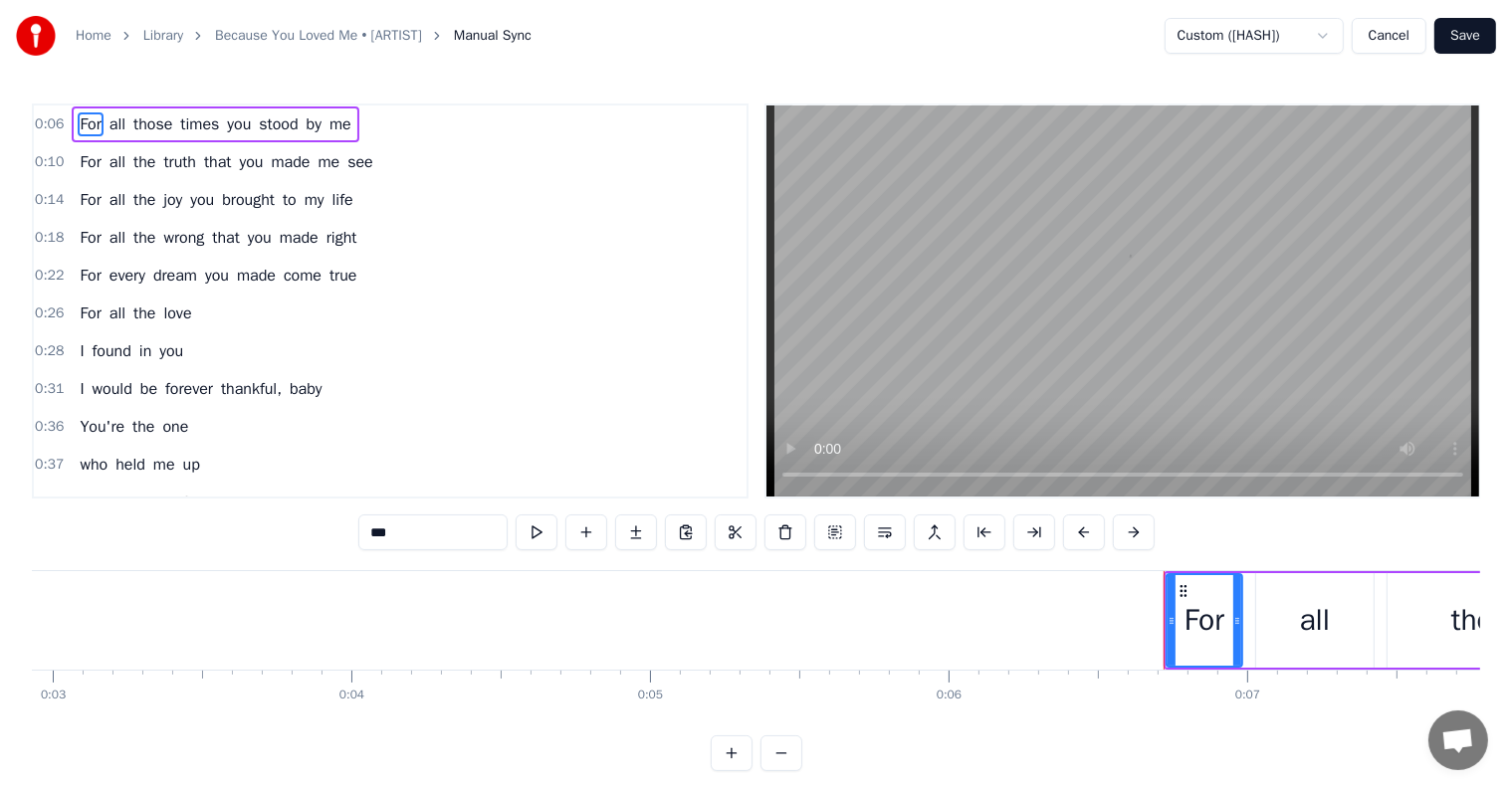 scroll, scrollTop: 0, scrollLeft: 1906, axis: horizontal 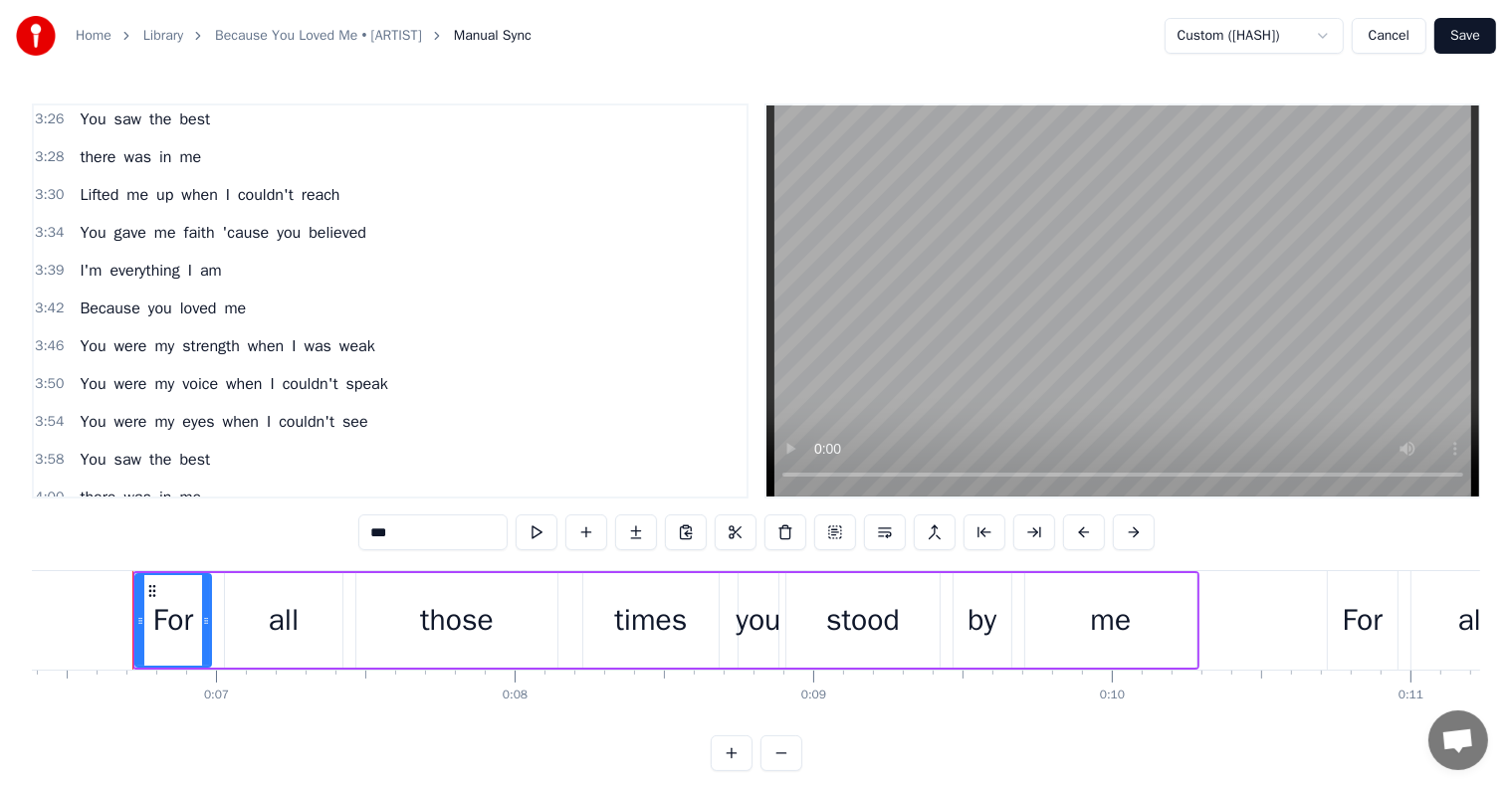 click on "[TIME] I'm everything I am" at bounding box center (390, 271) 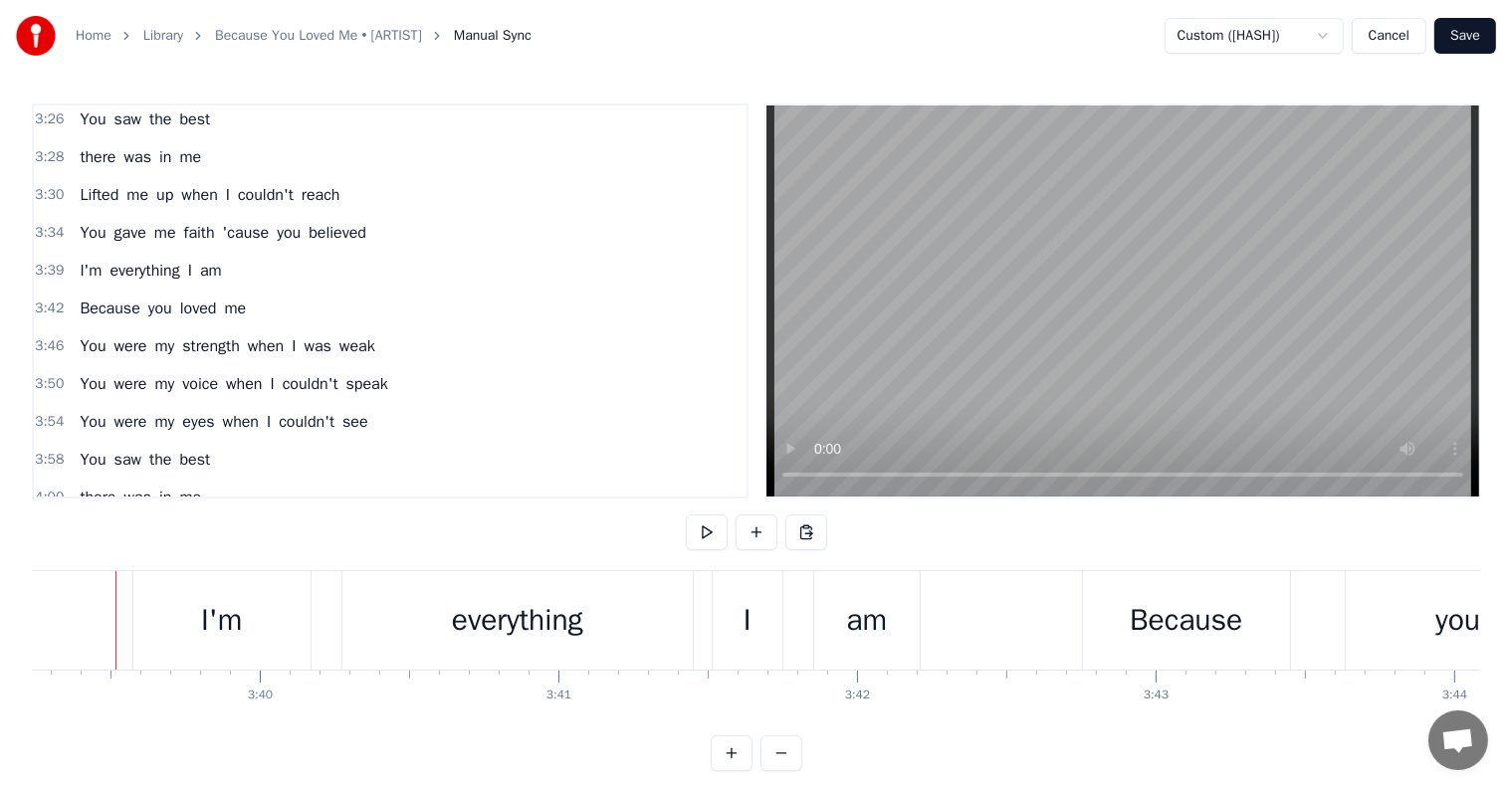 scroll, scrollTop: 0, scrollLeft: 65452, axis: horizontal 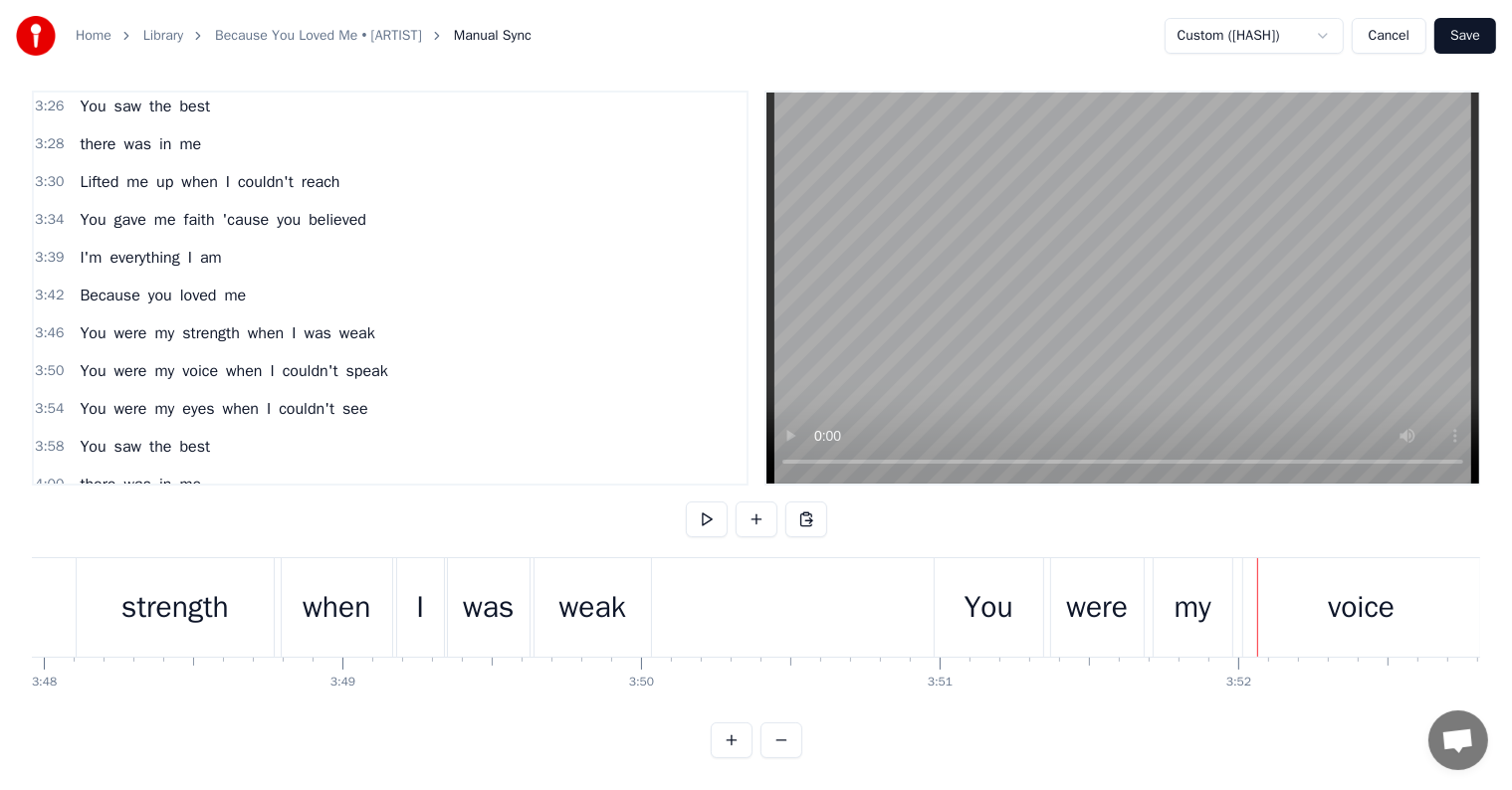 click on "You" at bounding box center [988, 607] 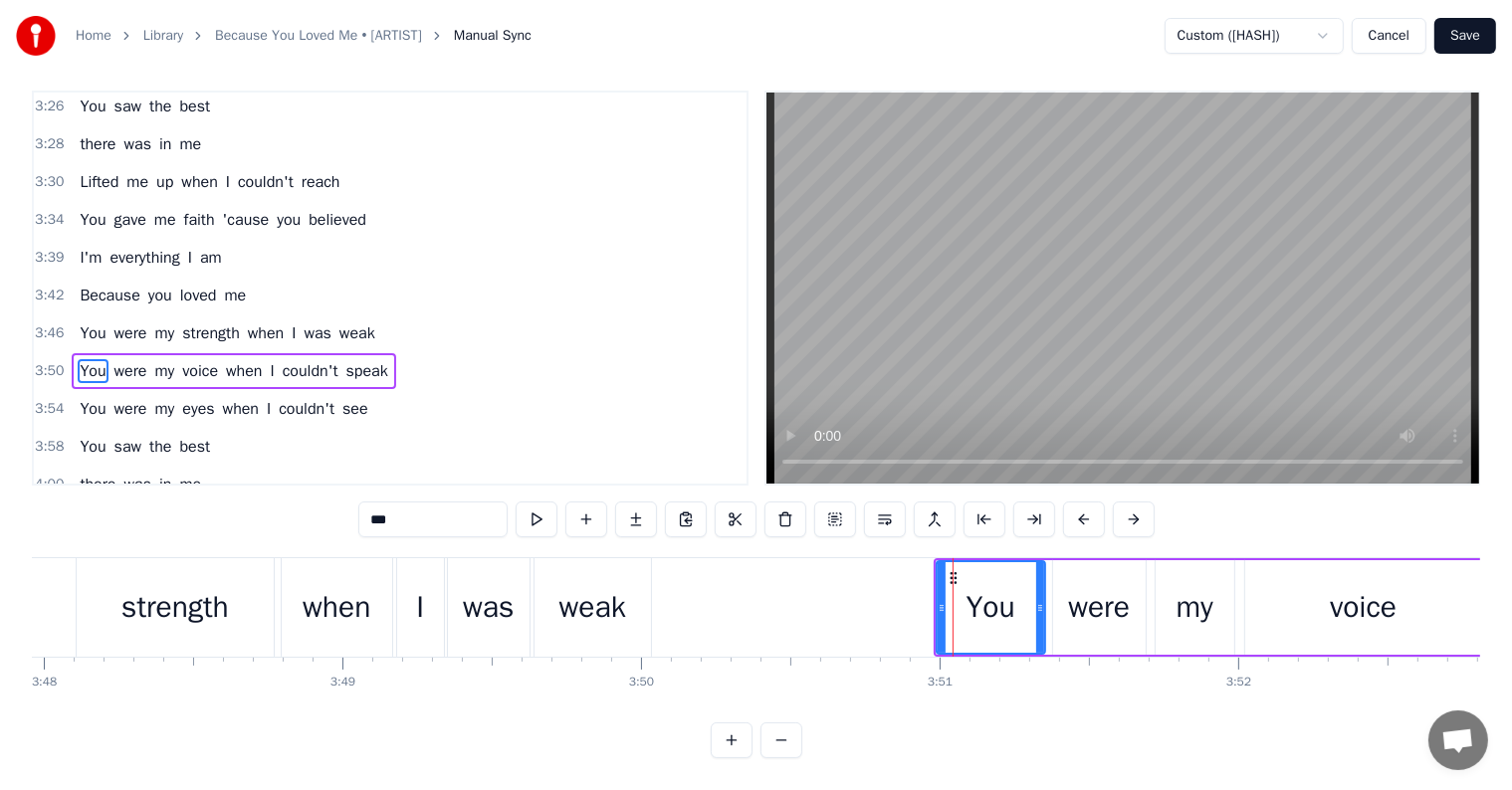 scroll, scrollTop: 0, scrollLeft: 0, axis: both 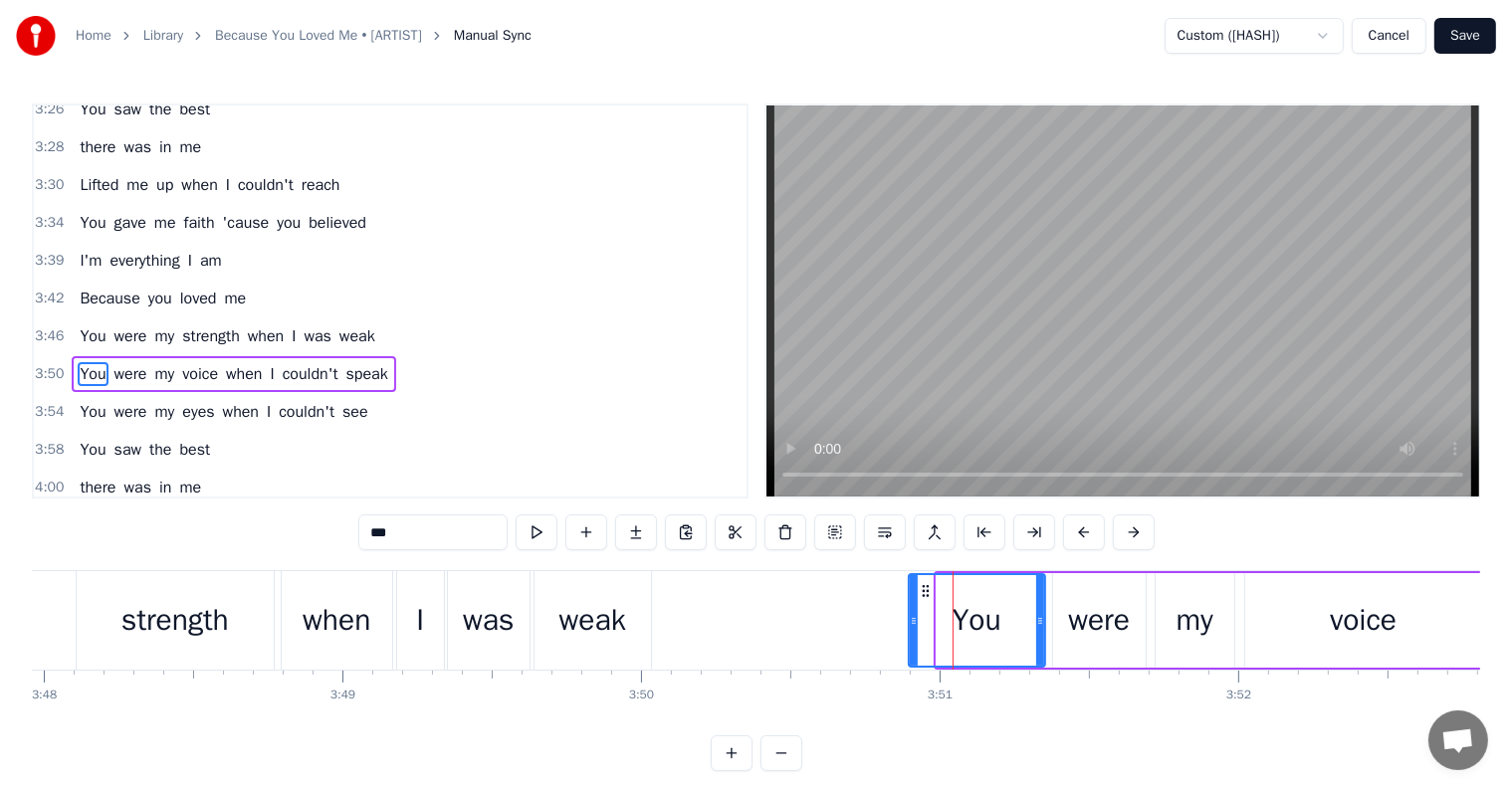drag, startPoint x: 937, startPoint y: 616, endPoint x: 905, endPoint y: 615, distance: 32.01562 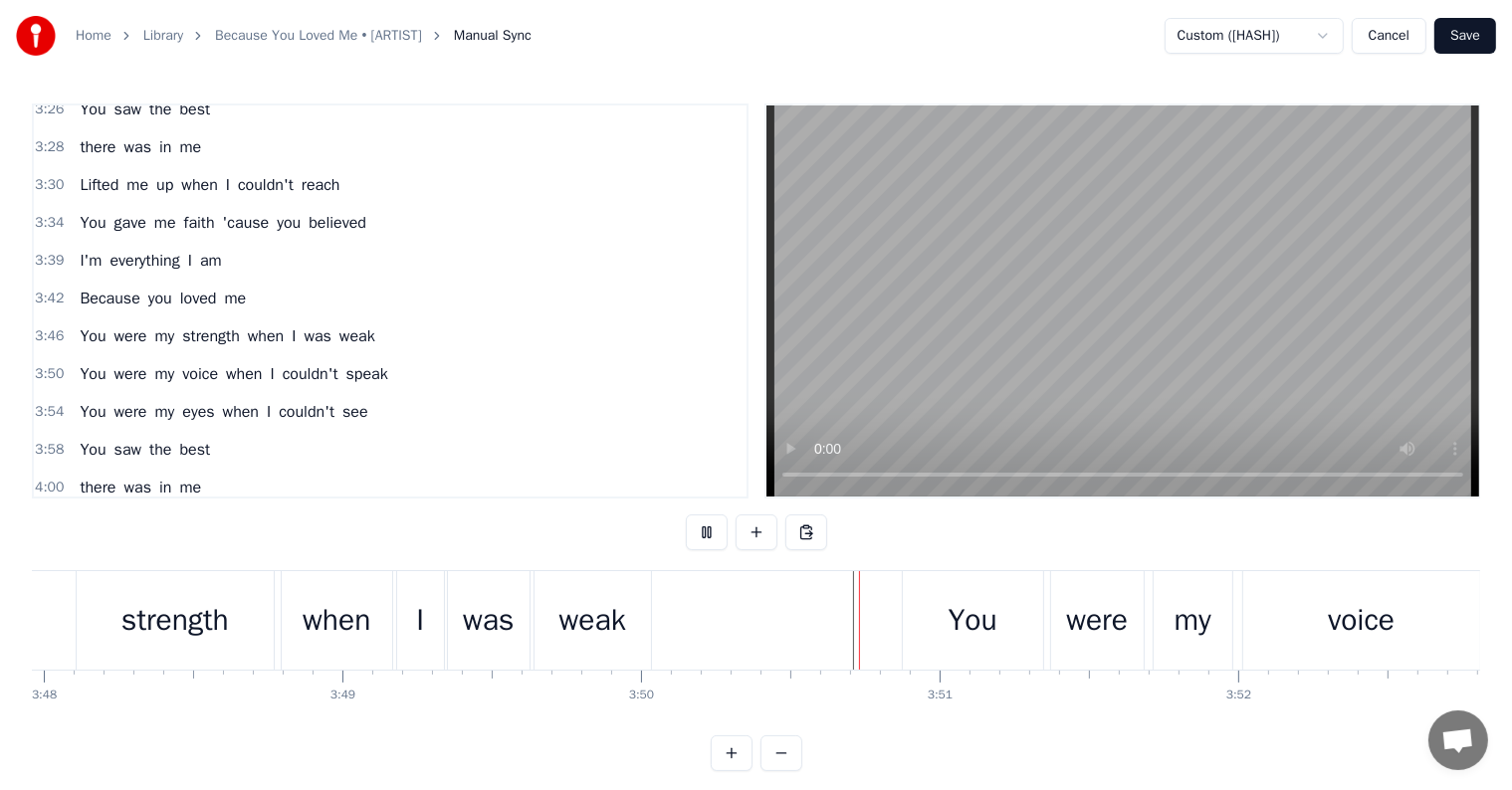 scroll, scrollTop: 30, scrollLeft: 0, axis: vertical 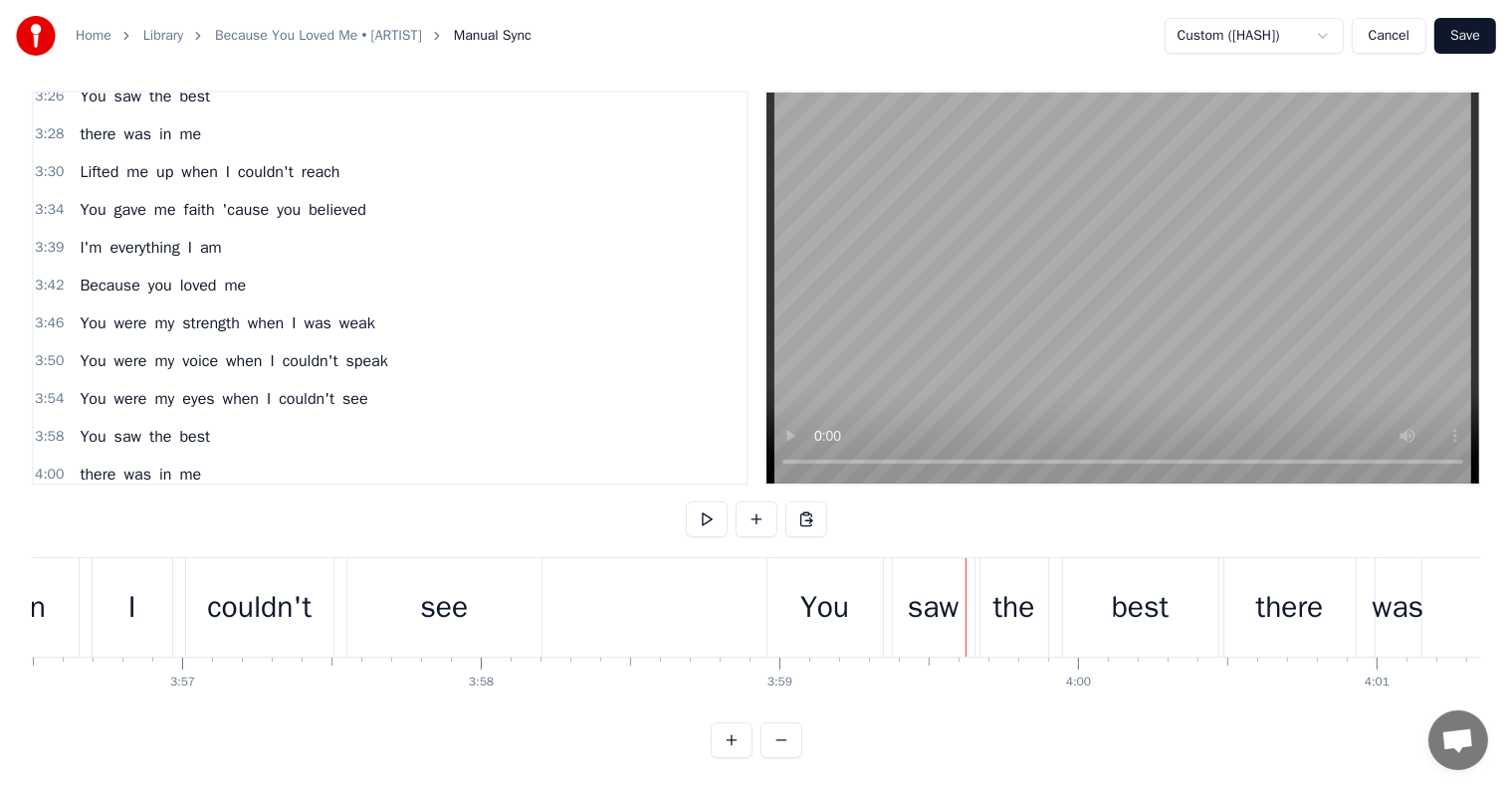 click on "You" at bounding box center (824, 607) 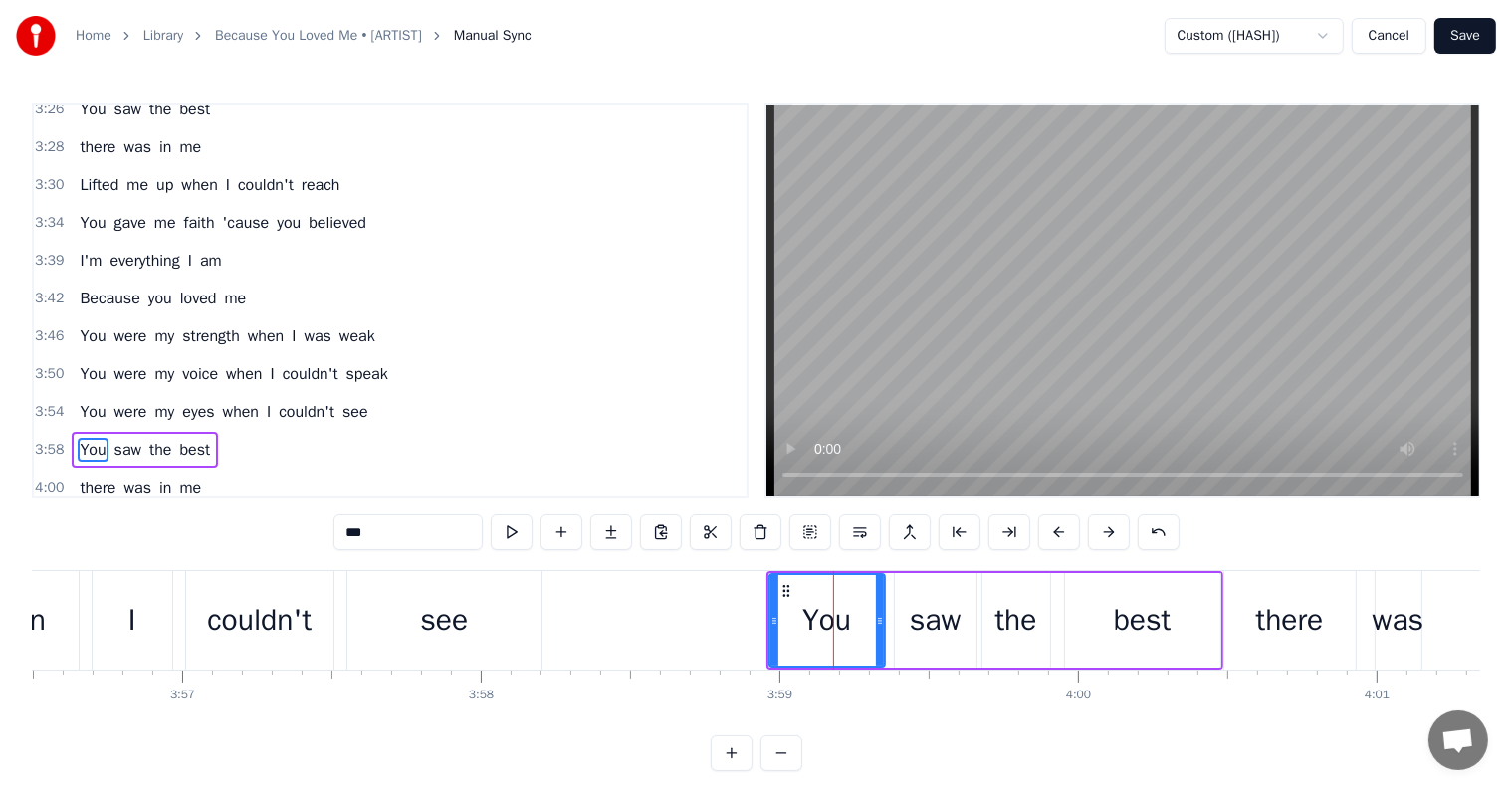 scroll, scrollTop: 2092, scrollLeft: 0, axis: vertical 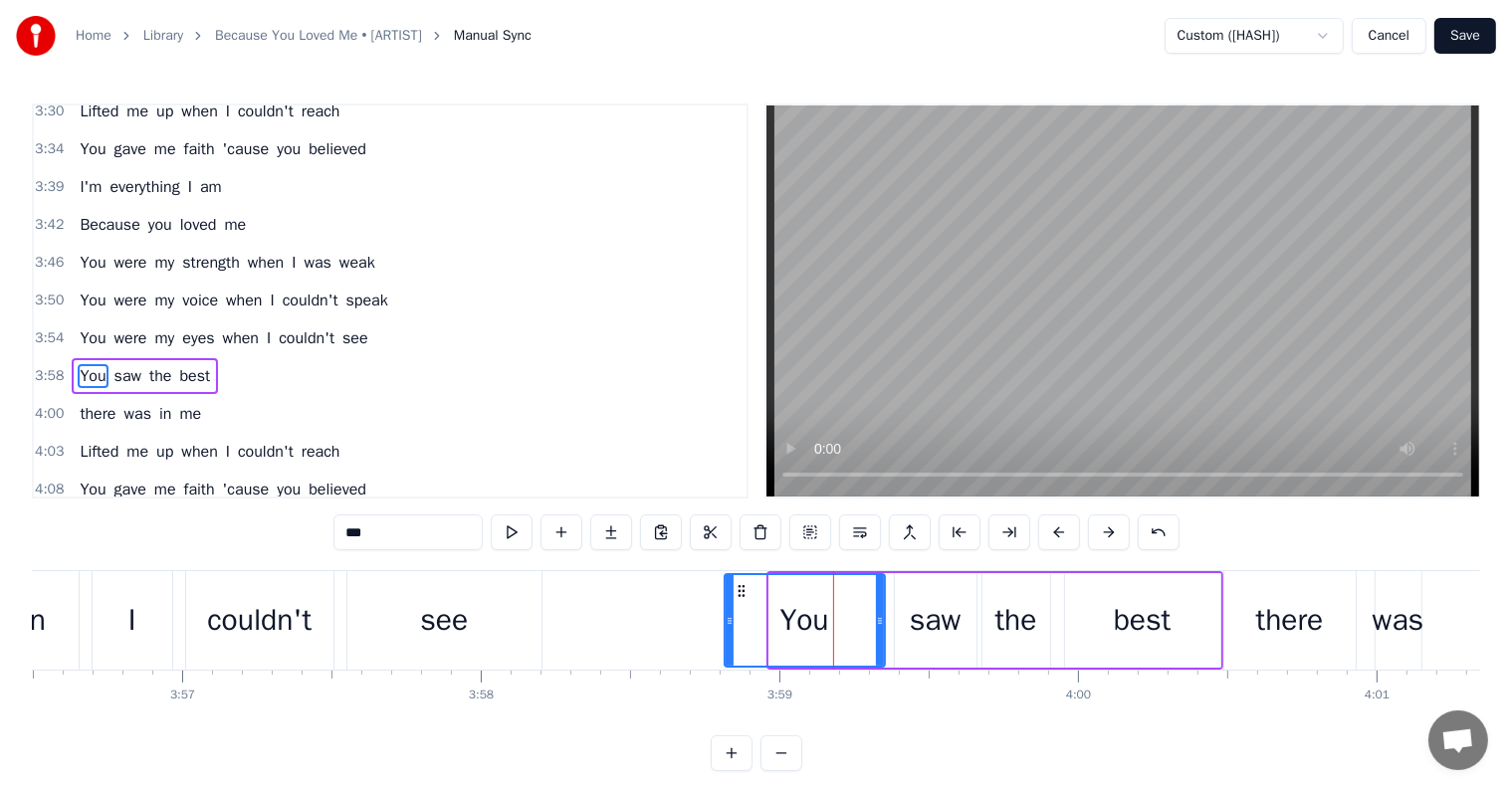 drag, startPoint x: 771, startPoint y: 618, endPoint x: 859, endPoint y: 636, distance: 89.822046 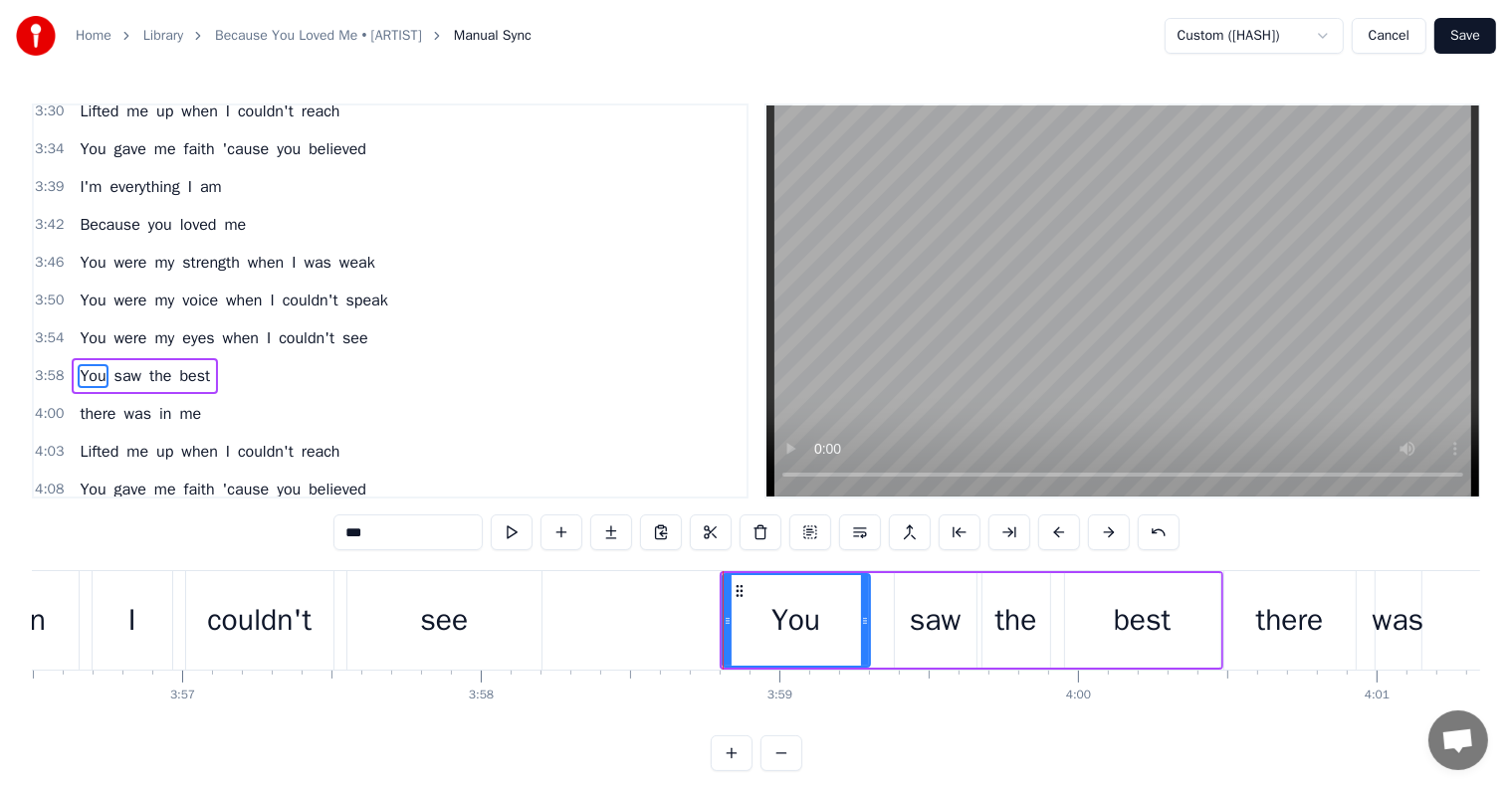 drag, startPoint x: 876, startPoint y: 620, endPoint x: 940, endPoint y: 621, distance: 64.00781 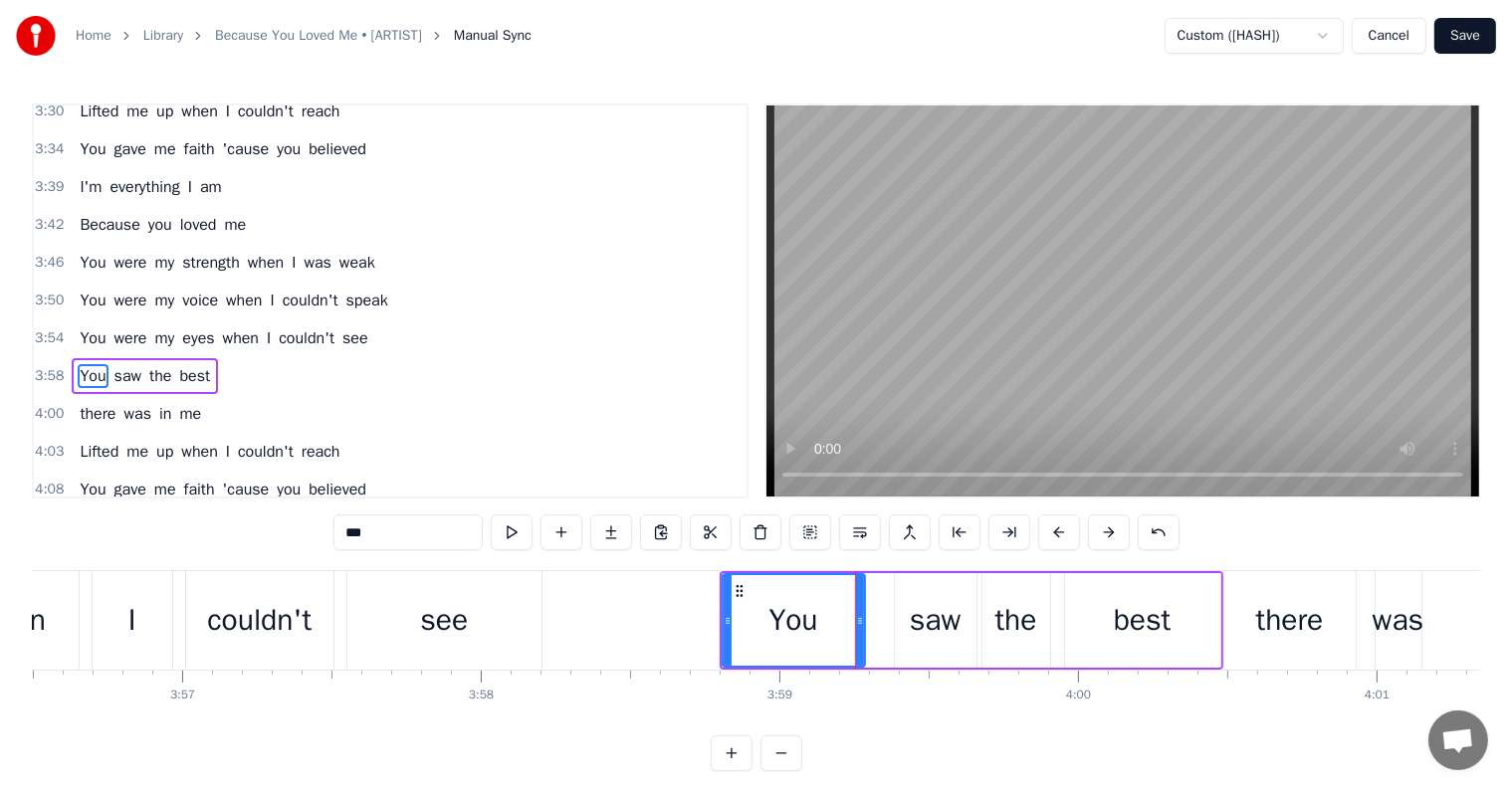 click on "saw" at bounding box center [936, 620] 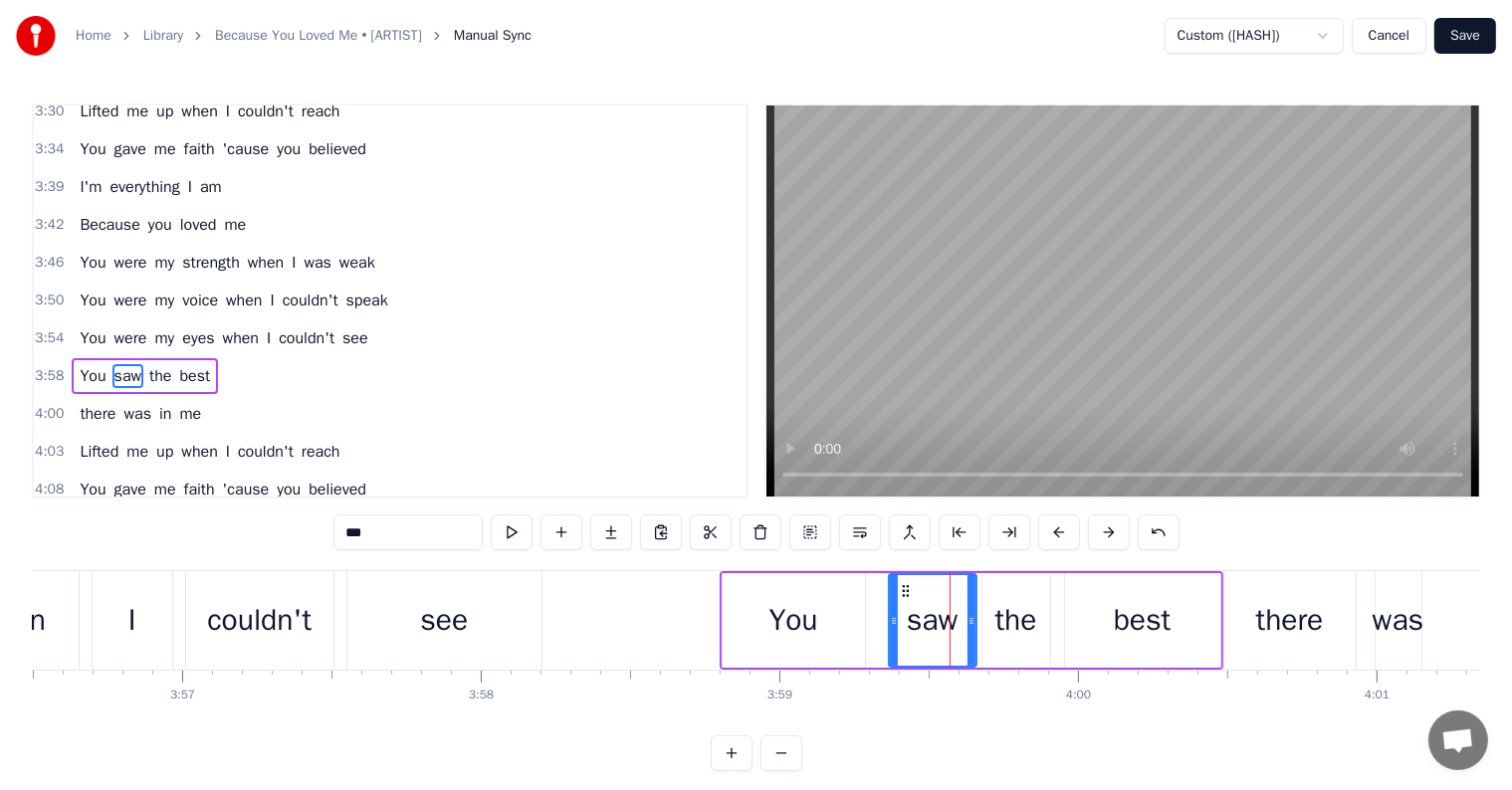 drag, startPoint x: 896, startPoint y: 618, endPoint x: 886, endPoint y: 613, distance: 11.18034 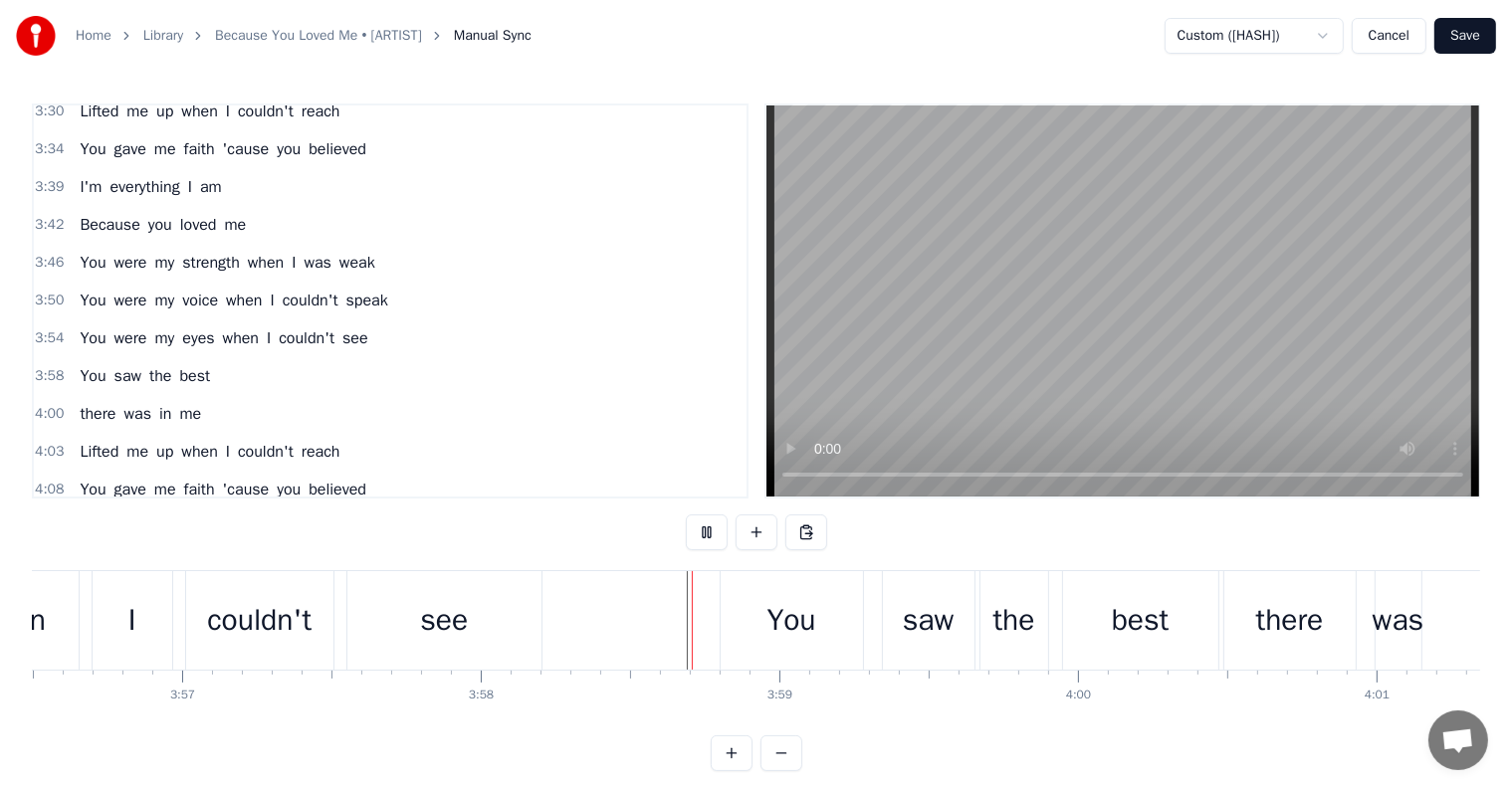 scroll, scrollTop: 30, scrollLeft: 0, axis: vertical 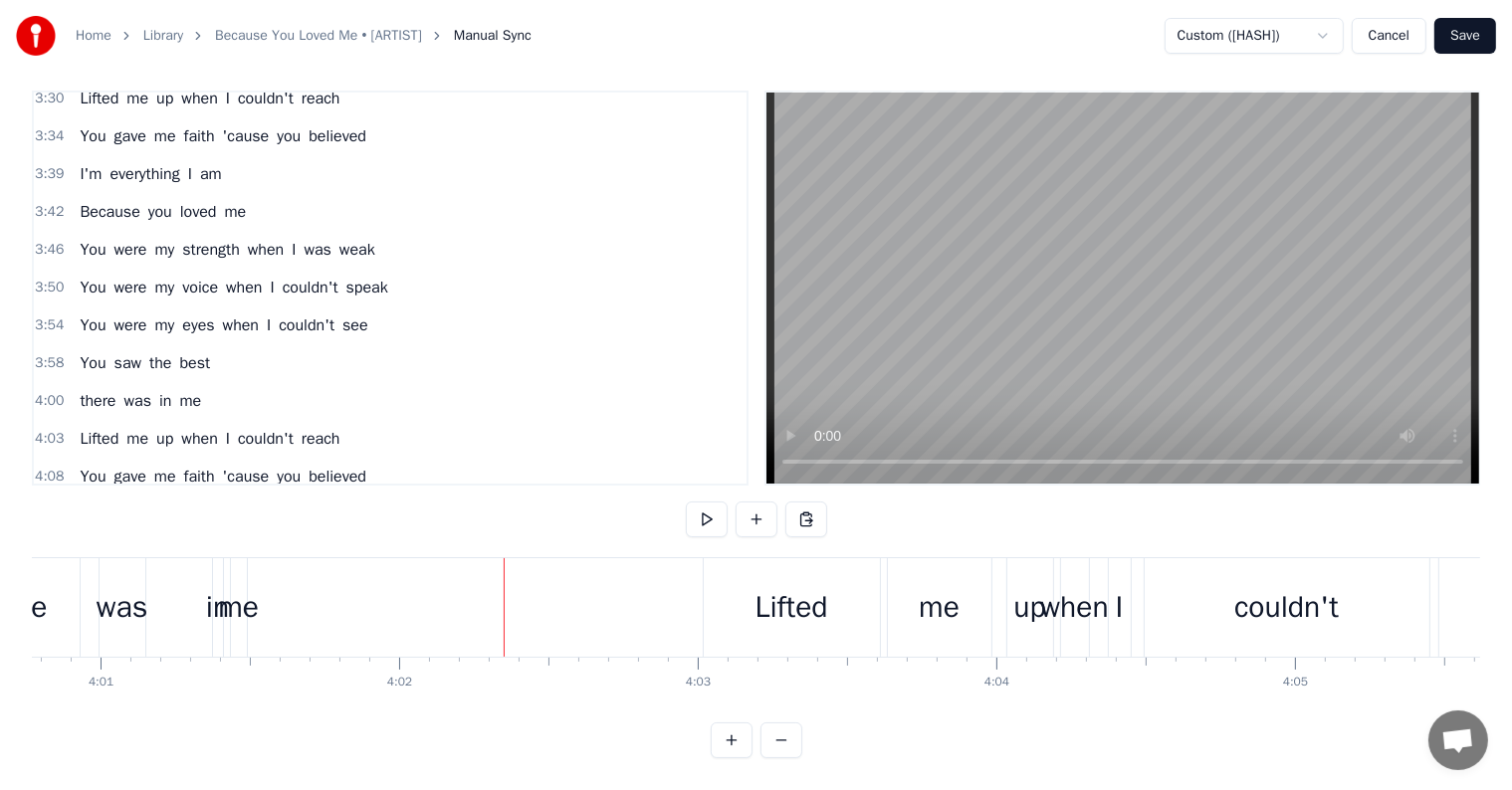 click on "me" at bounding box center (238, 607) 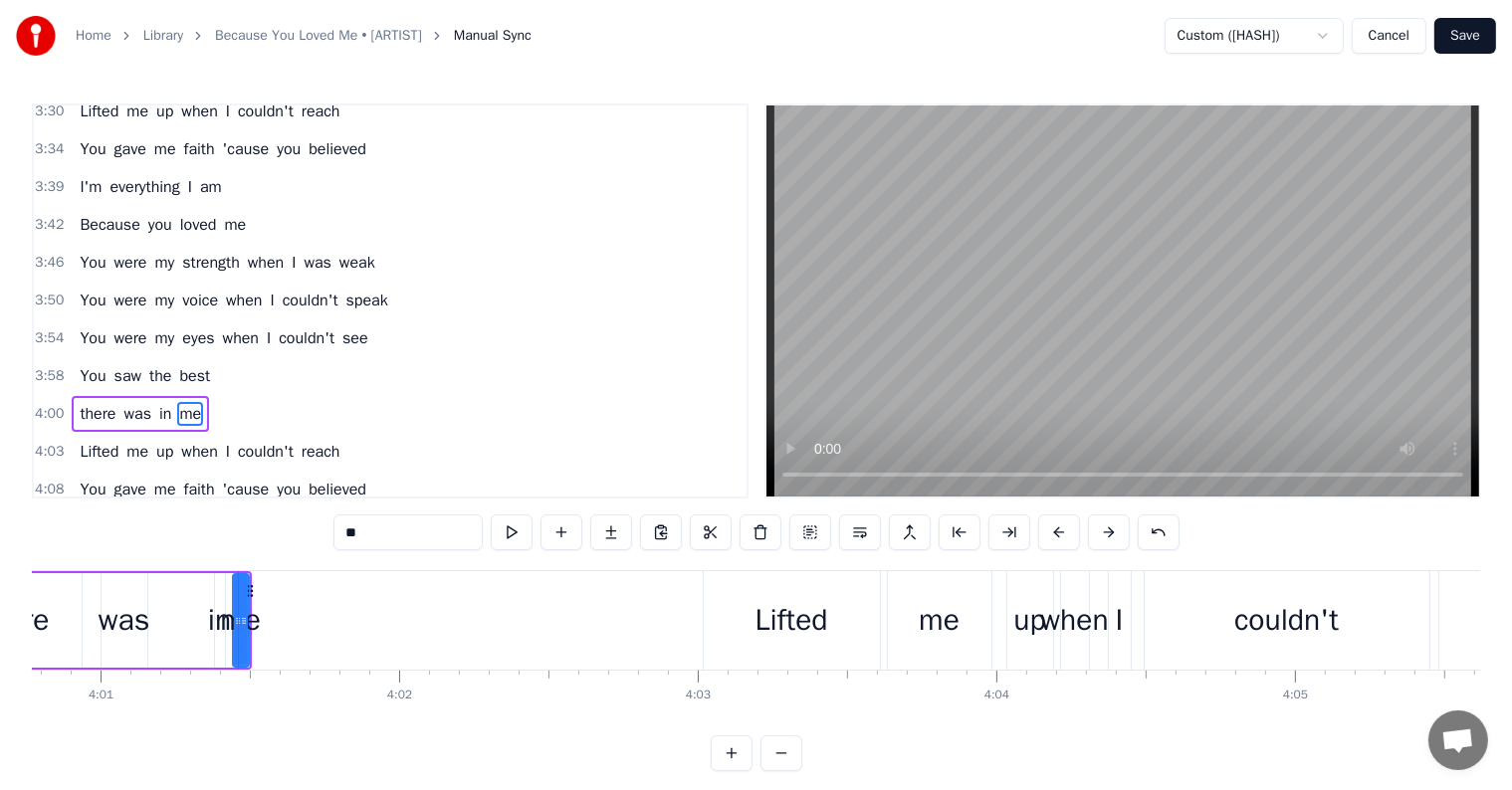 scroll, scrollTop: 2129, scrollLeft: 0, axis: vertical 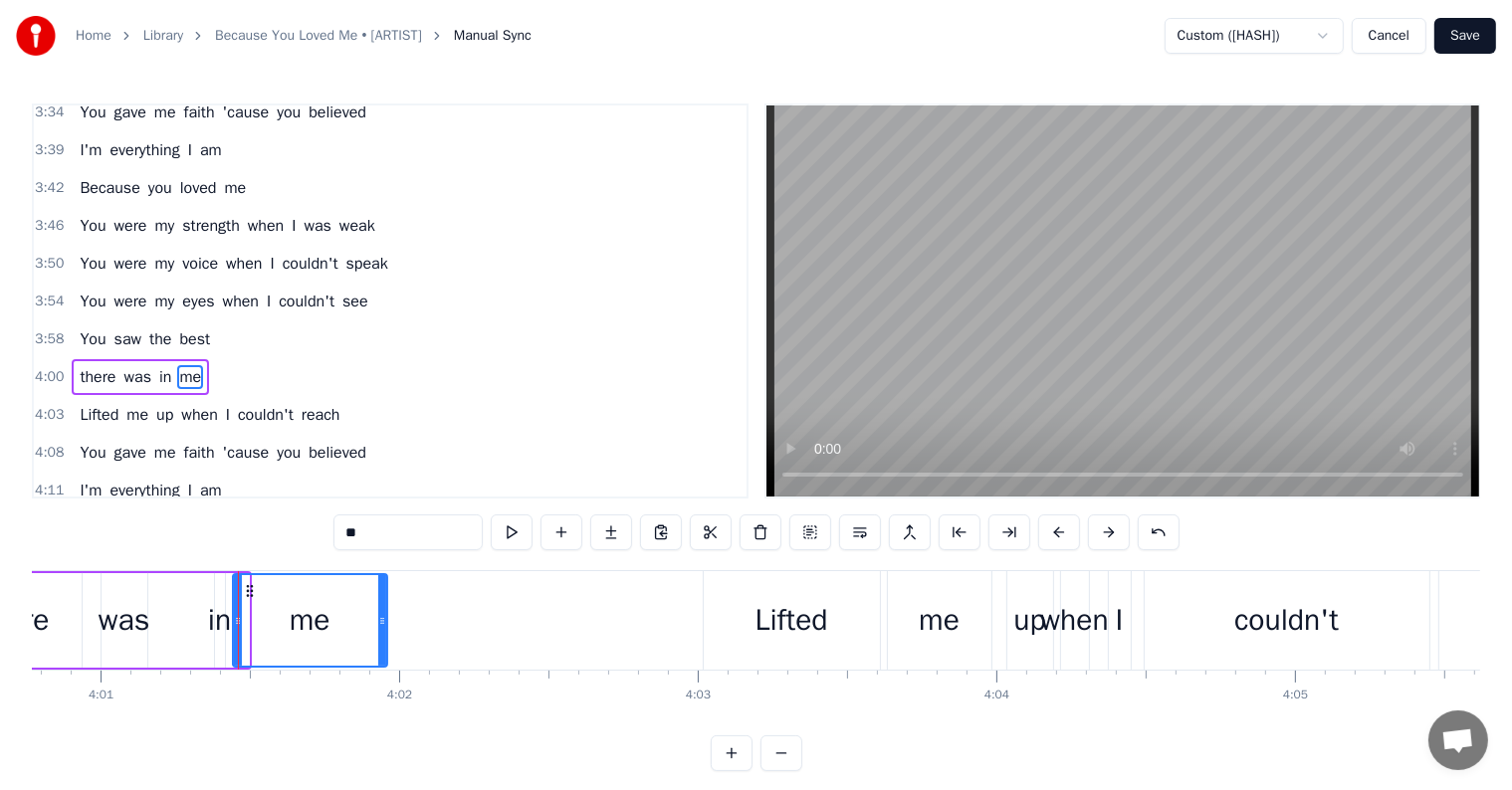 drag, startPoint x: 244, startPoint y: 610, endPoint x: 383, endPoint y: 621, distance: 139.43457 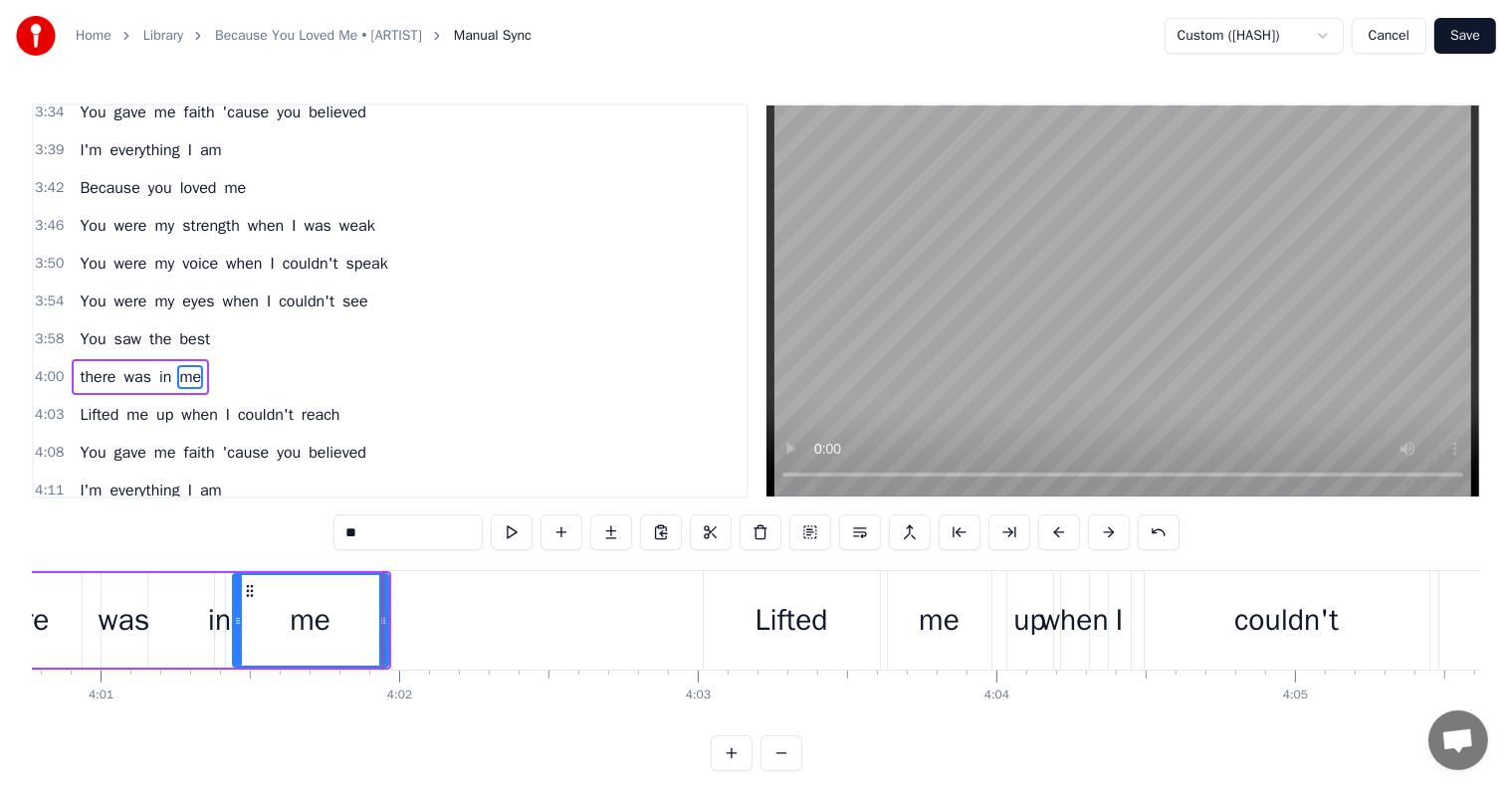 click on "there was in me" at bounding box center (169, 620) 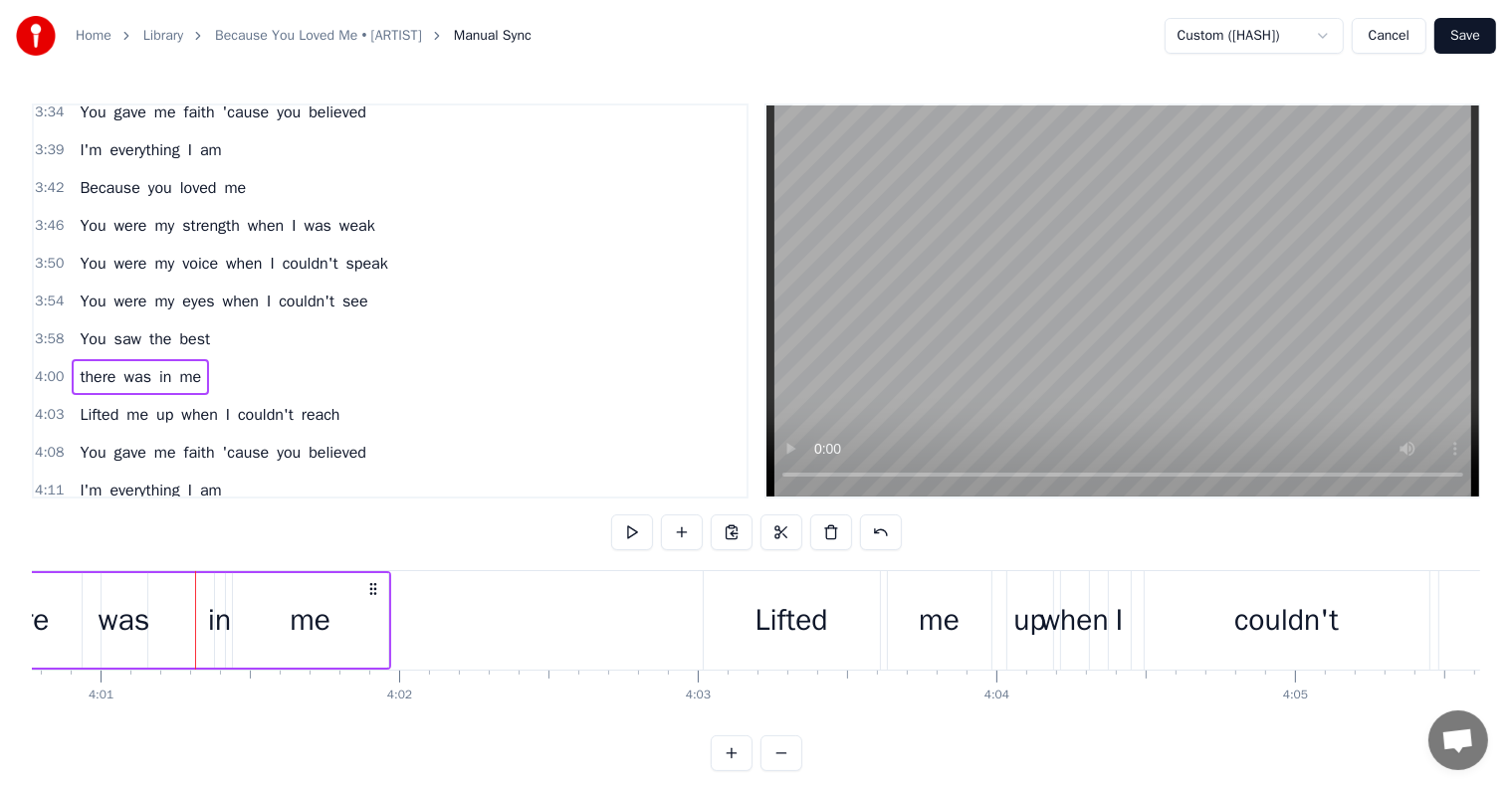 click on "there was in me" at bounding box center [169, 620] 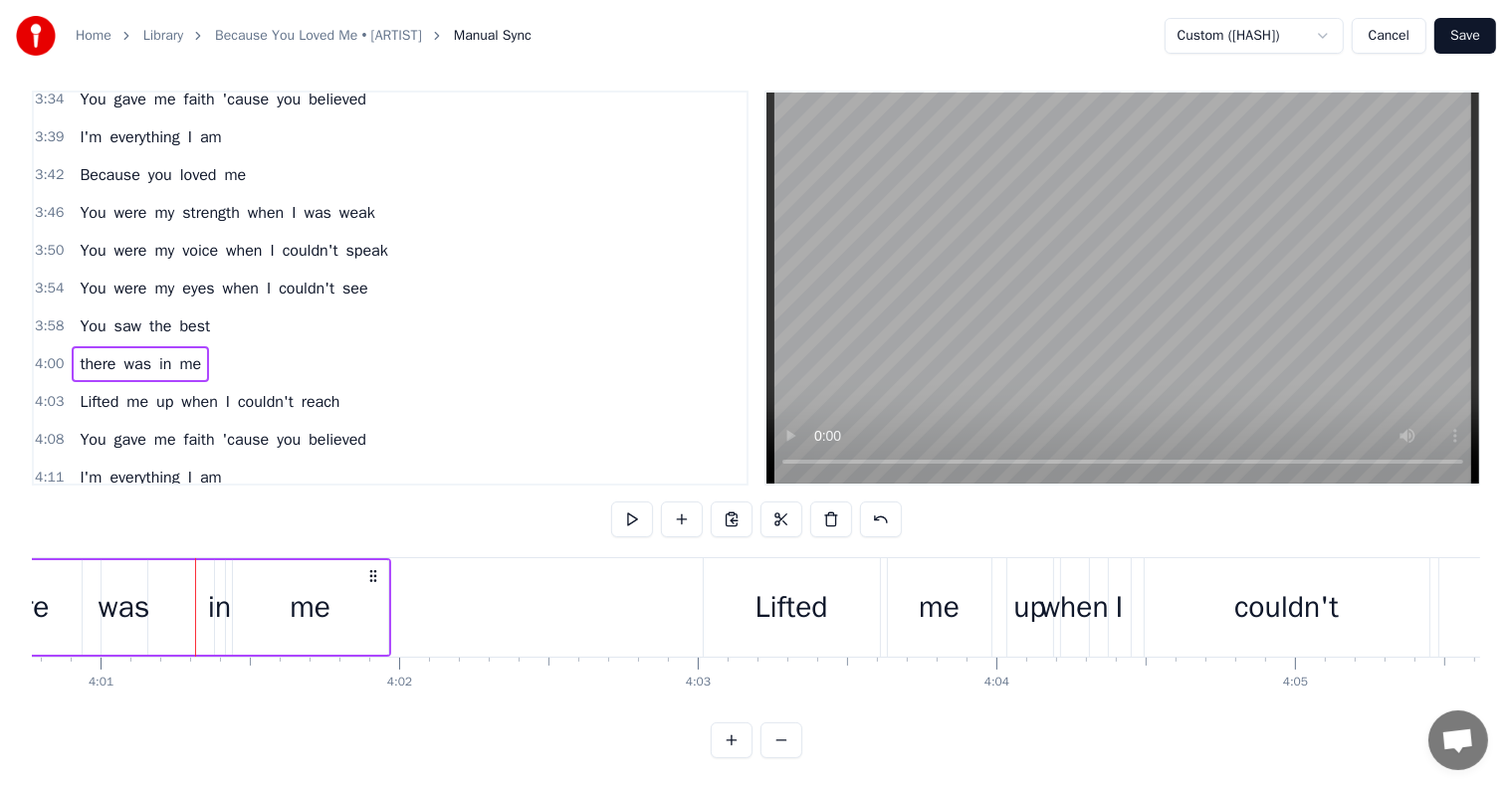 scroll, scrollTop: 30, scrollLeft: 0, axis: vertical 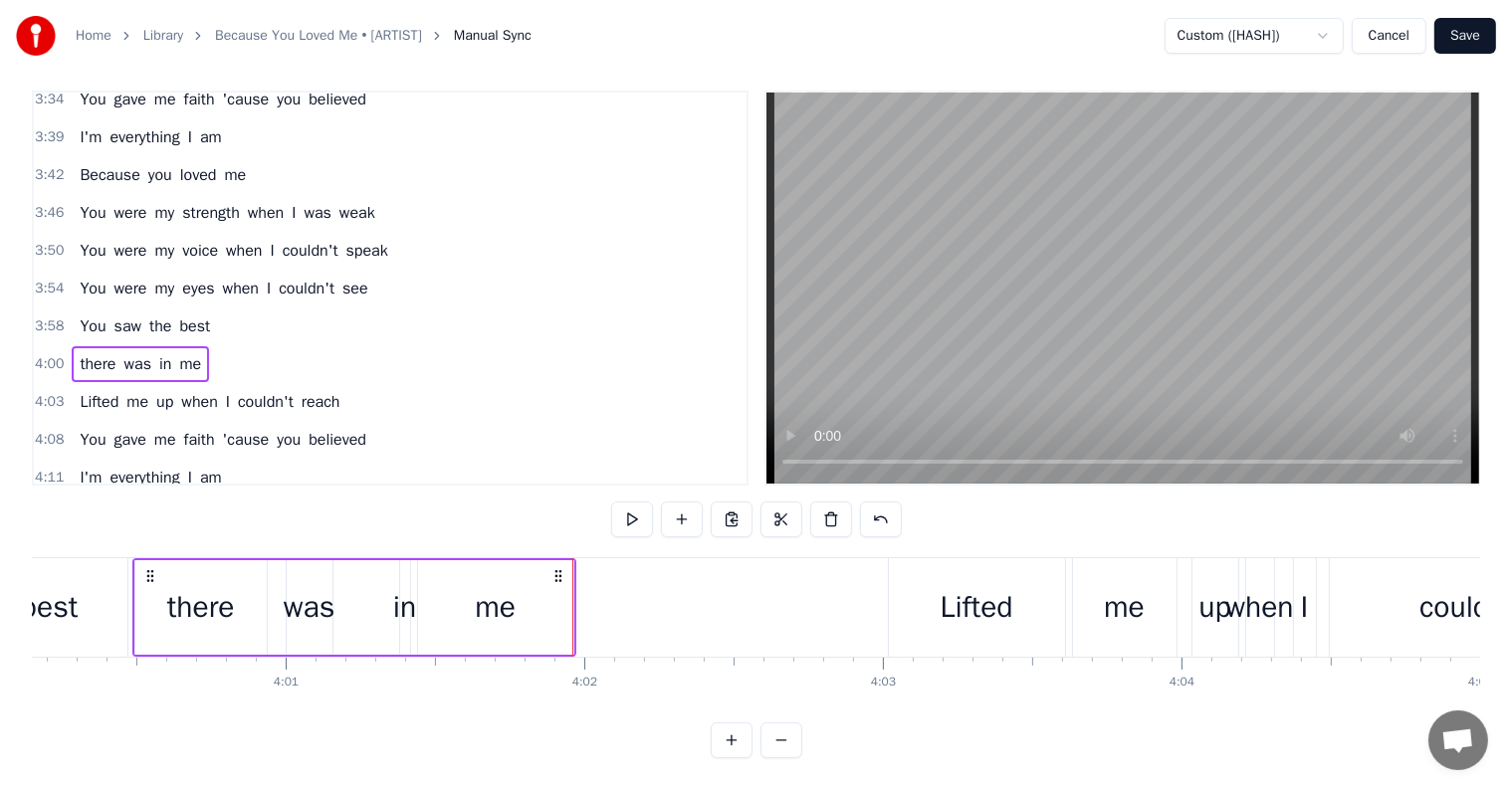 click on "me" at bounding box center (496, 607) 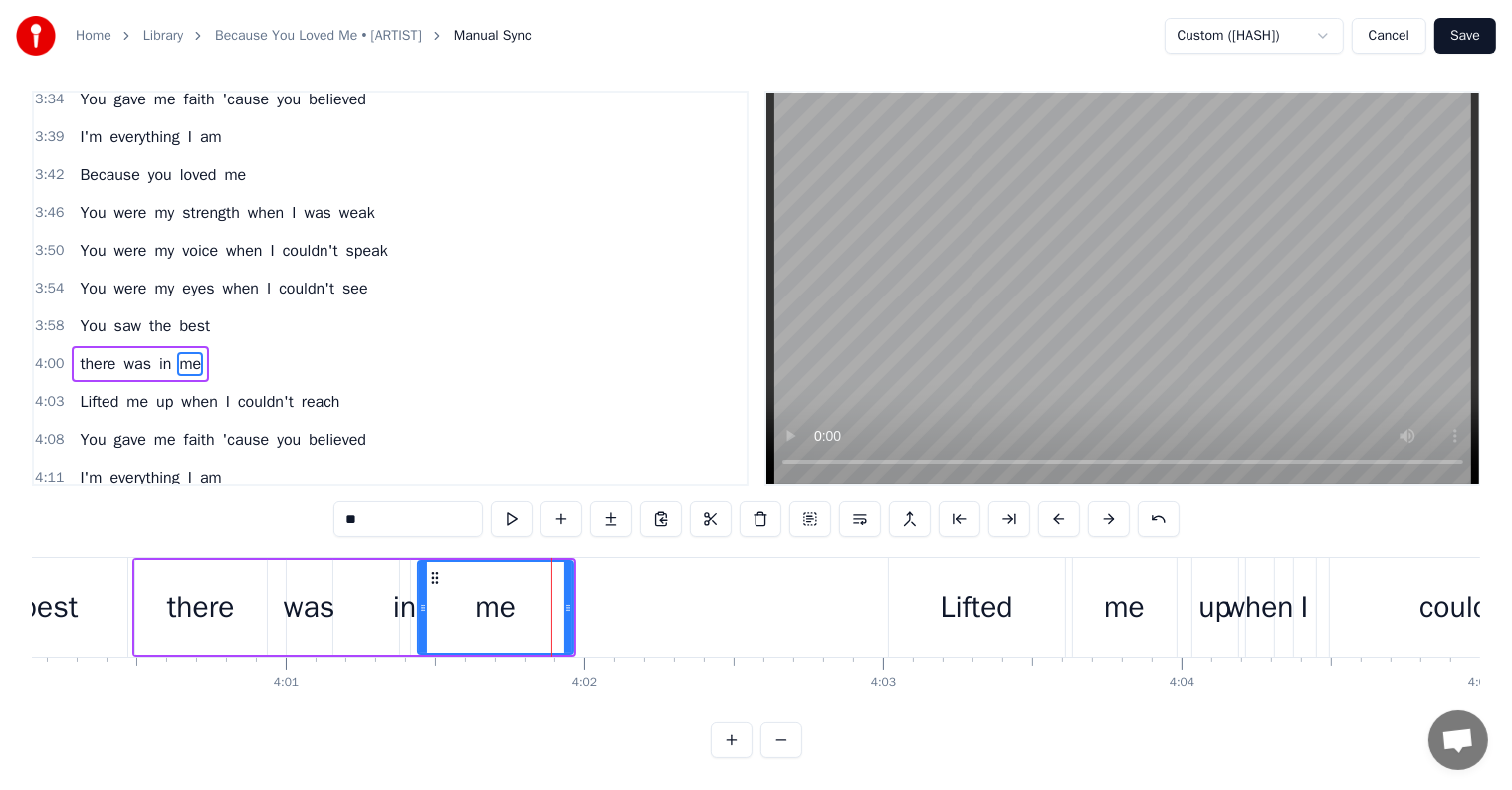 scroll, scrollTop: 0, scrollLeft: 0, axis: both 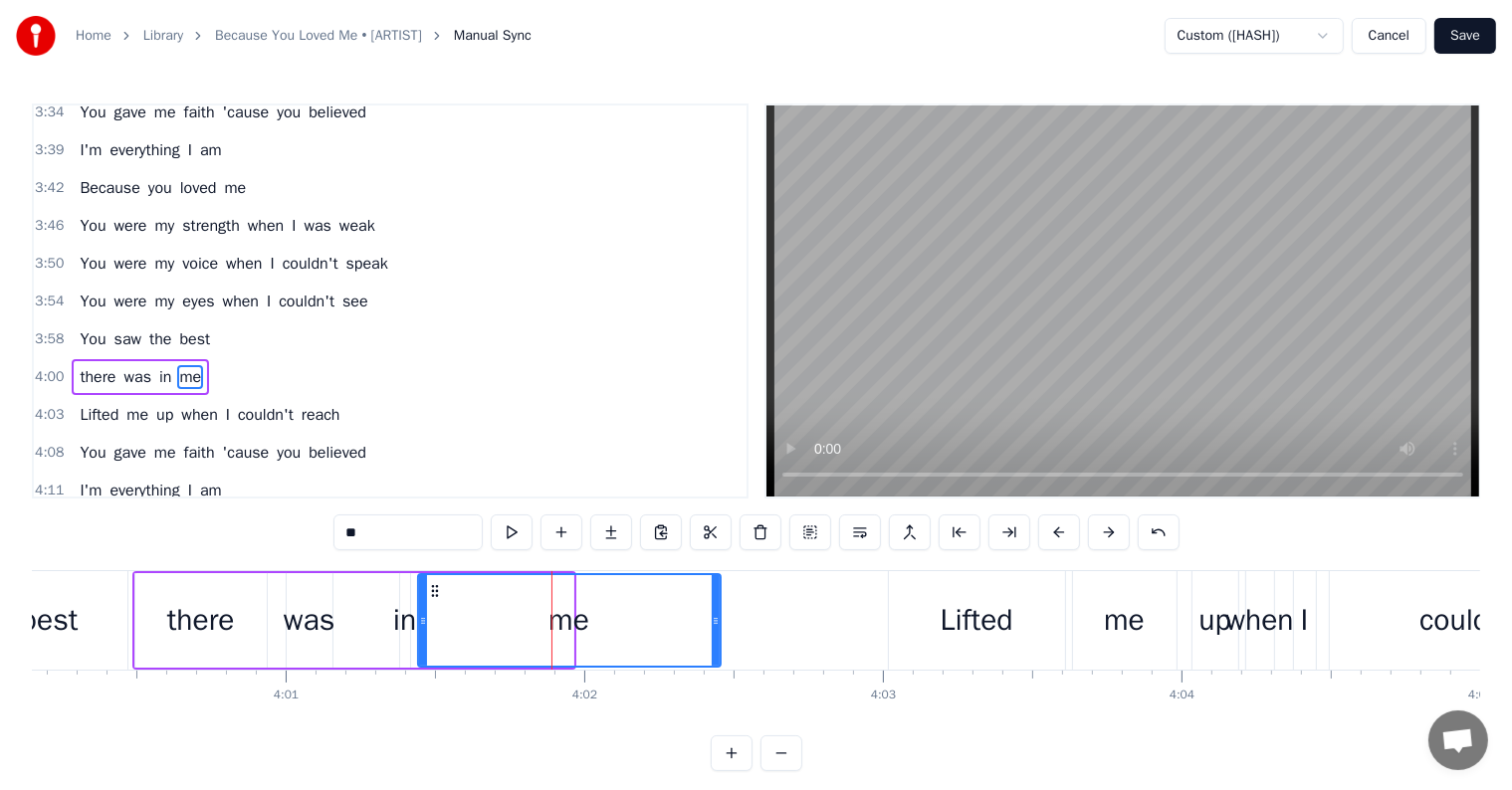 drag, startPoint x: 569, startPoint y: 611, endPoint x: 856, endPoint y: 698, distance: 299.89665 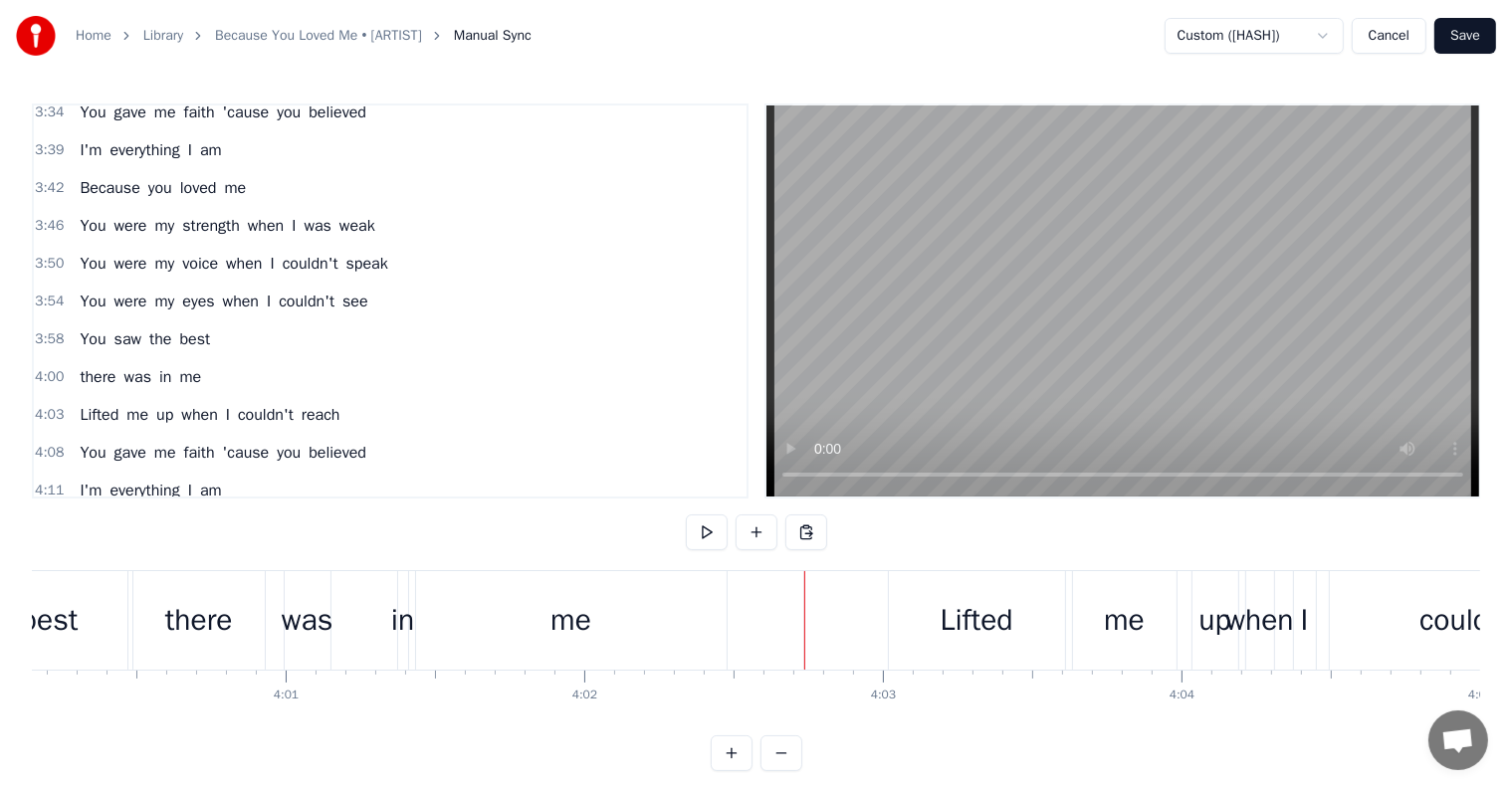 scroll, scrollTop: 30, scrollLeft: 0, axis: vertical 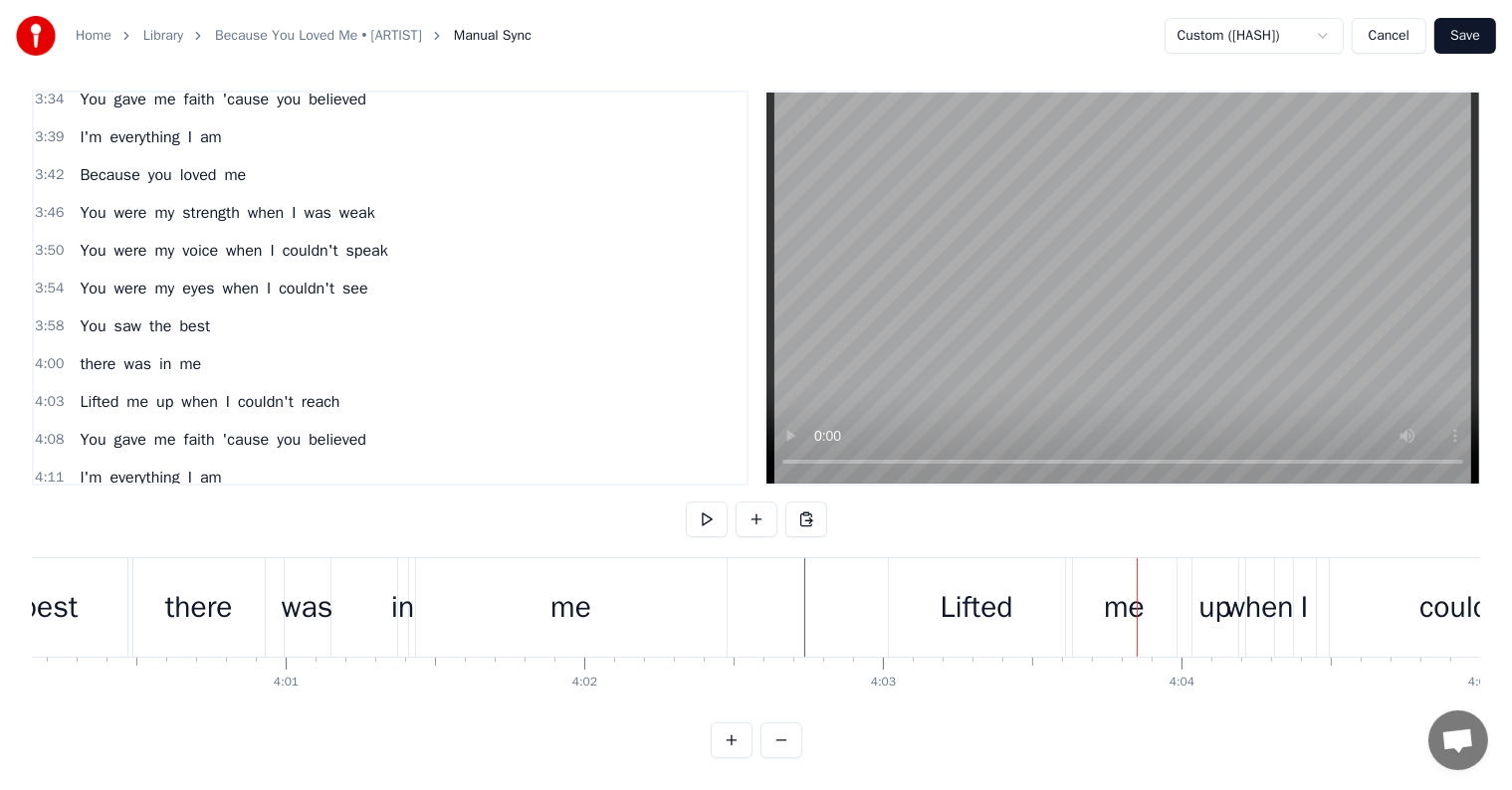 click on "Lifted" at bounding box center [976, 607] 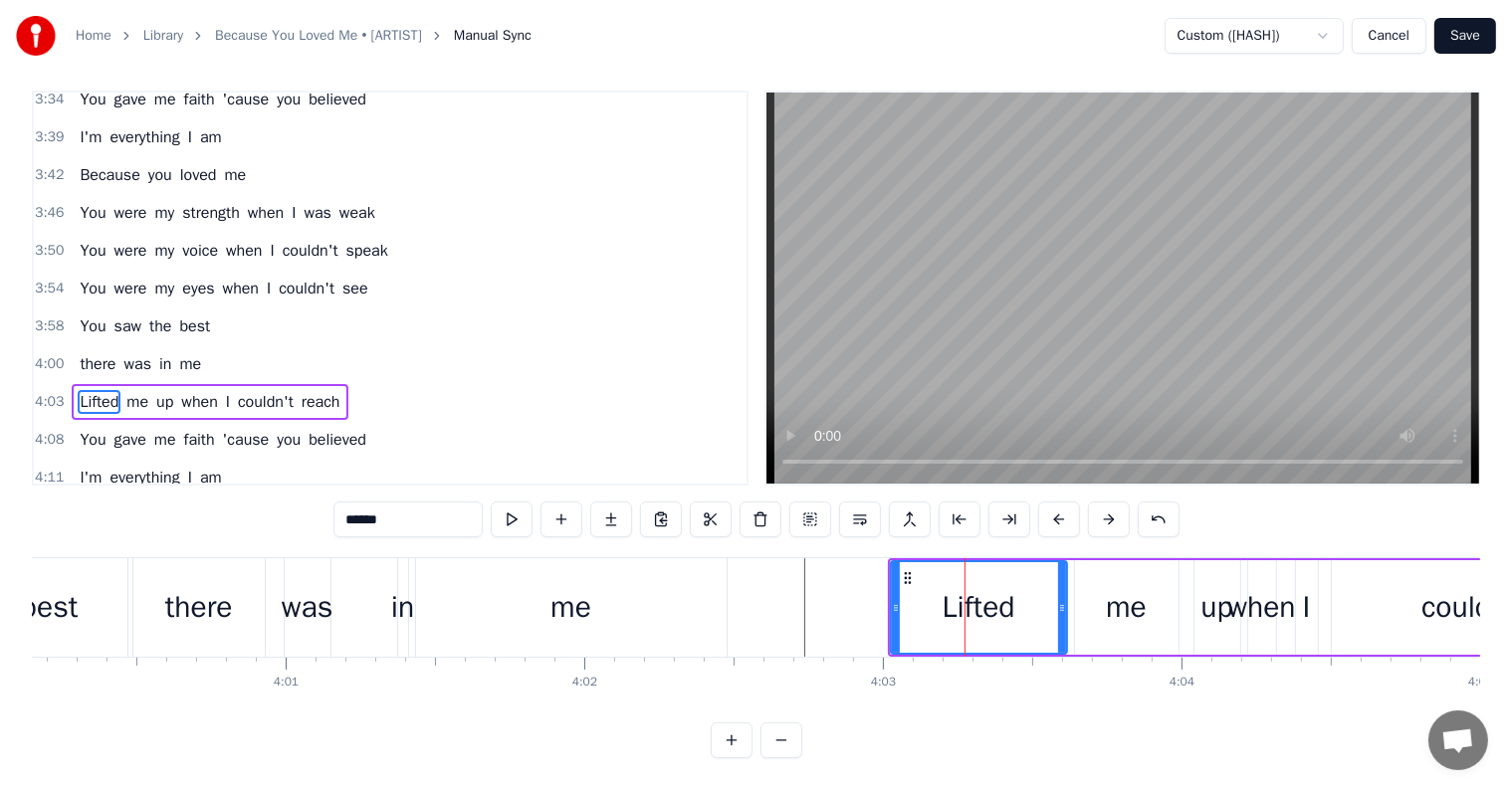 scroll, scrollTop: 0, scrollLeft: 0, axis: both 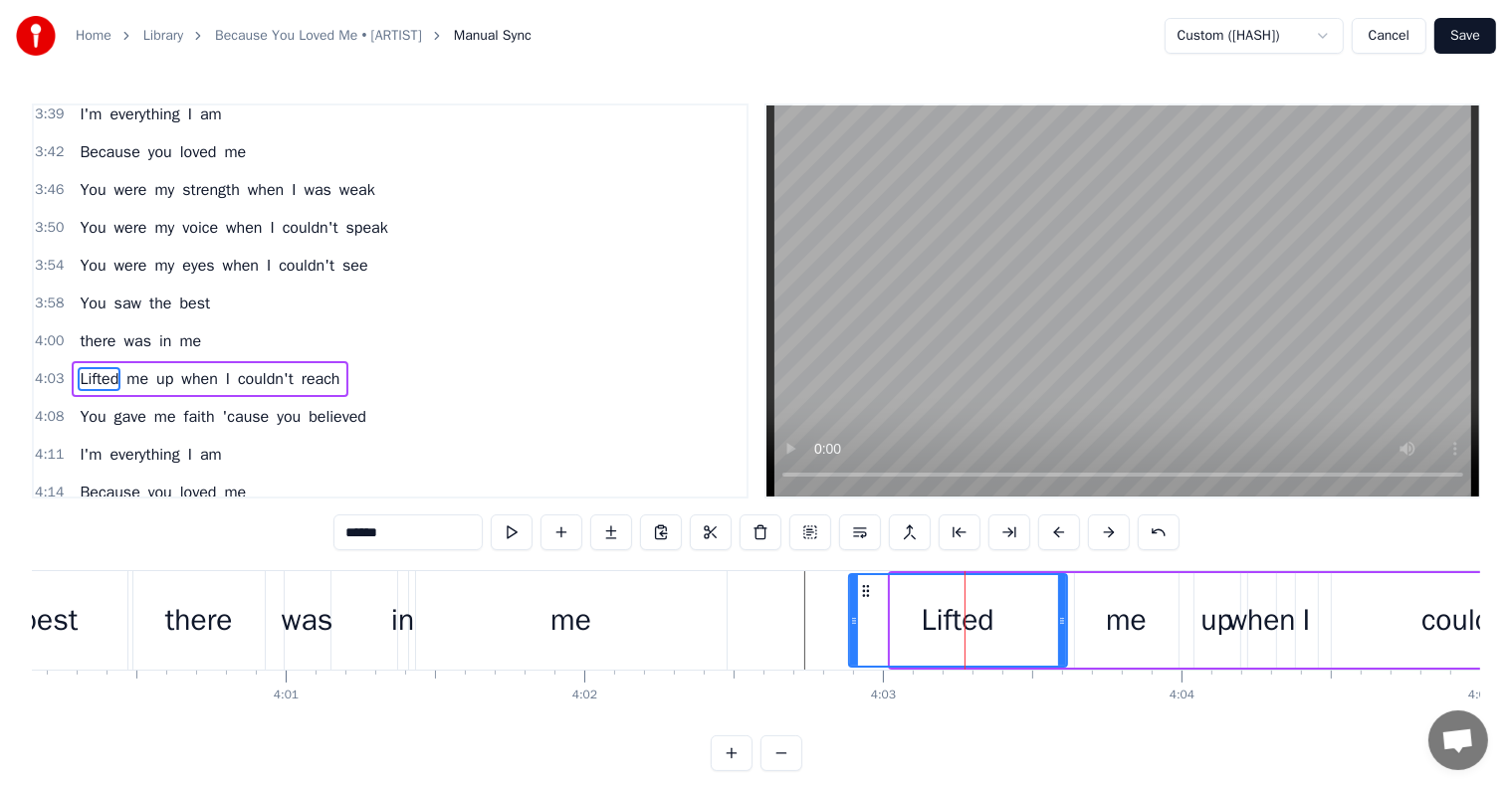 click 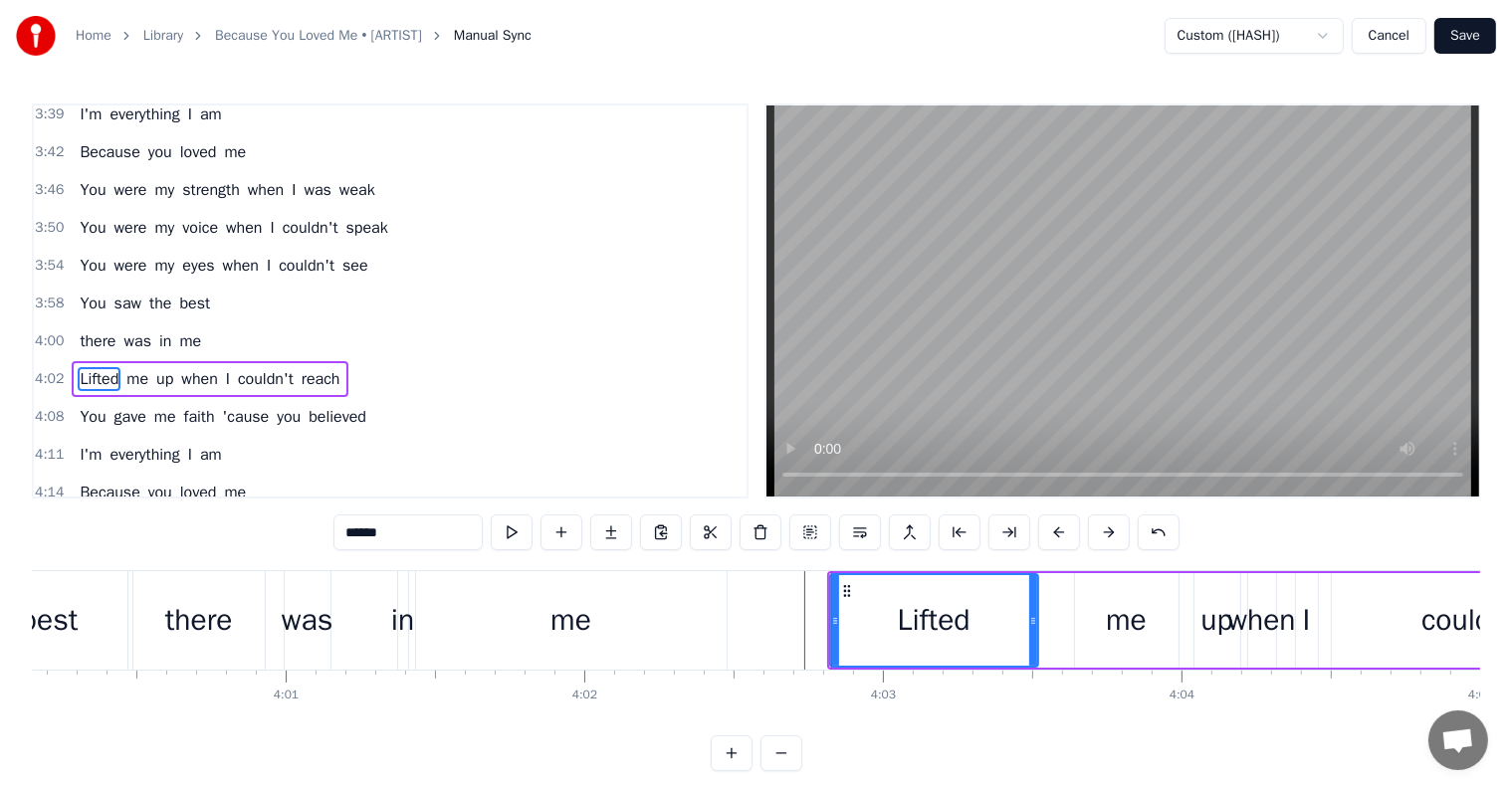 drag, startPoint x: 1060, startPoint y: 626, endPoint x: 1028, endPoint y: 626, distance: 32 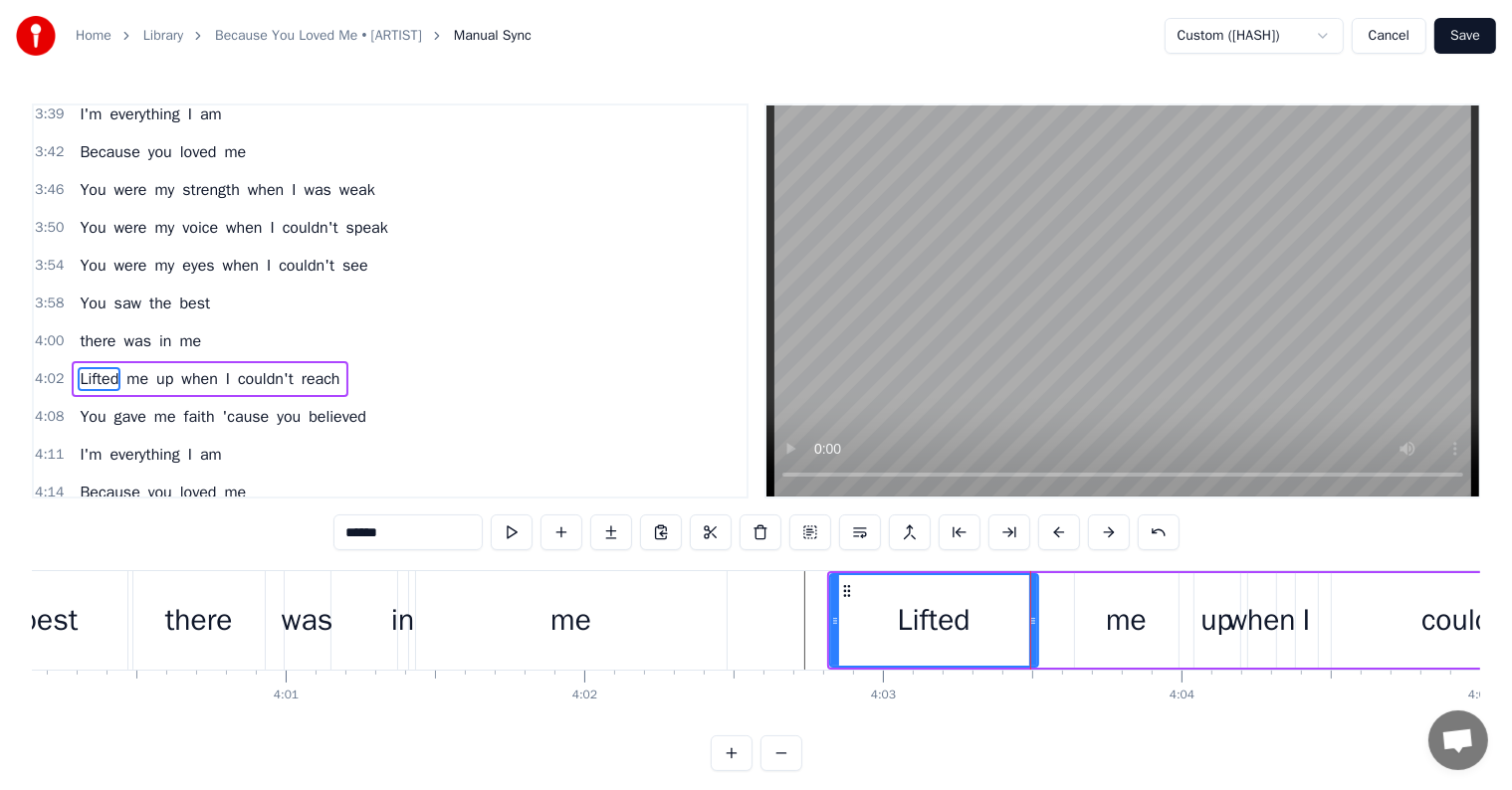 click at bounding box center [-29506, 620] 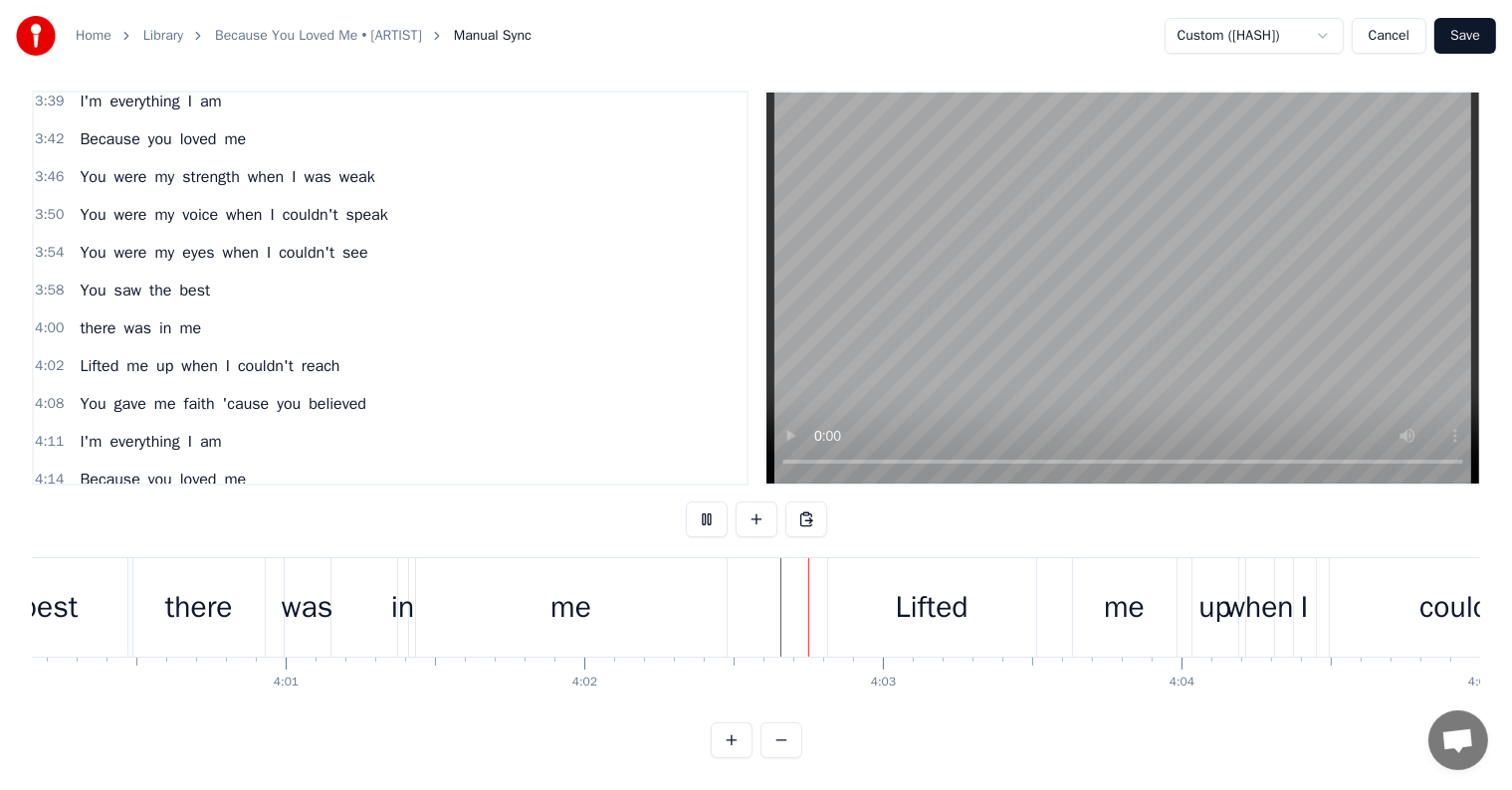 scroll, scrollTop: 30, scrollLeft: 0, axis: vertical 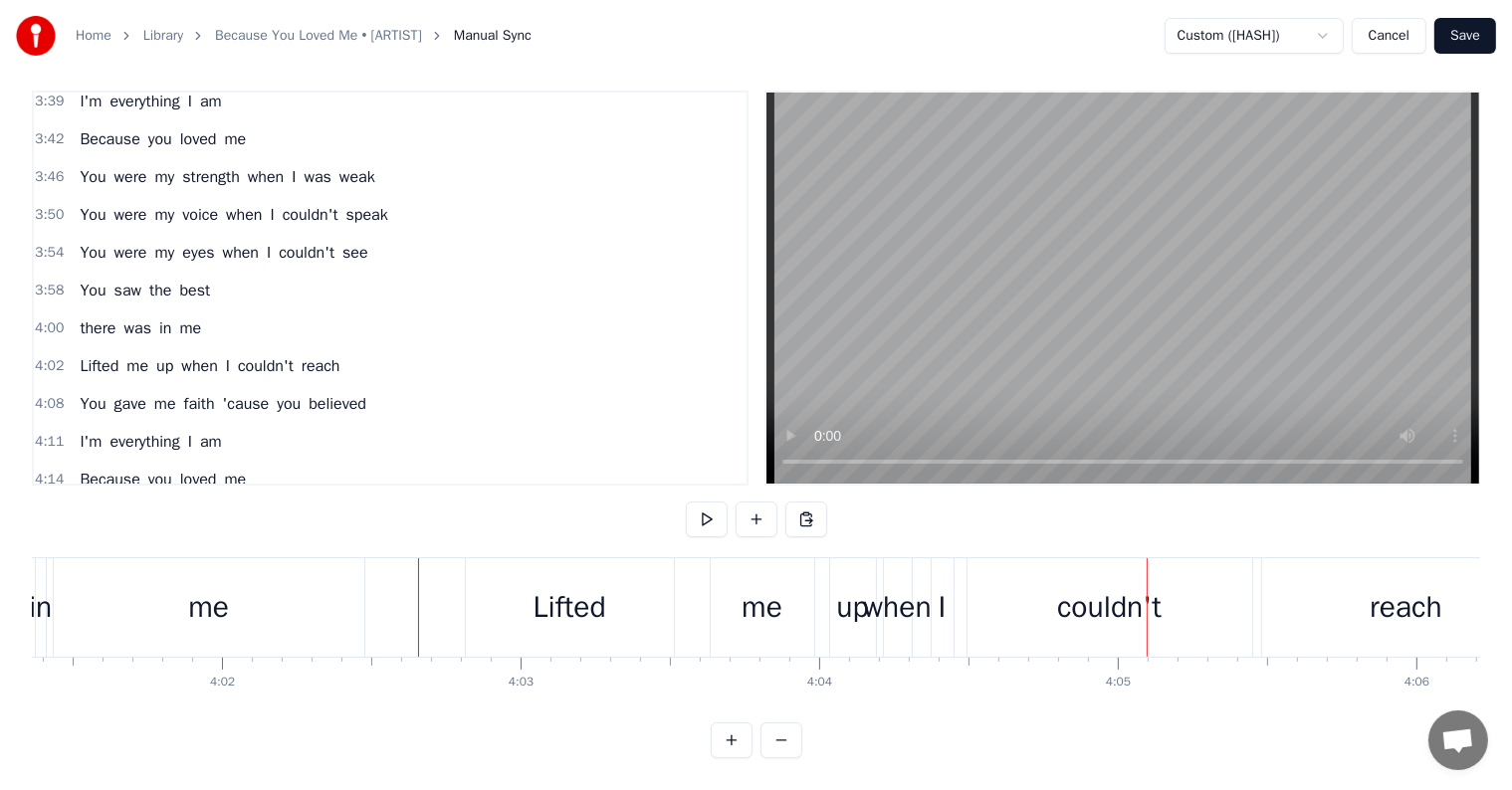 click on "me" at bounding box center [761, 607] 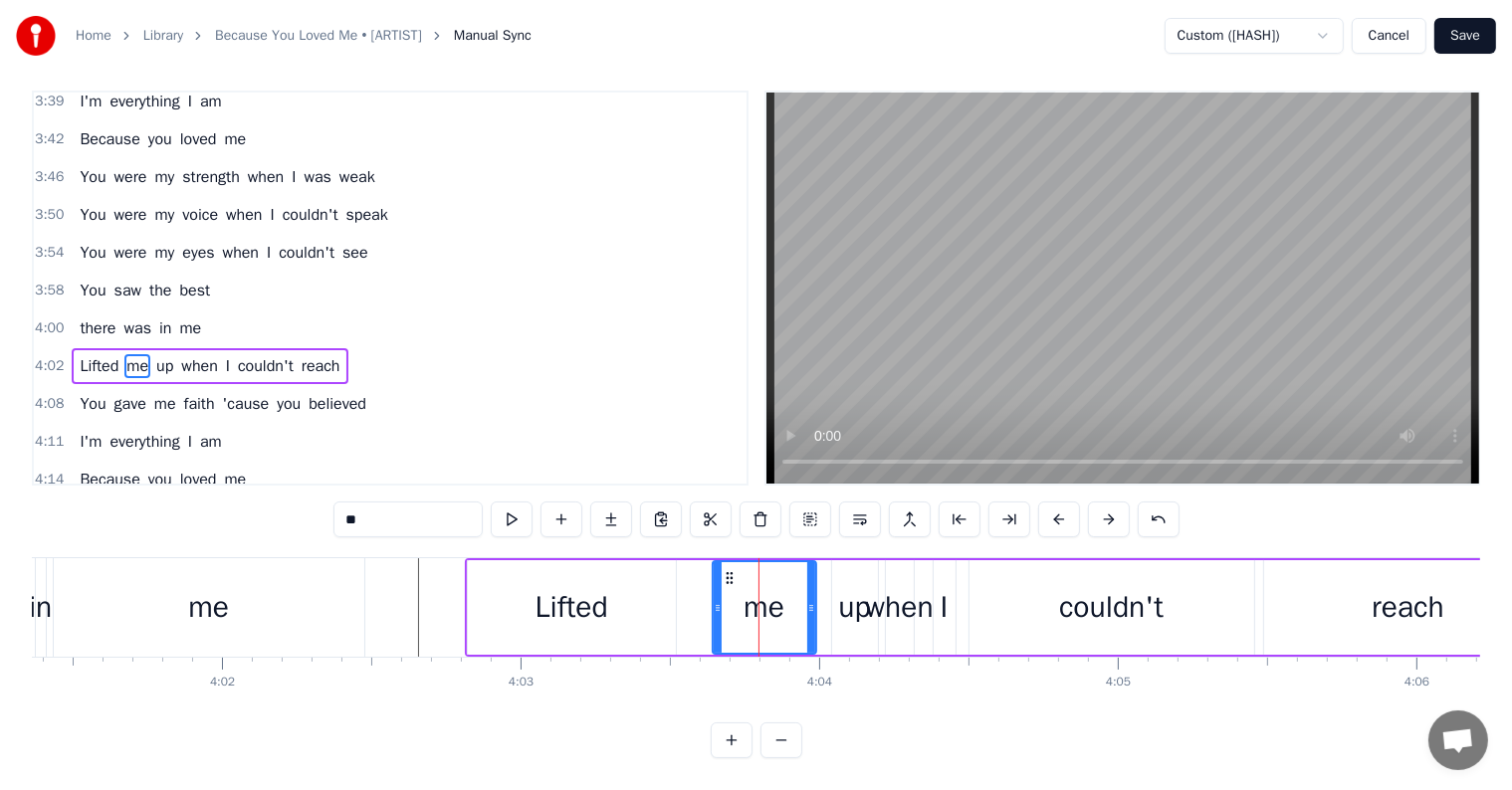 scroll, scrollTop: 0, scrollLeft: 0, axis: both 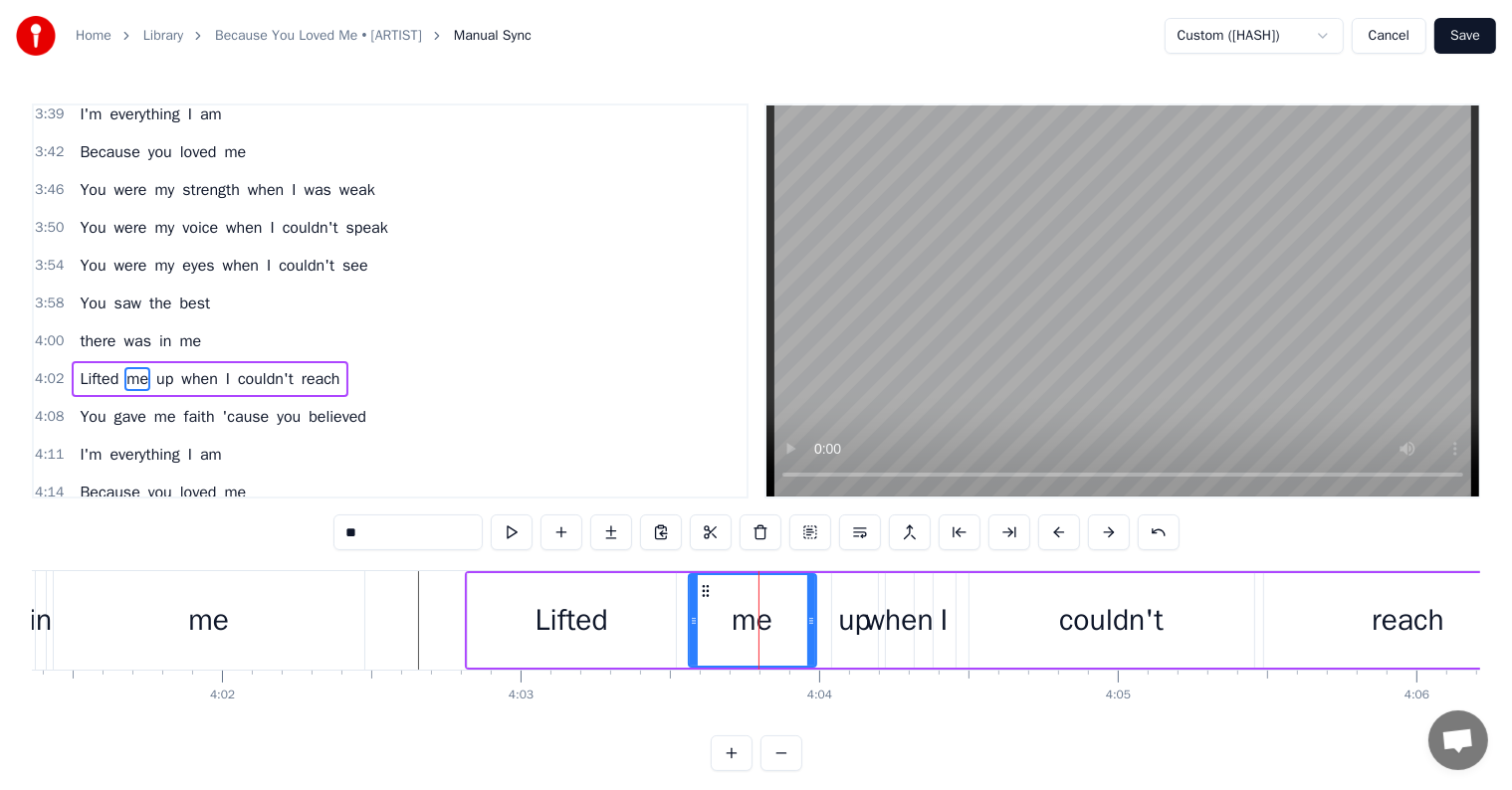 drag, startPoint x: 712, startPoint y: 605, endPoint x: 688, endPoint y: 603, distance: 24.083189 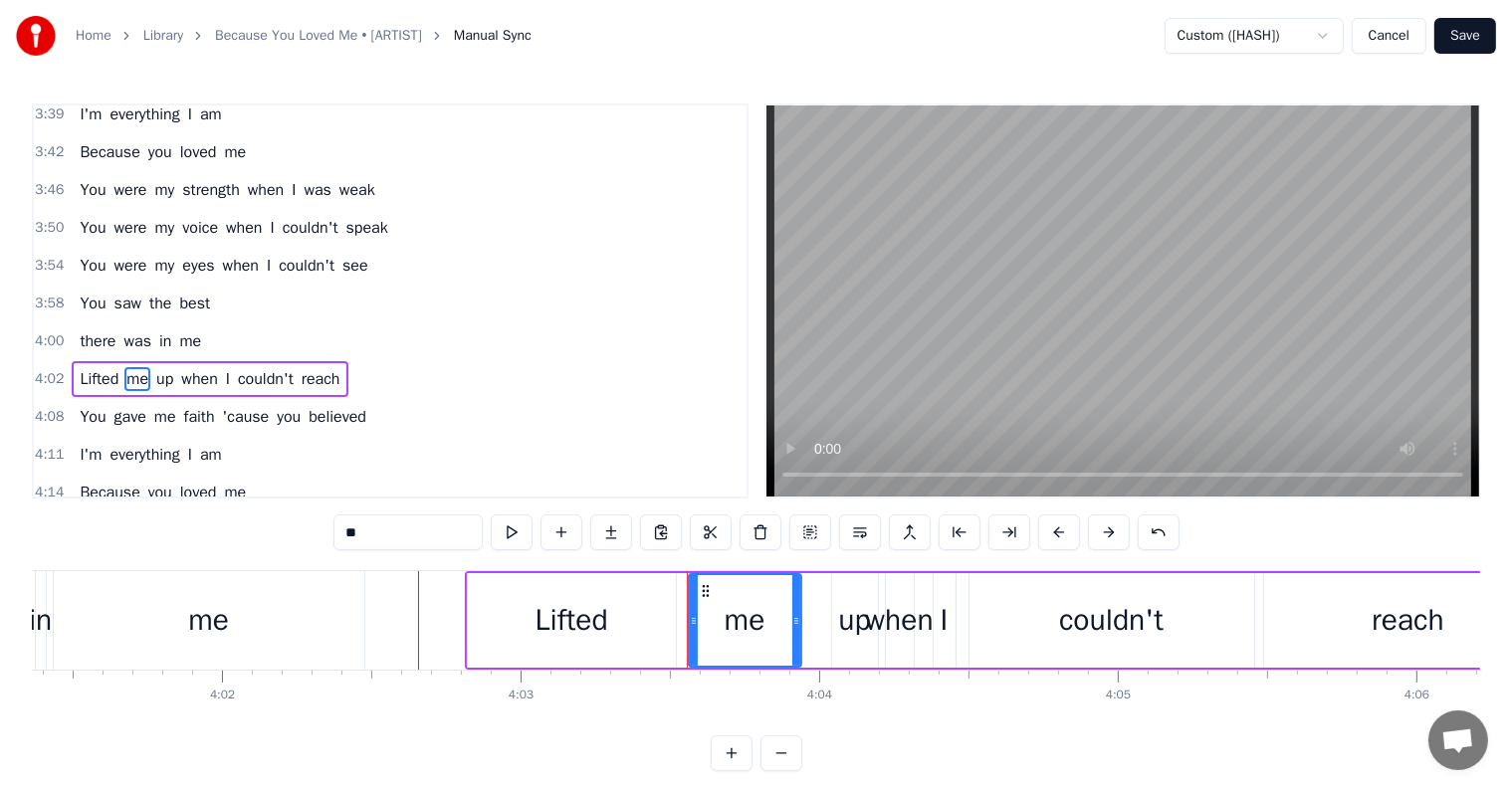drag, startPoint x: 812, startPoint y: 620, endPoint x: 804, endPoint y: 613, distance: 10.630146 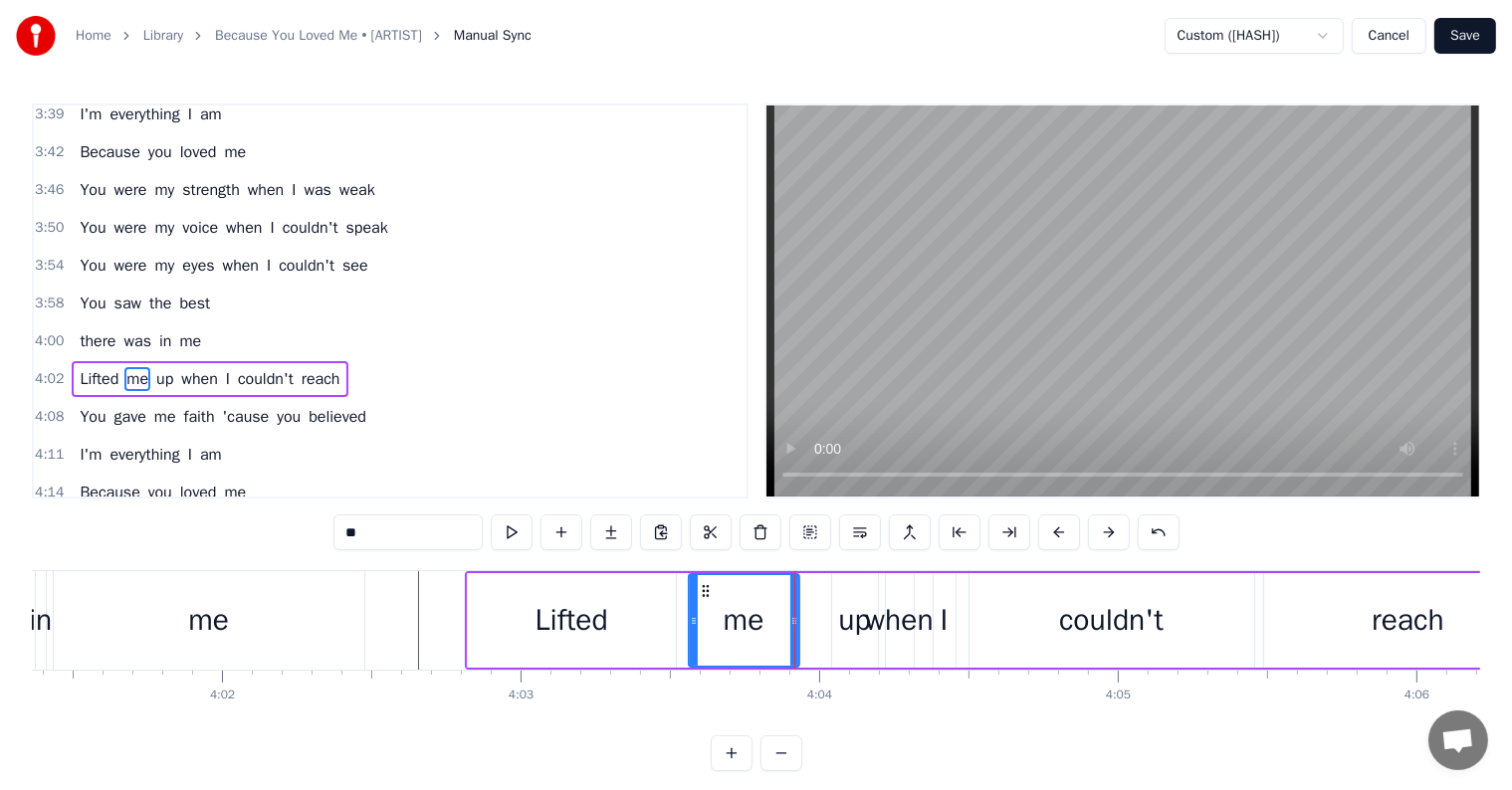 click on "up" at bounding box center (854, 620) 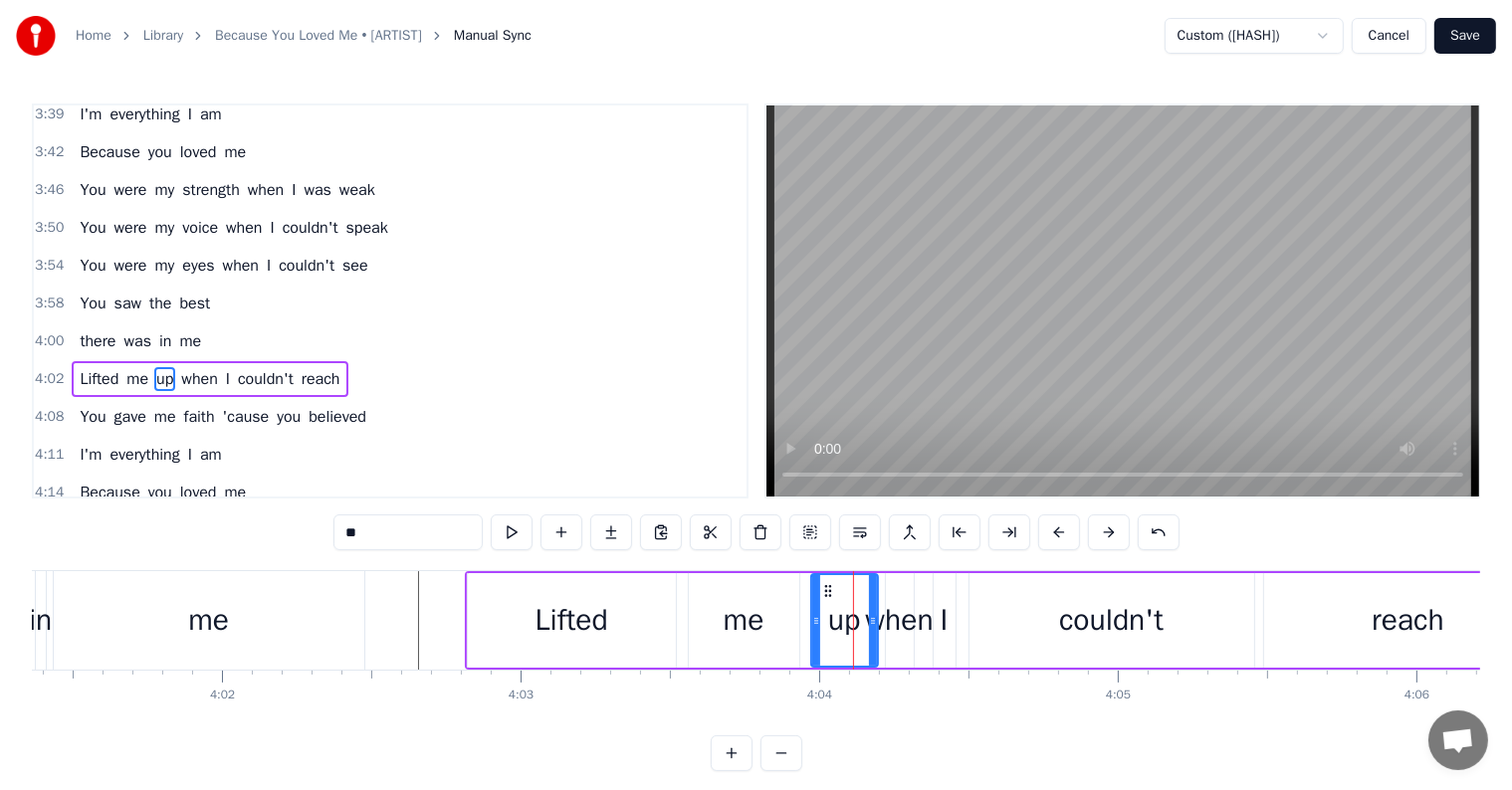 drag, startPoint x: 832, startPoint y: 622, endPoint x: 808, endPoint y: 614, distance: 25.298221 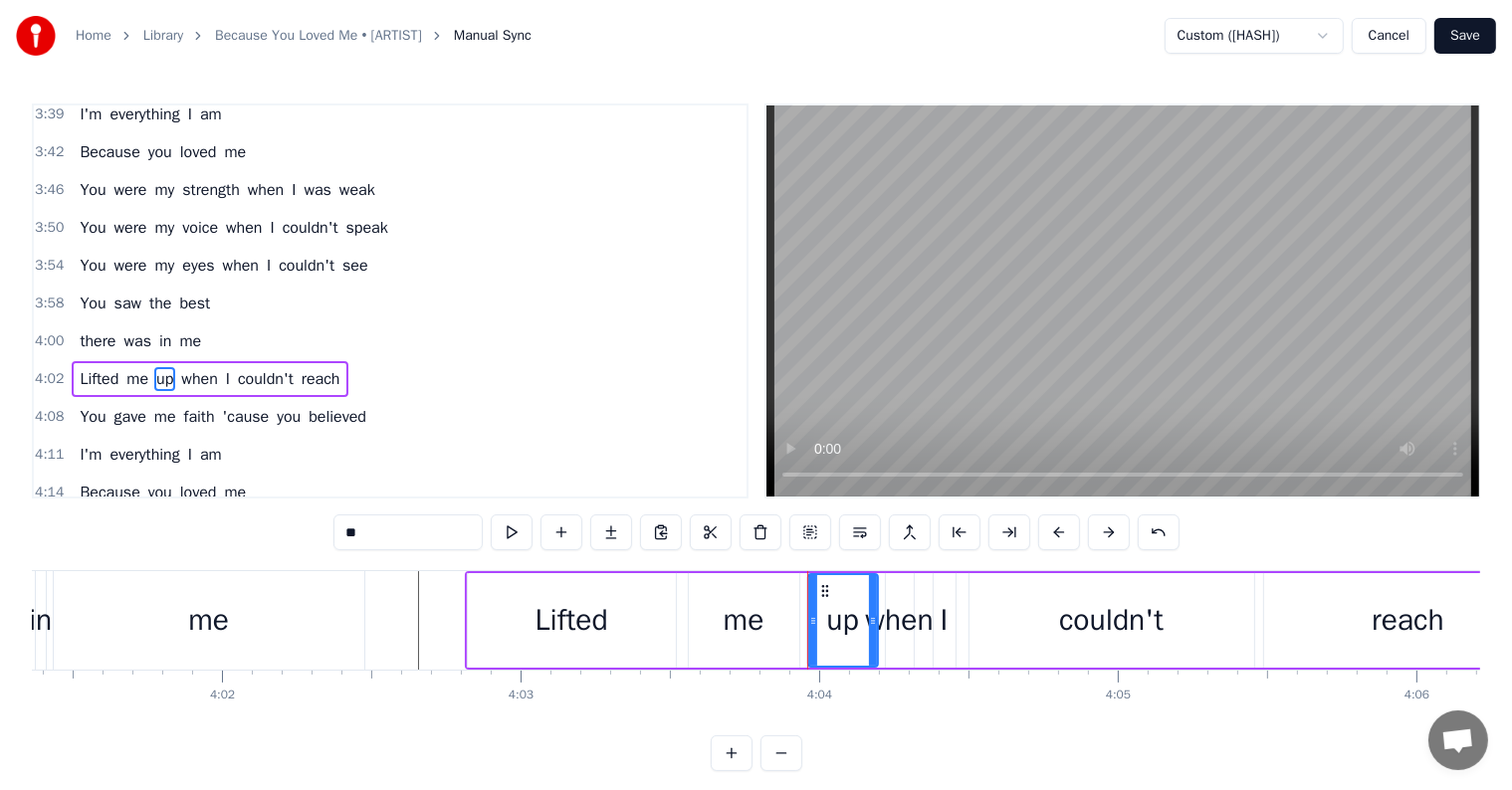 click on "I" at bounding box center (945, 620) 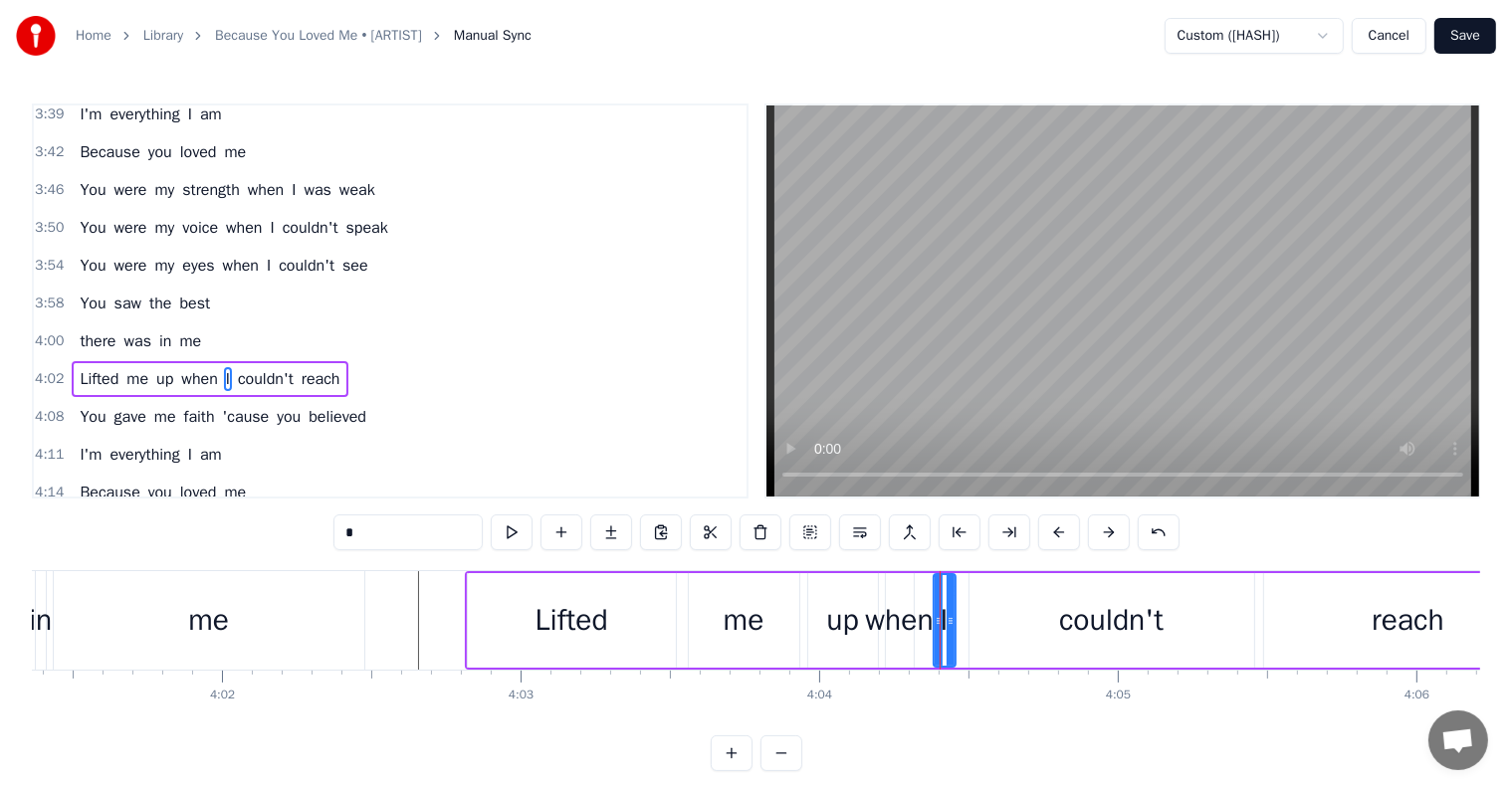 click on "couldn't" at bounding box center (1112, 620) 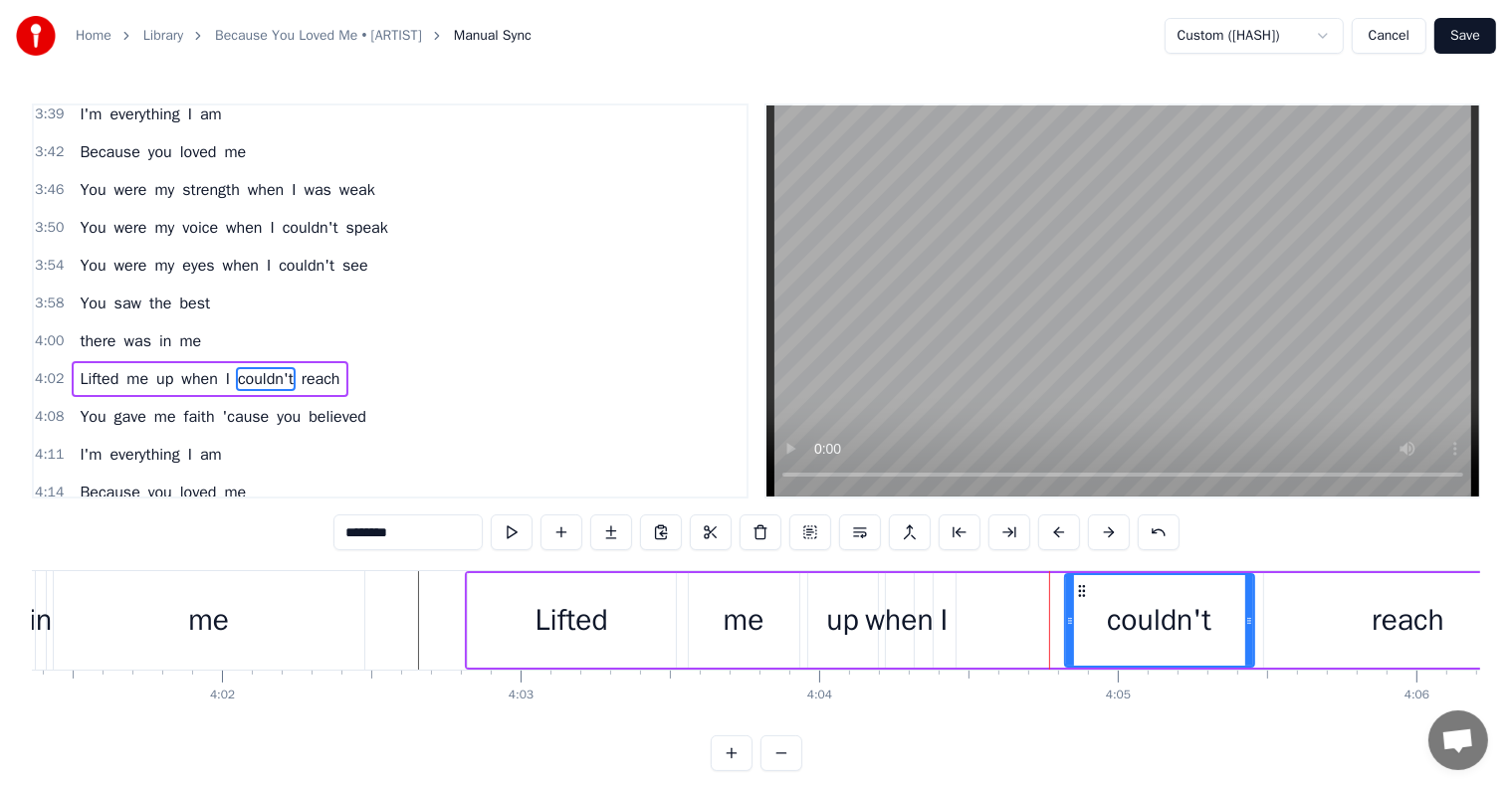 drag, startPoint x: 972, startPoint y: 617, endPoint x: 1068, endPoint y: 619, distance: 96.02083 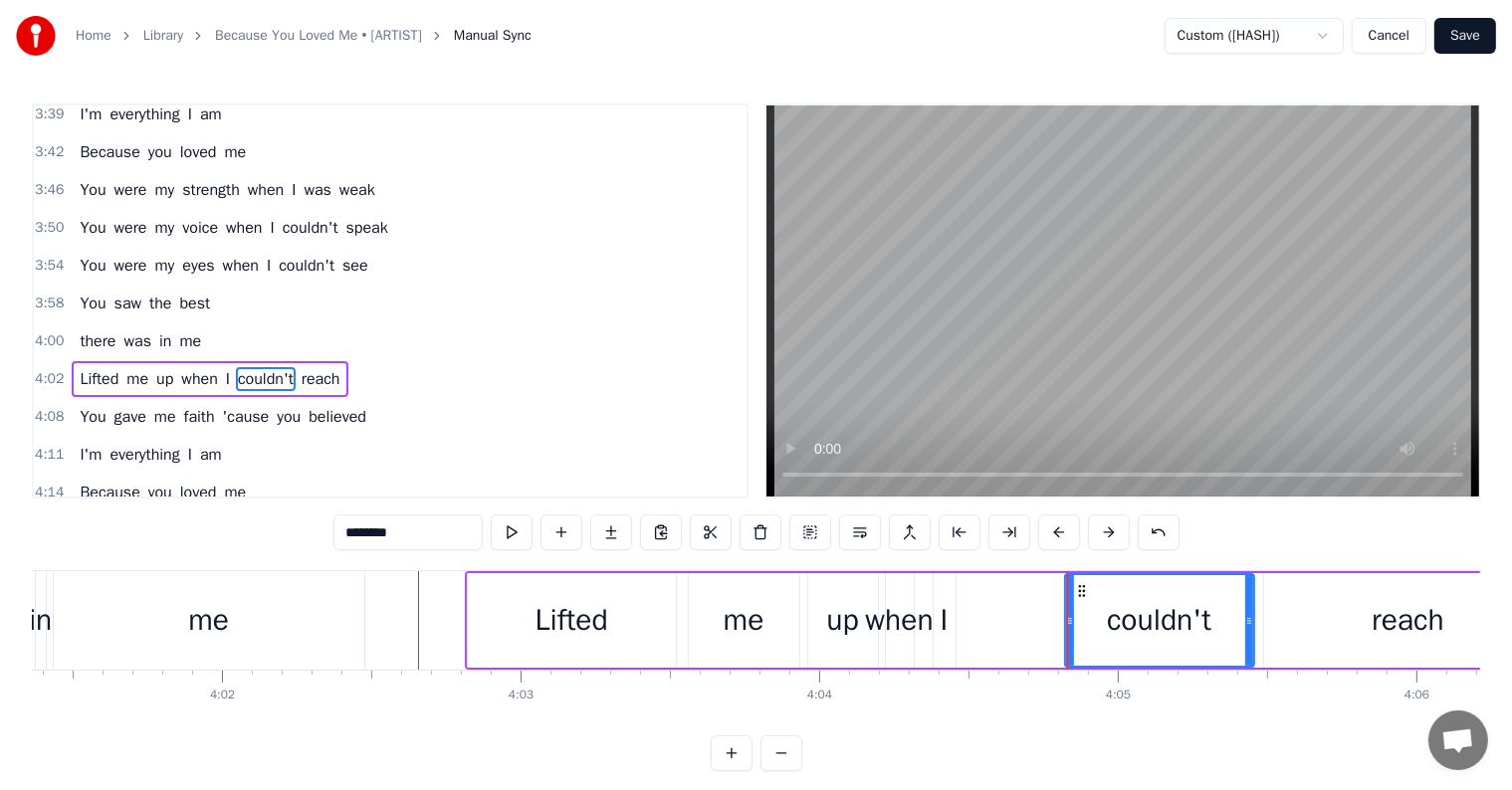 click on "I" at bounding box center (945, 620) 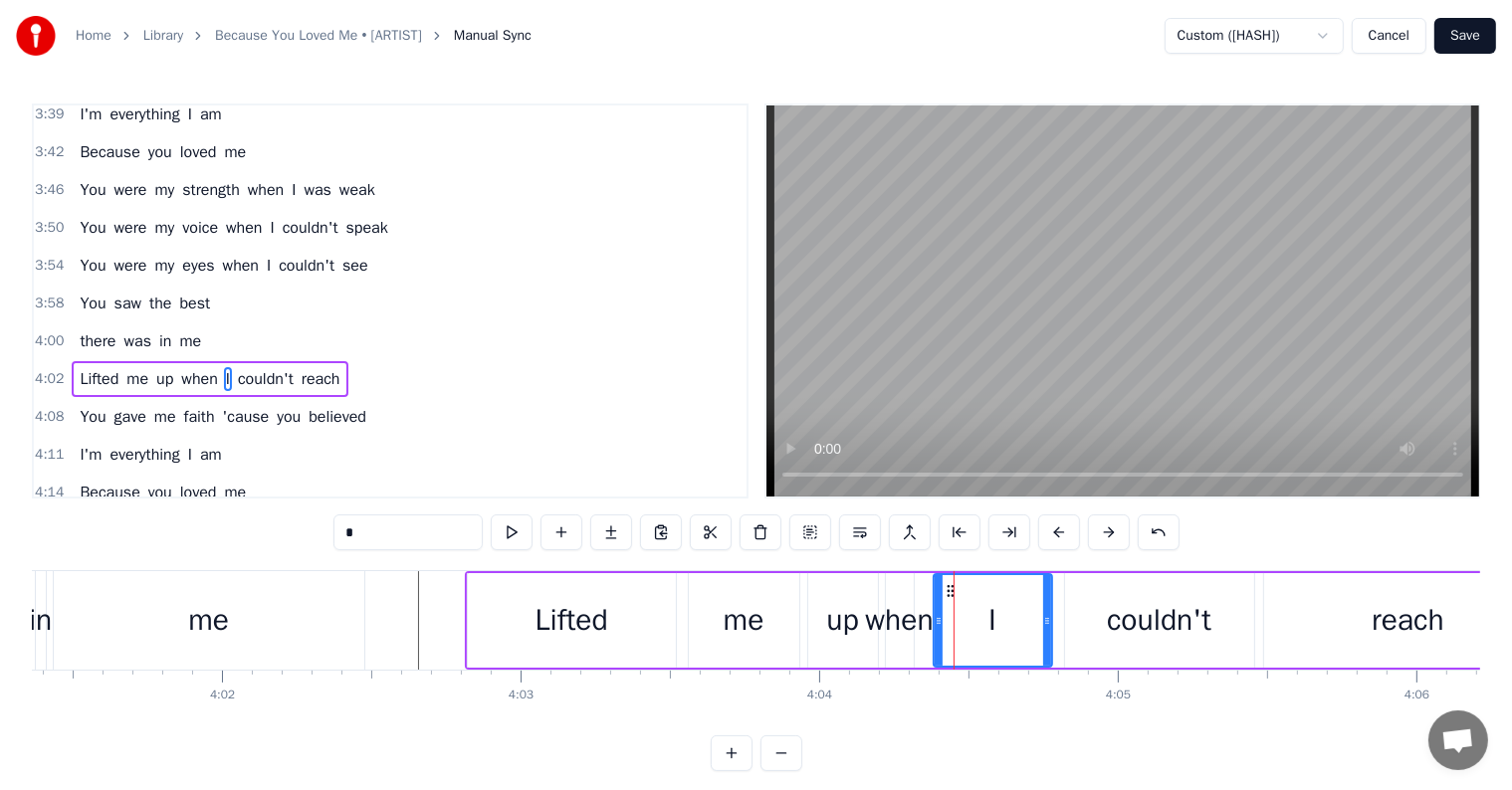 drag, startPoint x: 950, startPoint y: 615, endPoint x: 1004, endPoint y: 672, distance: 78.51751 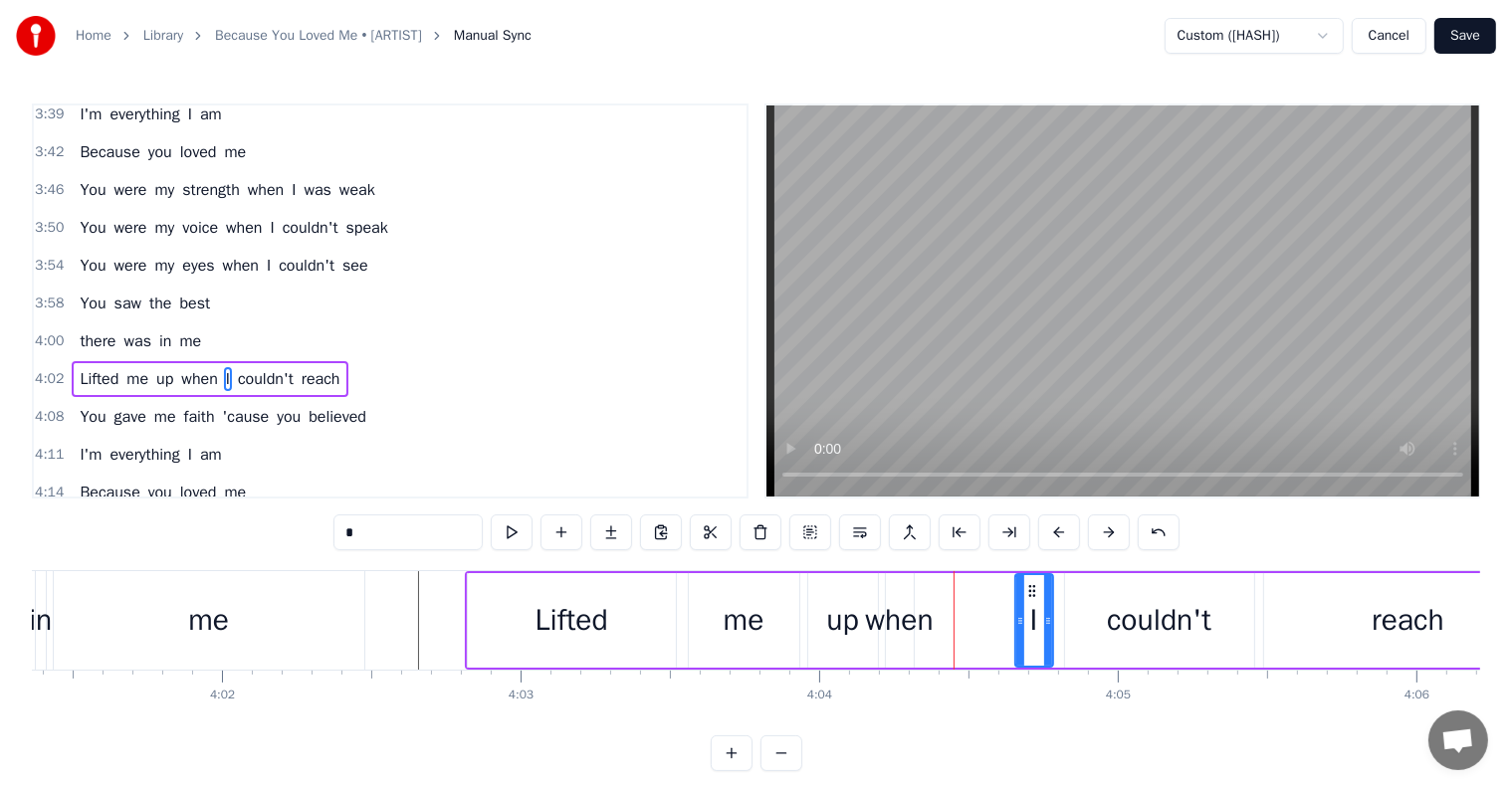 drag, startPoint x: 936, startPoint y: 628, endPoint x: 960, endPoint y: 651, distance: 33.24154 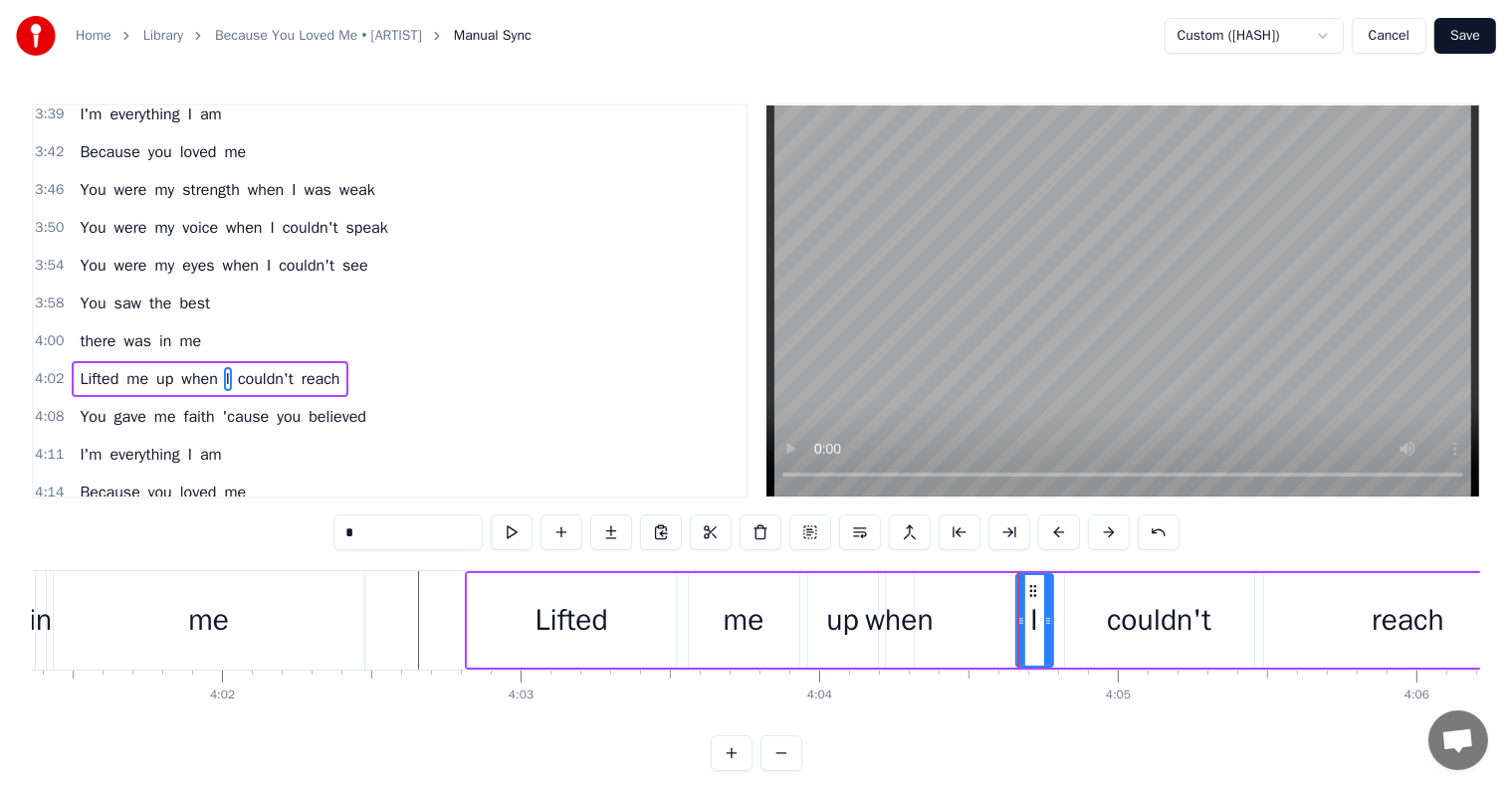 click on "when" at bounding box center [899, 620] 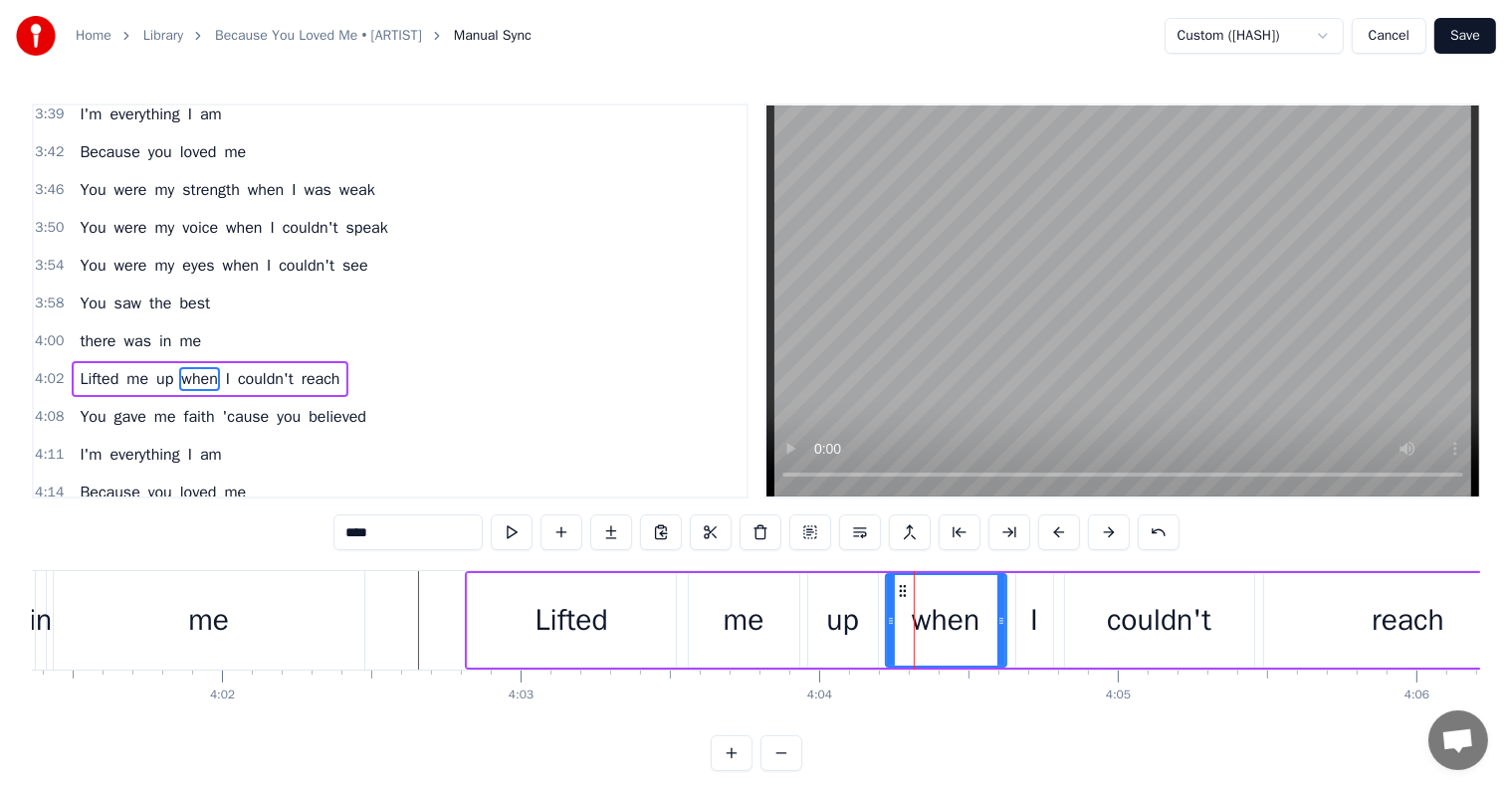 drag, startPoint x: 908, startPoint y: 617, endPoint x: 1000, endPoint y: 649, distance: 97.40637 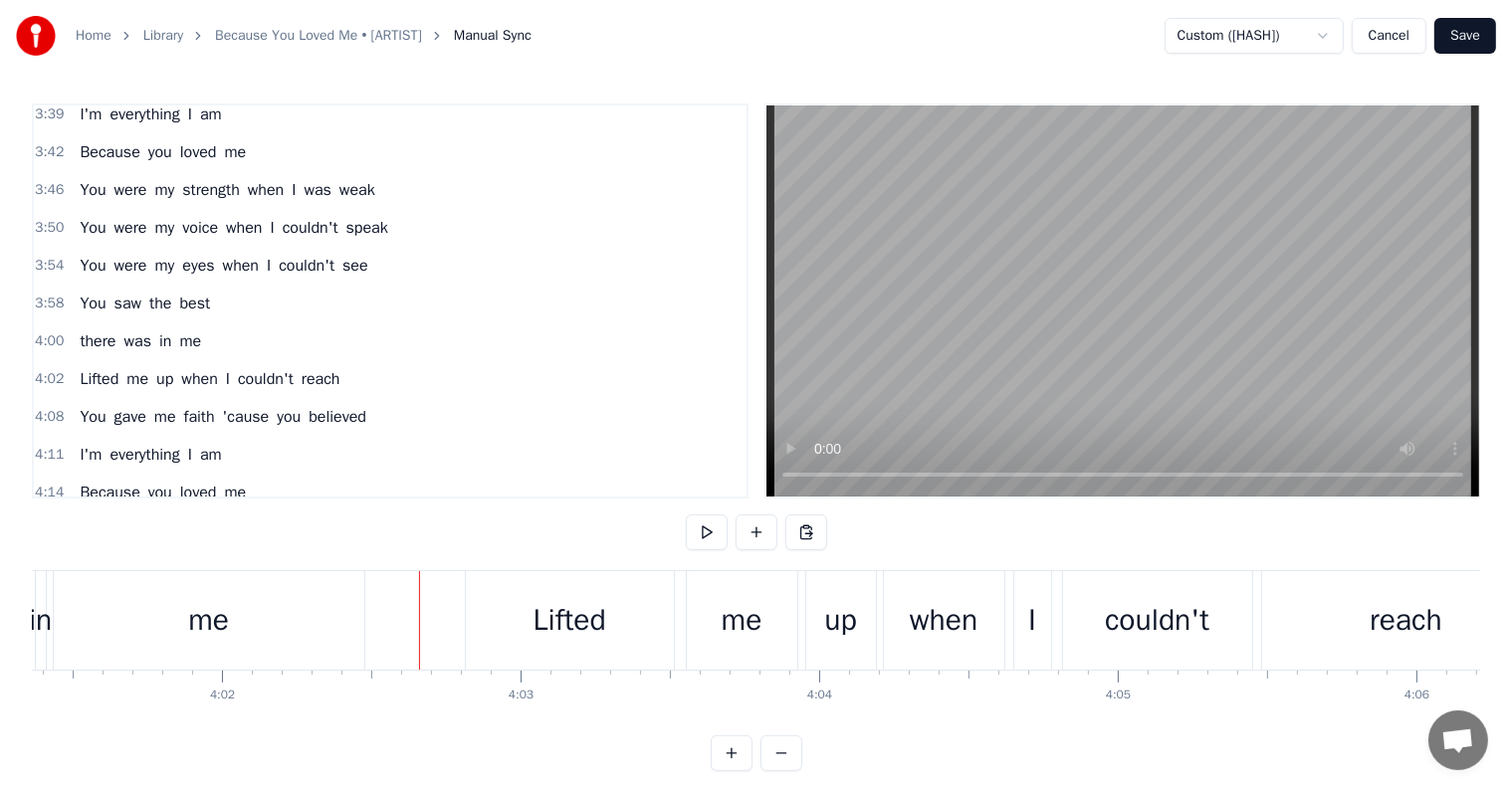click at bounding box center [-29869, 620] 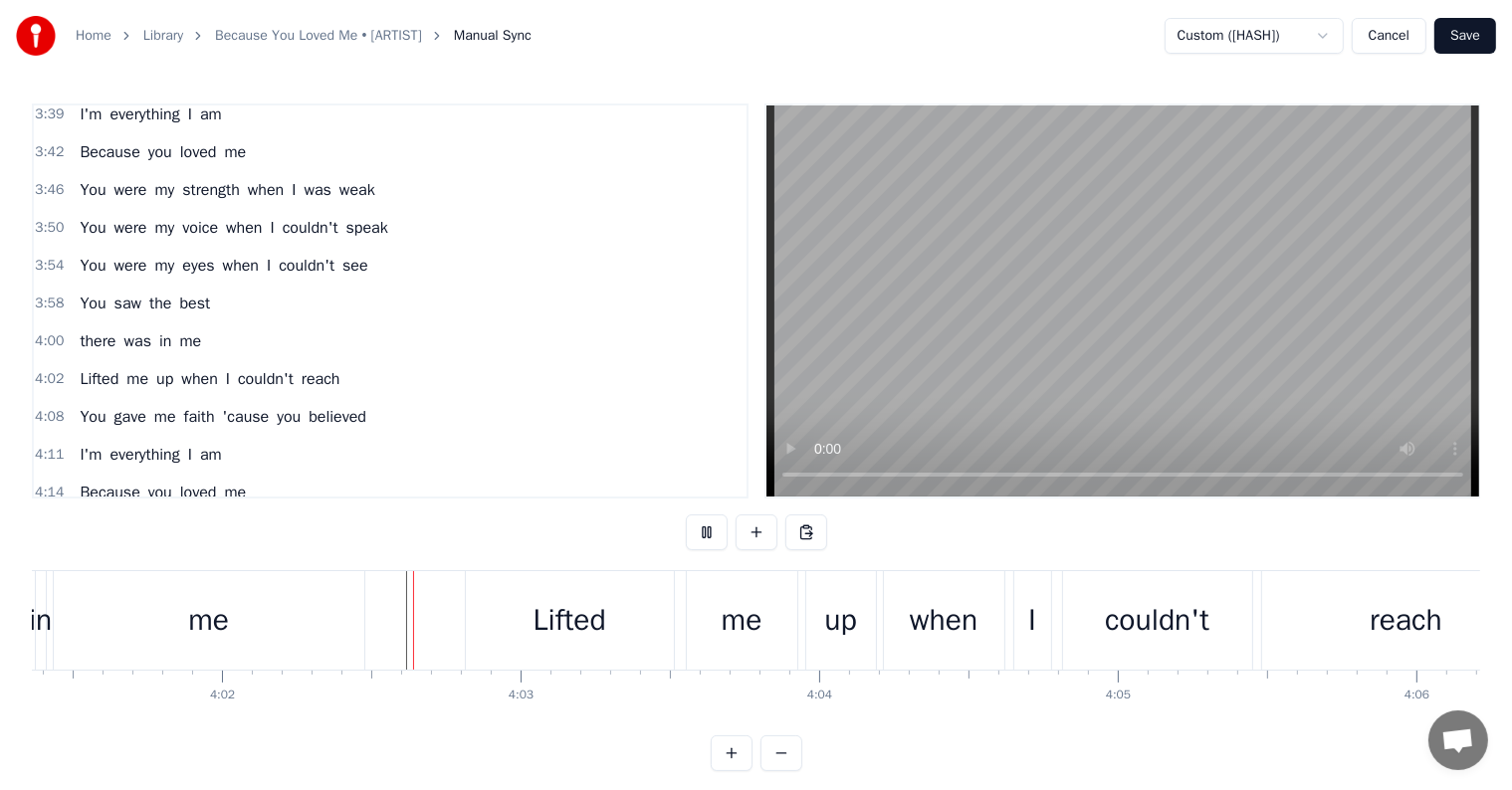 scroll, scrollTop: 30, scrollLeft: 0, axis: vertical 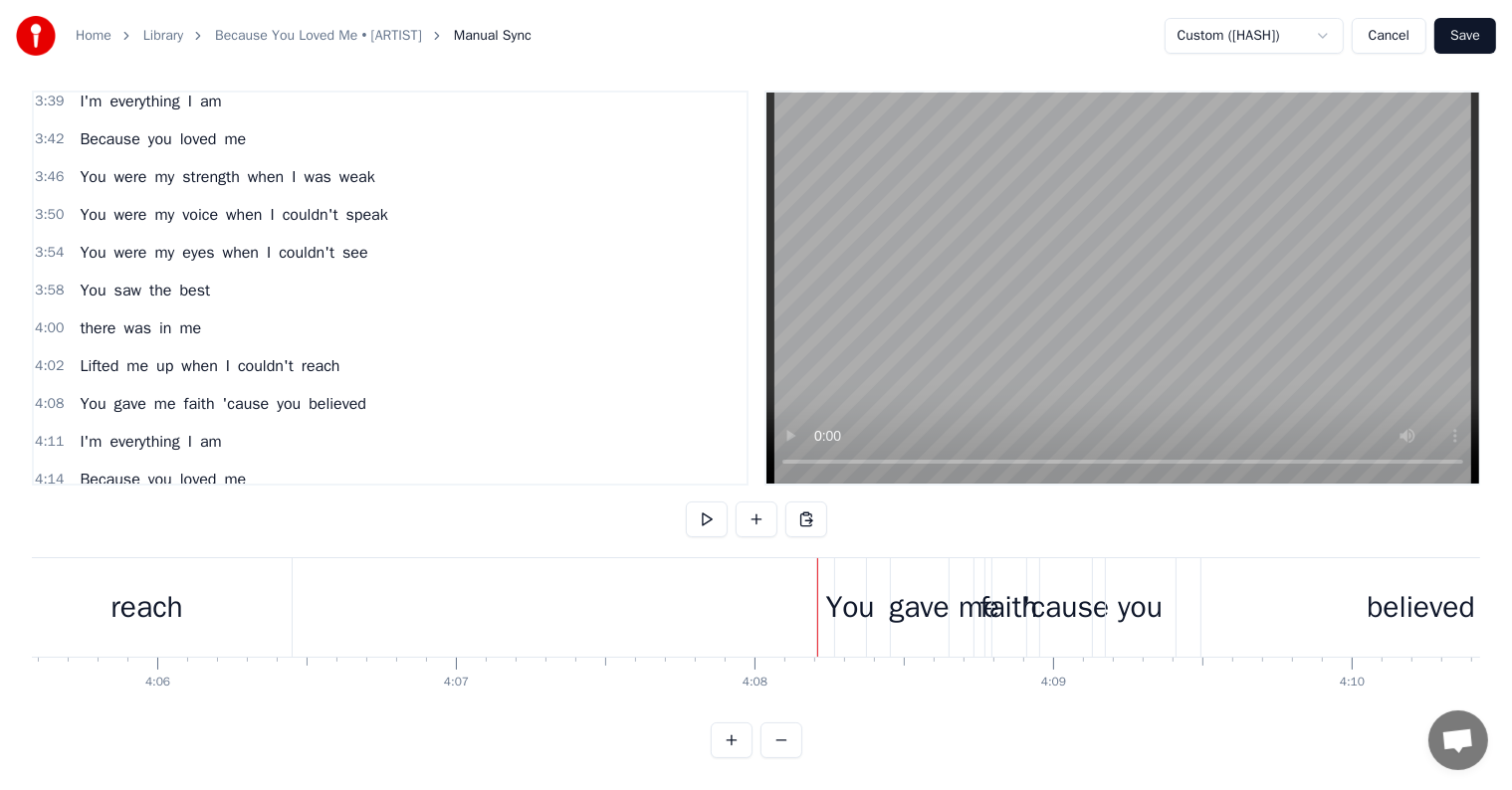 click on "You" at bounding box center [850, 607] 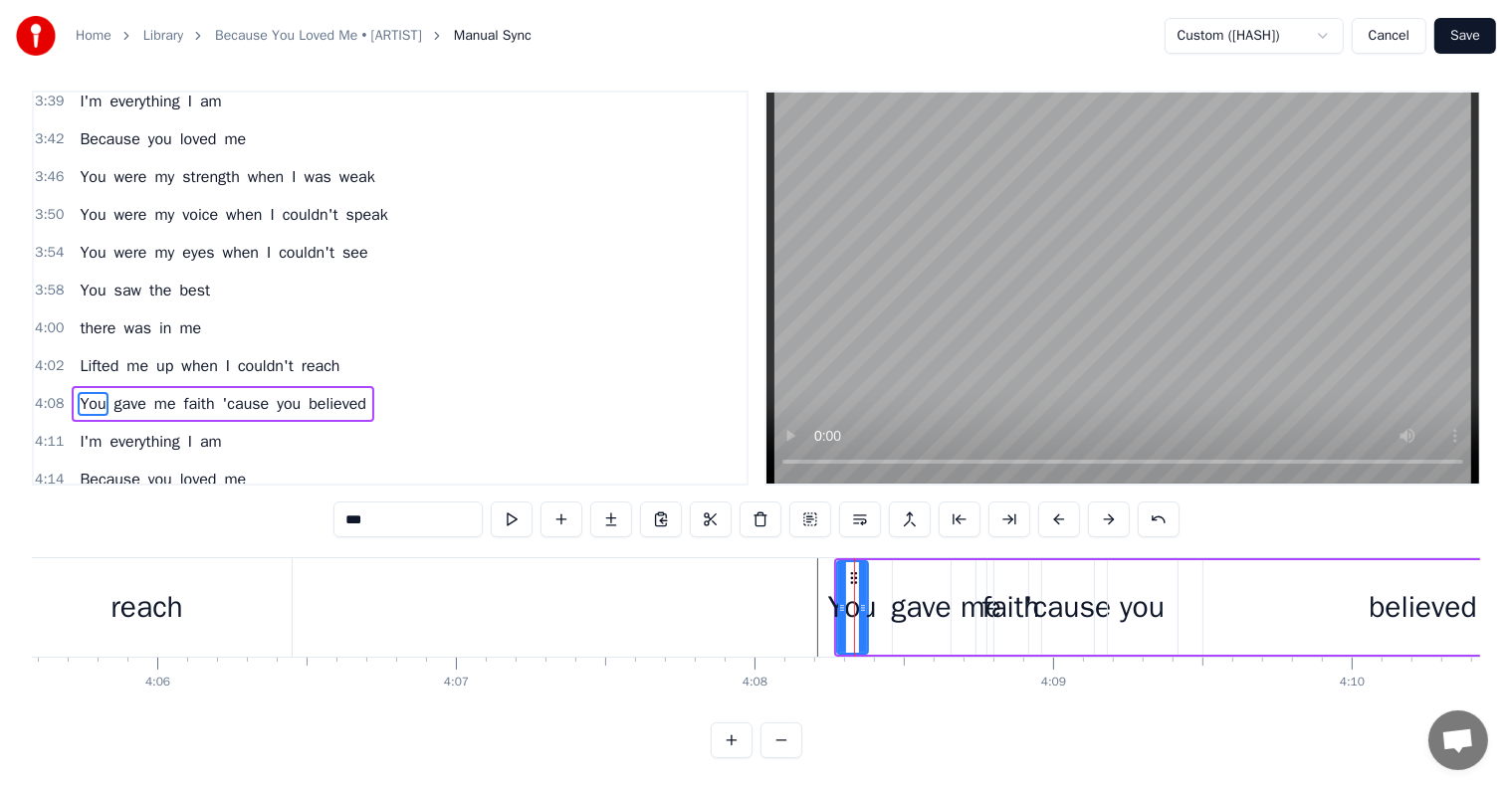 scroll, scrollTop: 0, scrollLeft: 0, axis: both 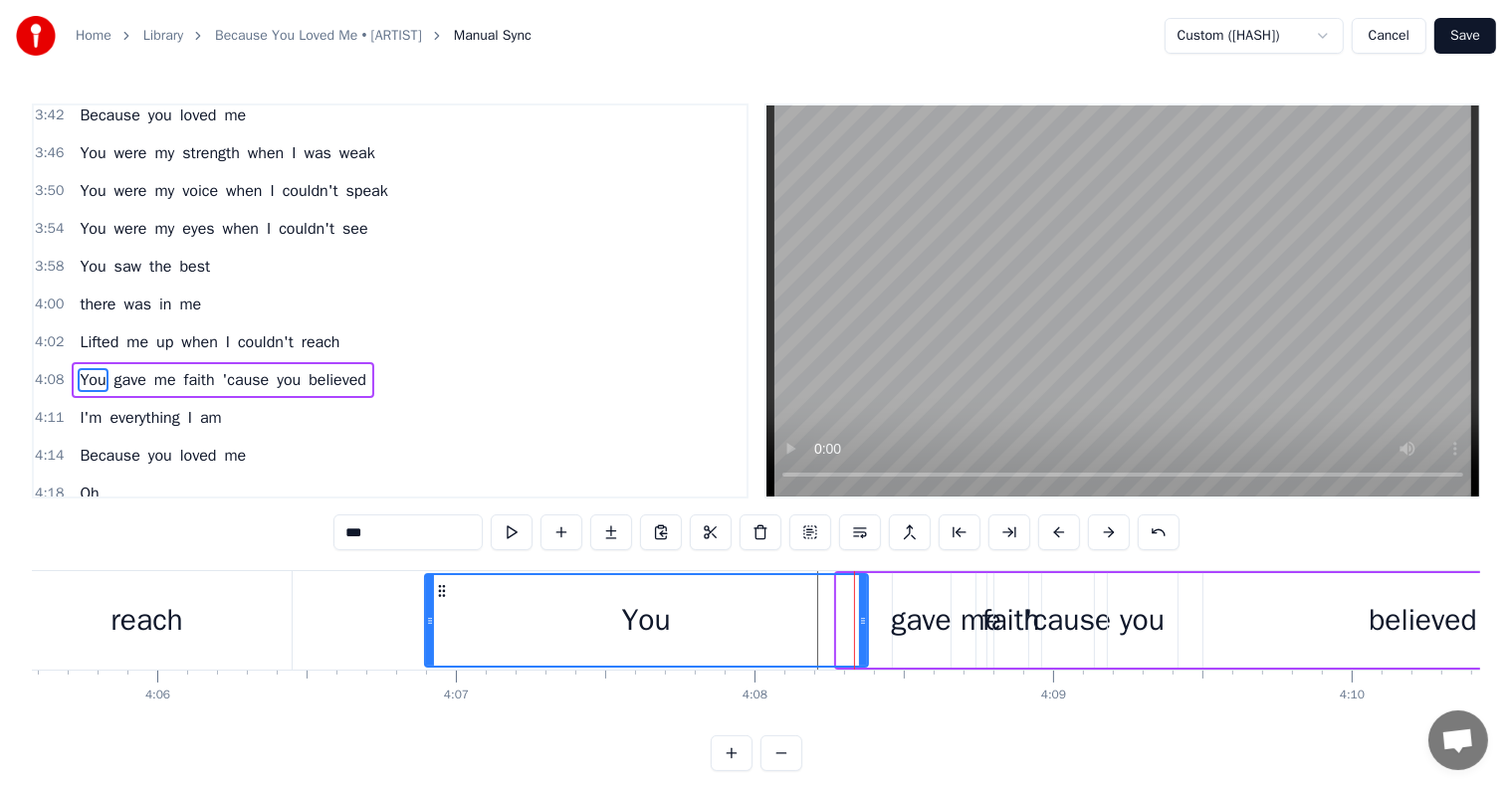 drag, startPoint x: 836, startPoint y: 601, endPoint x: 424, endPoint y: 577, distance: 412.69844 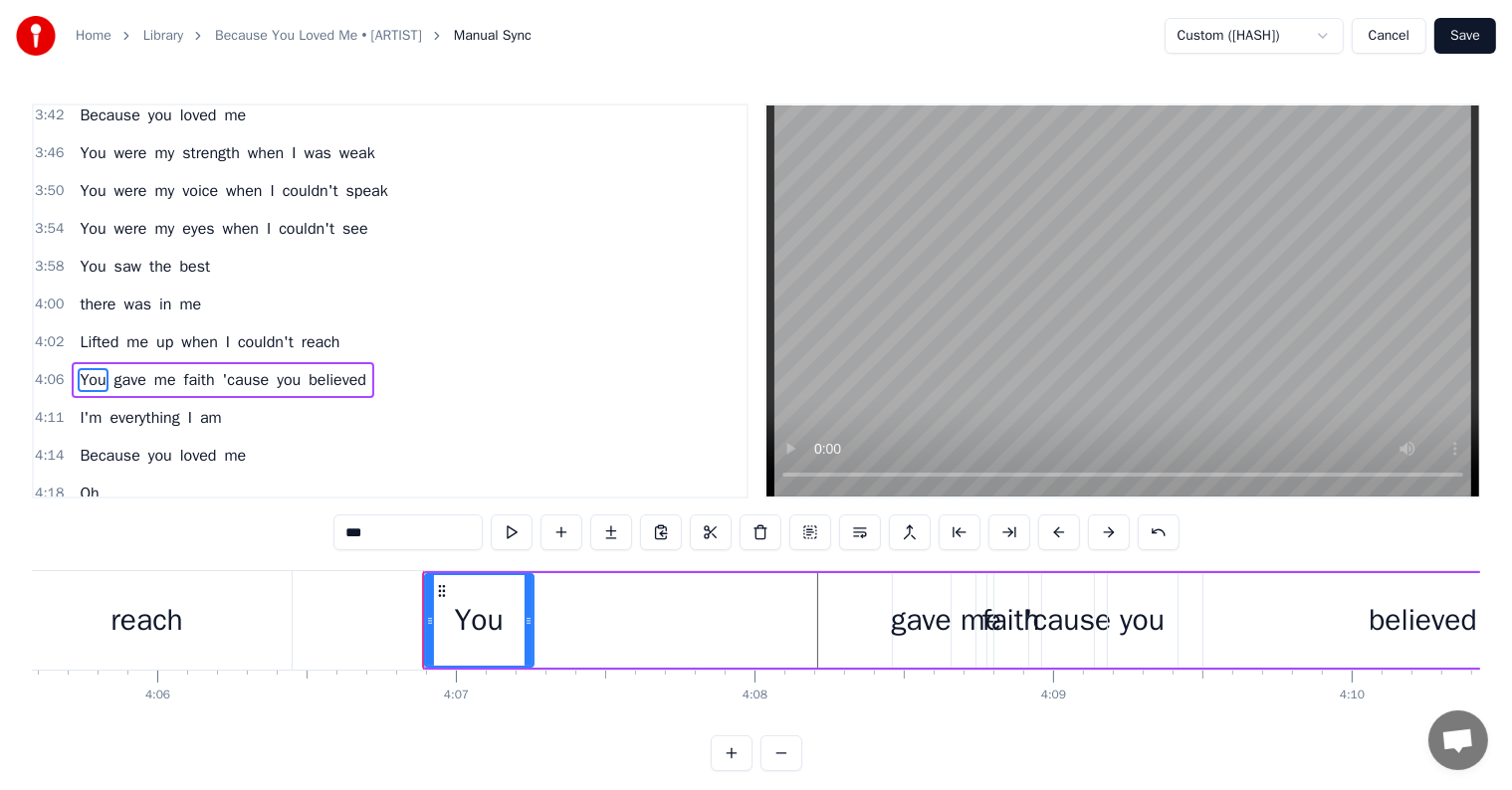 drag, startPoint x: 860, startPoint y: 617, endPoint x: 526, endPoint y: 609, distance: 334.0958 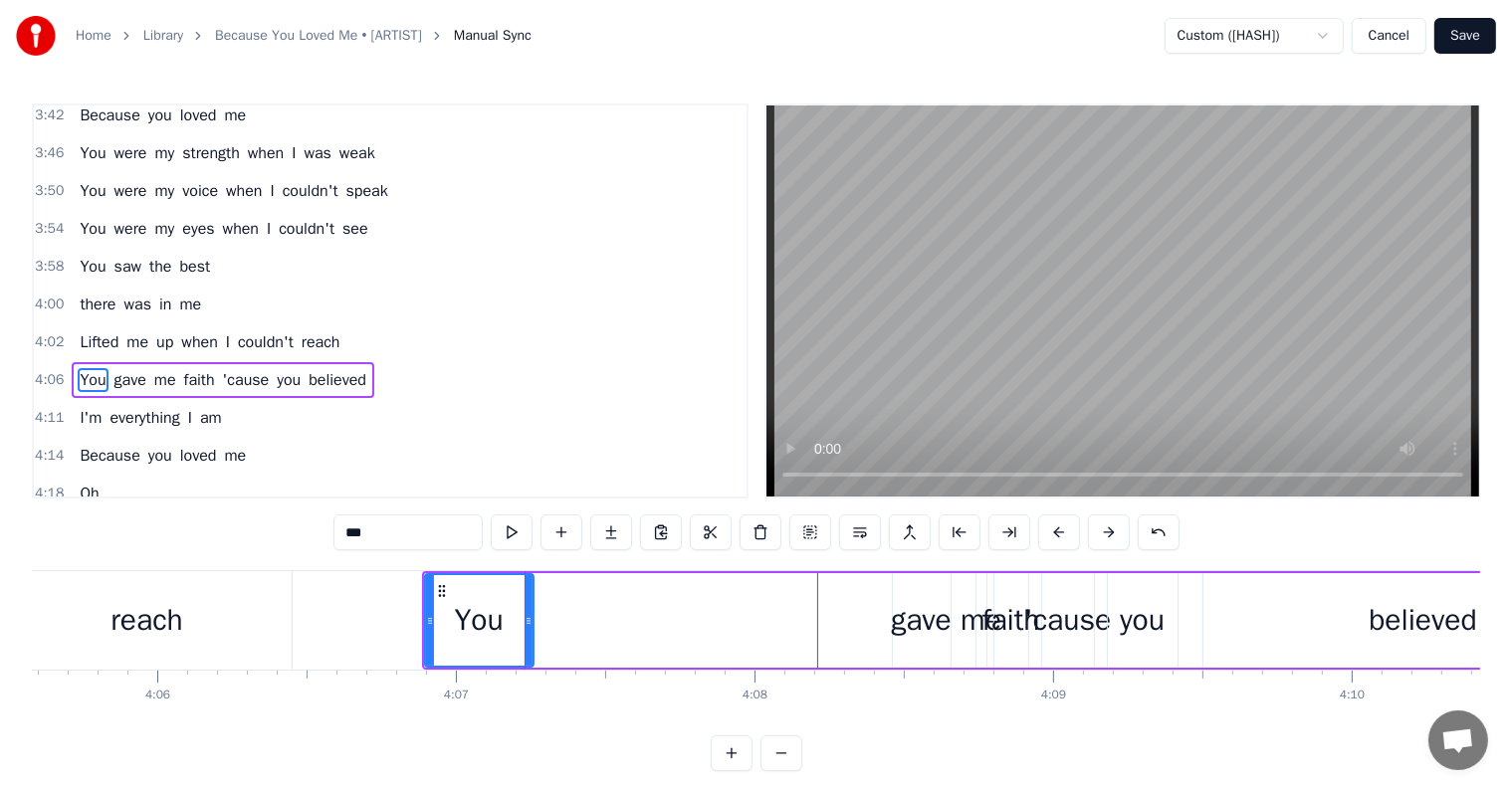 click at bounding box center [-31128, 620] 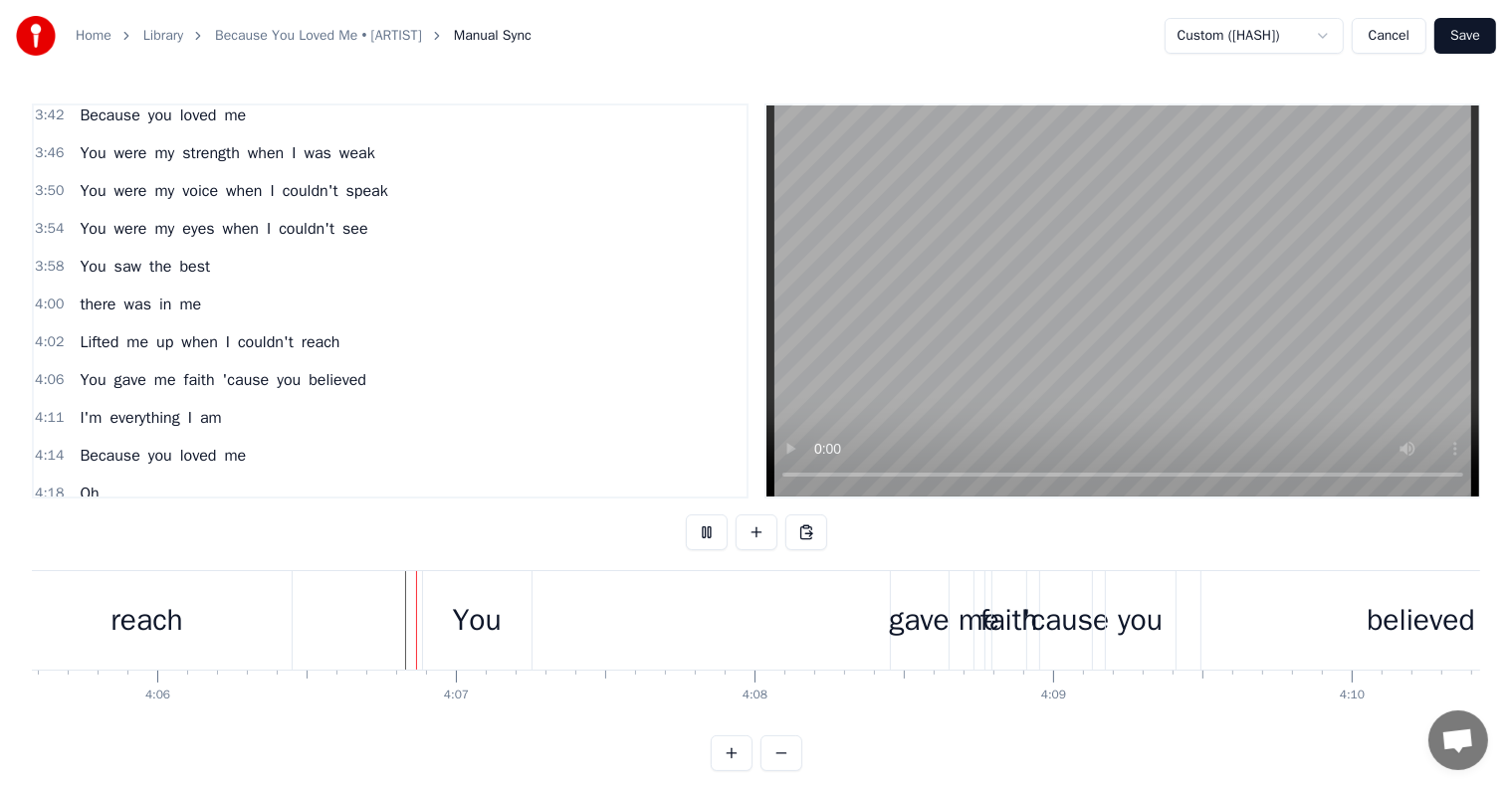 scroll, scrollTop: 30, scrollLeft: 0, axis: vertical 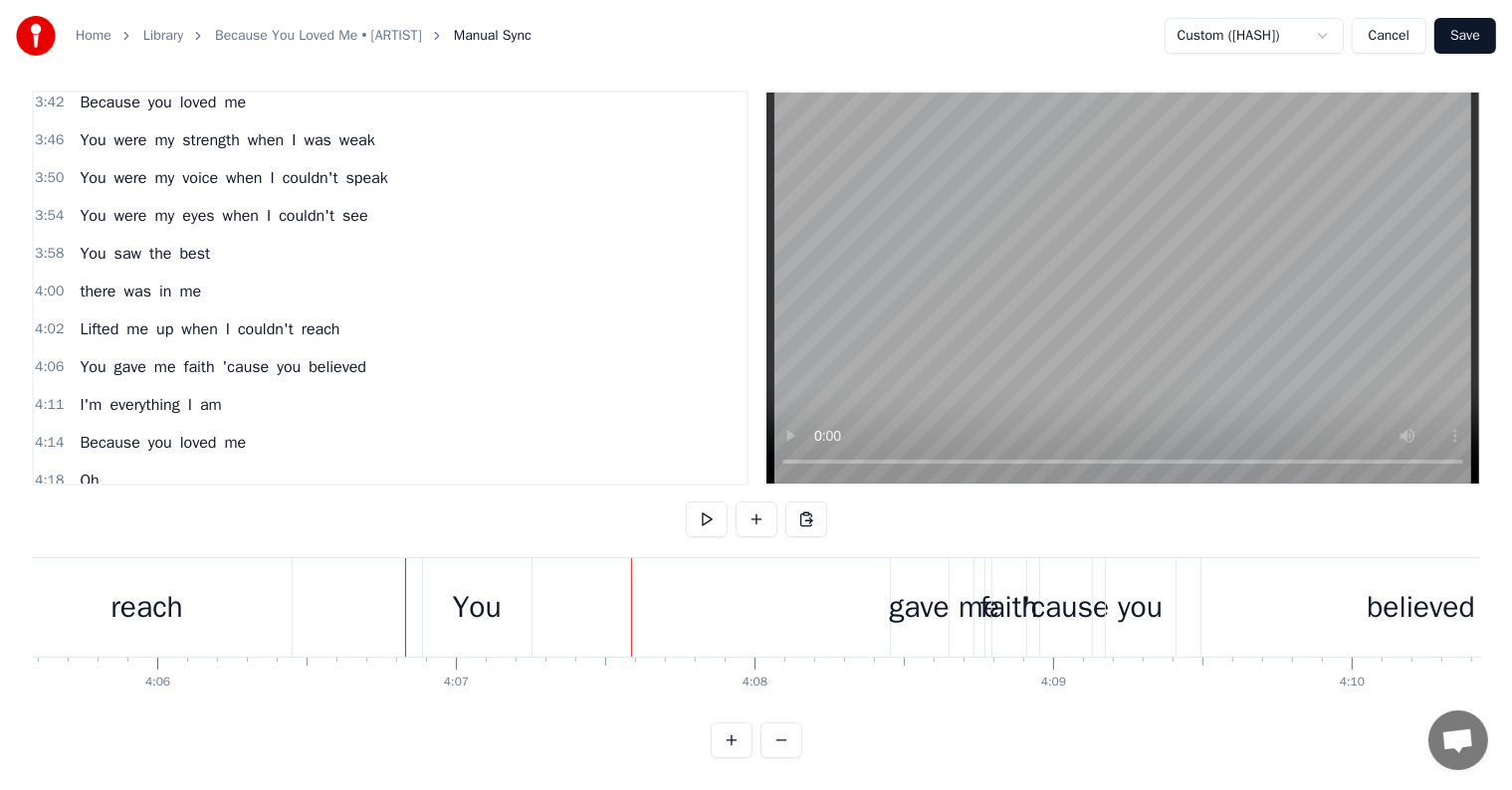 click on "gave" at bounding box center (919, 607) 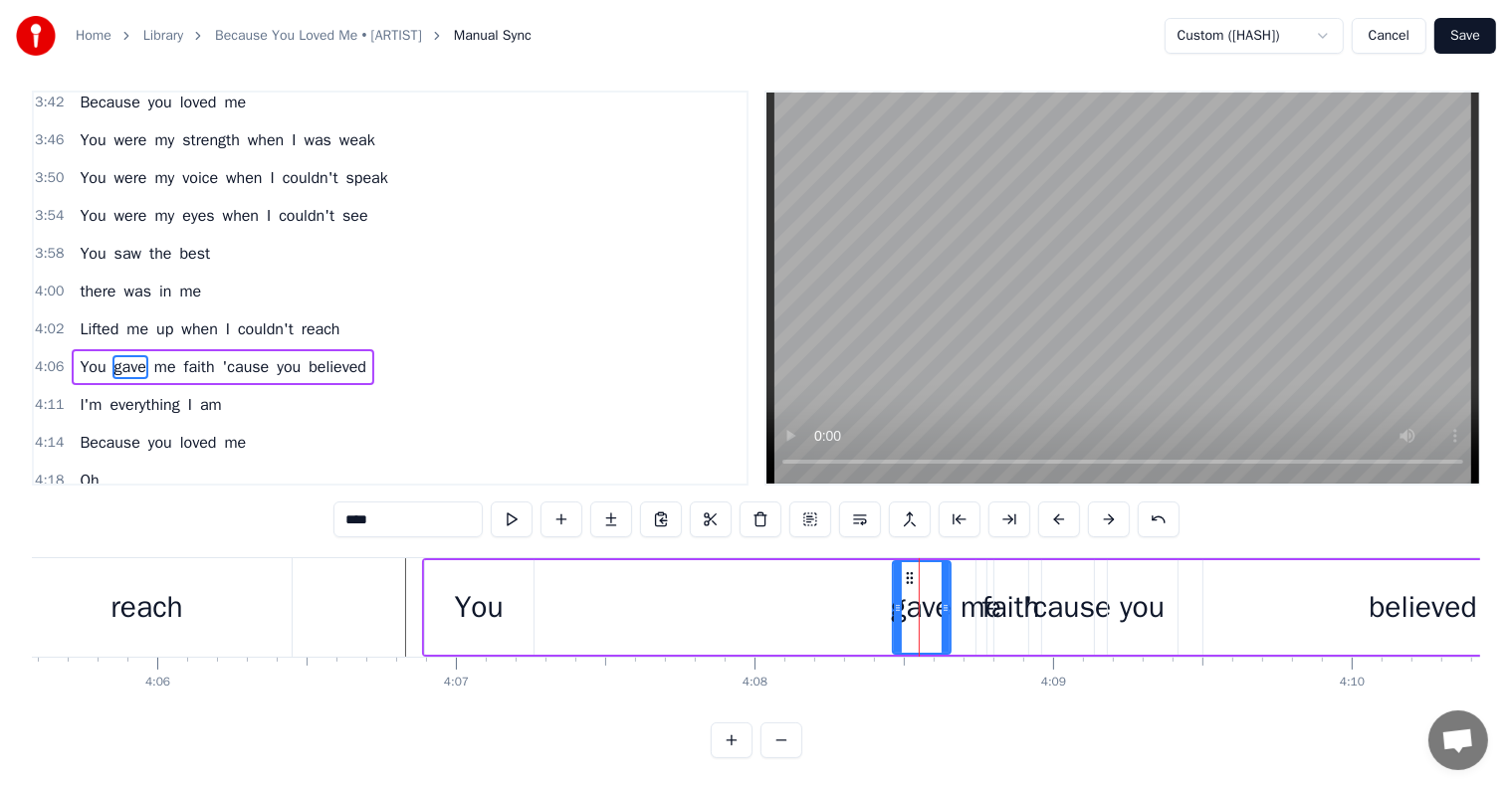 scroll, scrollTop: 0, scrollLeft: 0, axis: both 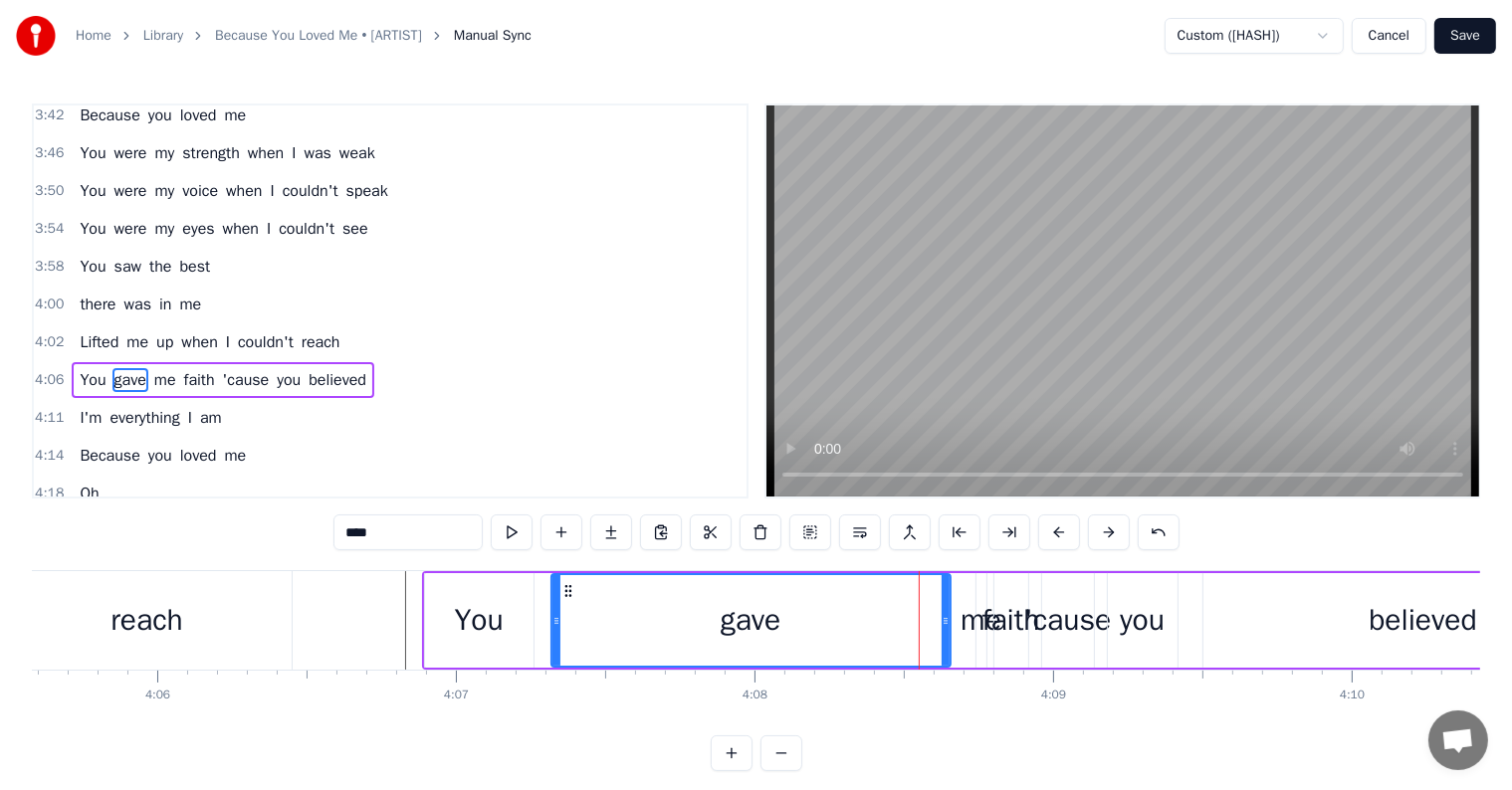 drag, startPoint x: 895, startPoint y: 608, endPoint x: 553, endPoint y: 613, distance: 342.03655 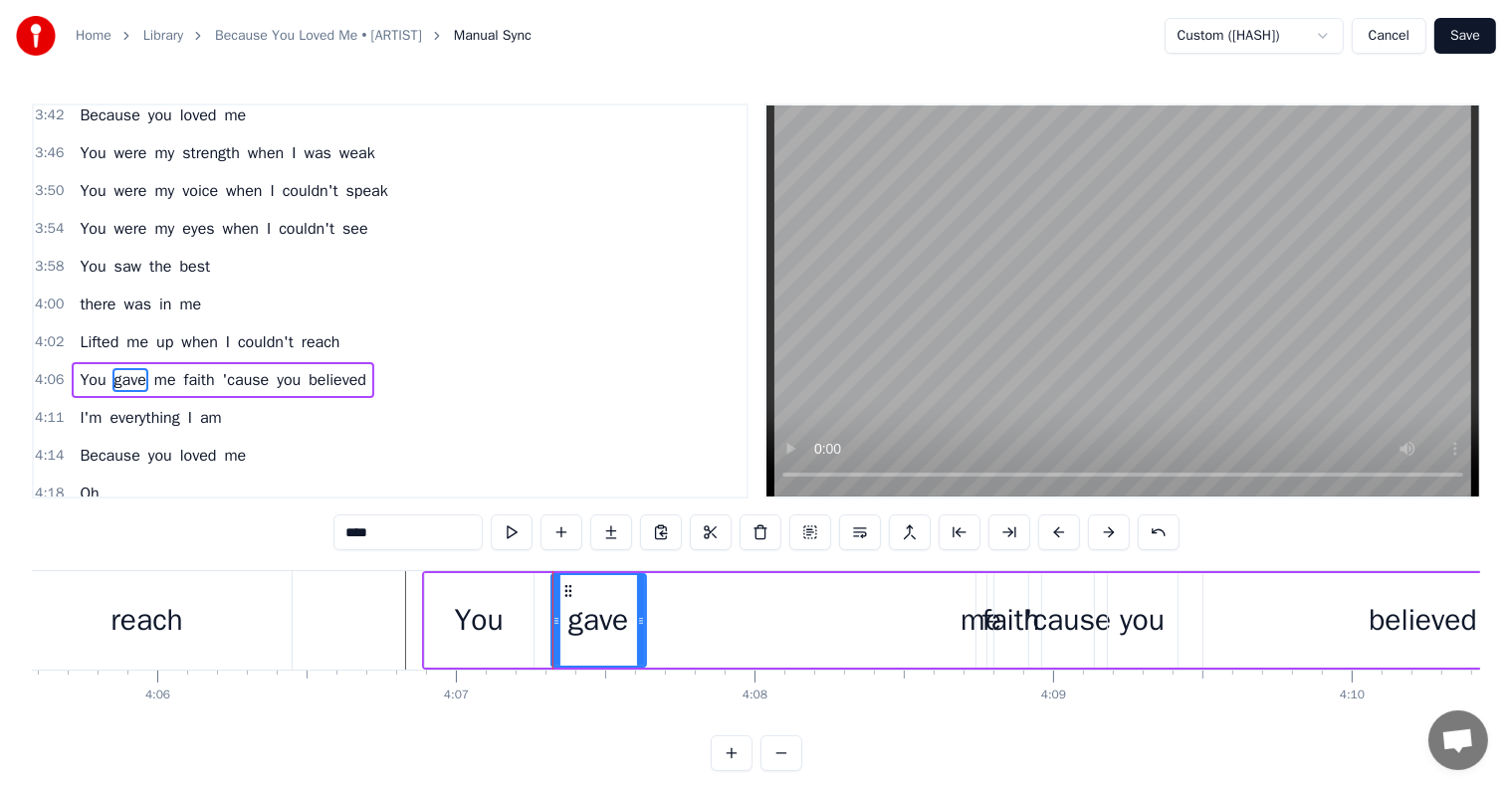 drag, startPoint x: 948, startPoint y: 622, endPoint x: 939, endPoint y: 638, distance: 18.35756 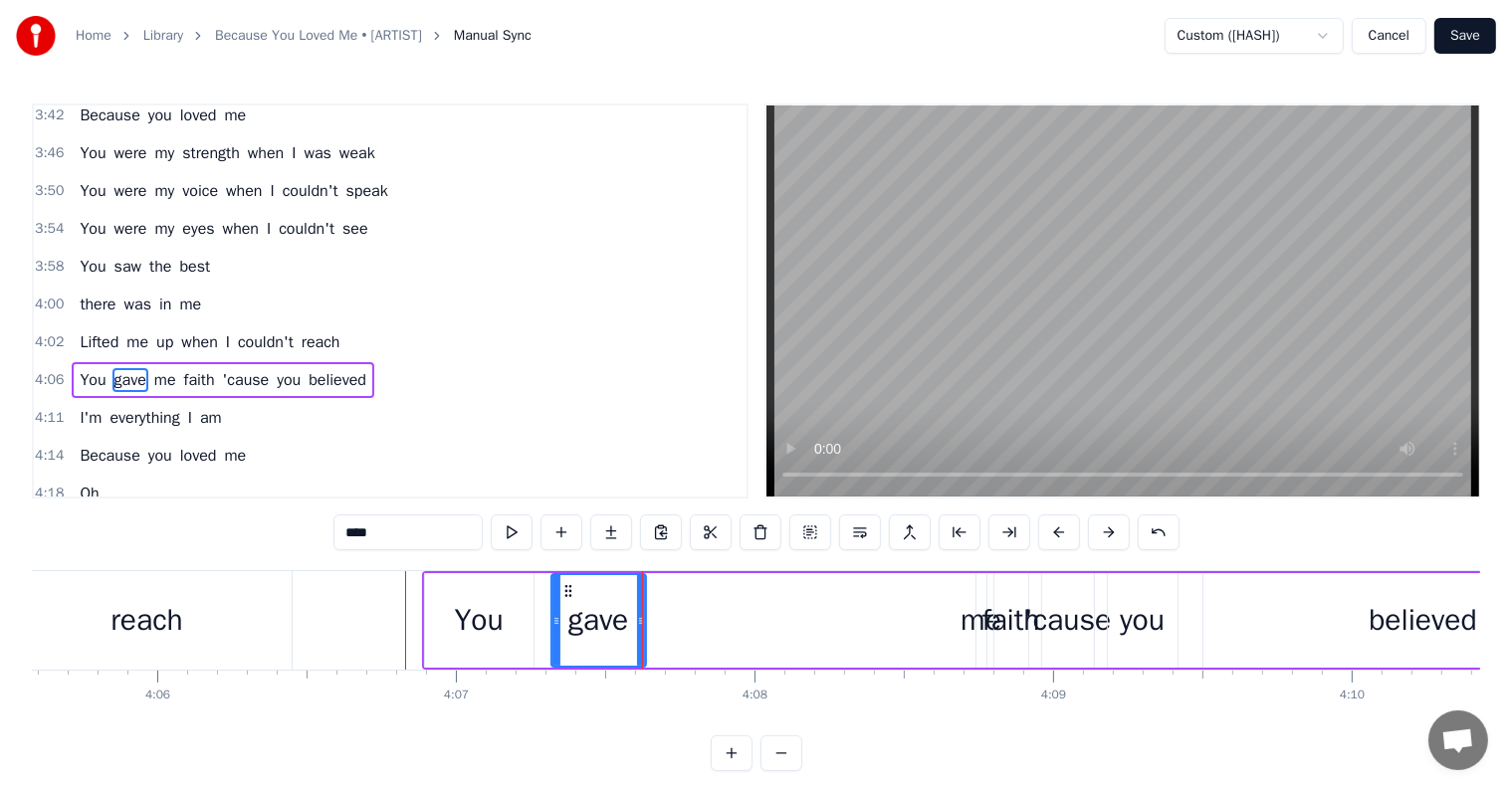 click on "me" at bounding box center [980, 620] 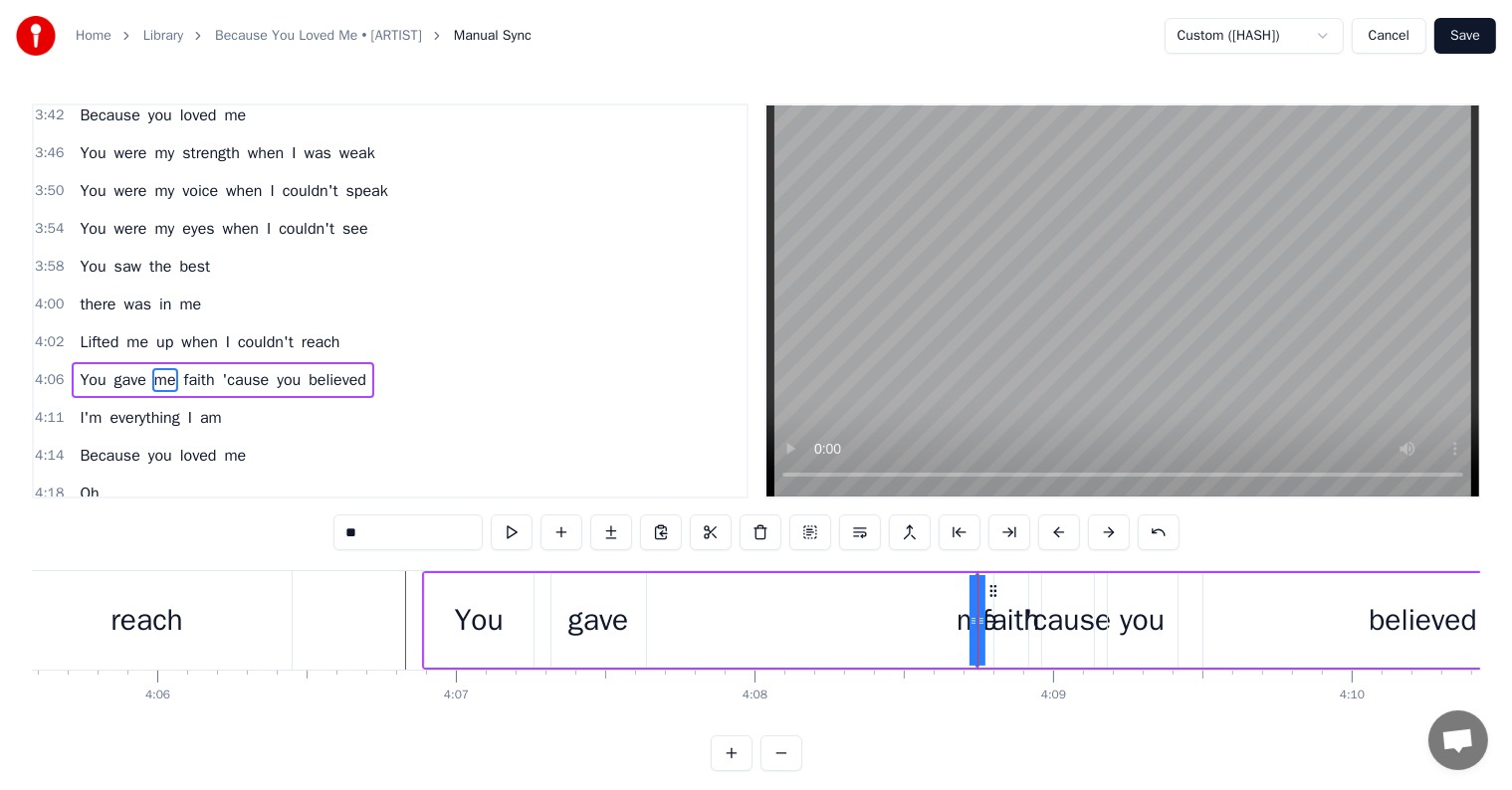 drag, startPoint x: 977, startPoint y: 620, endPoint x: 967, endPoint y: 624, distance: 10.7703296 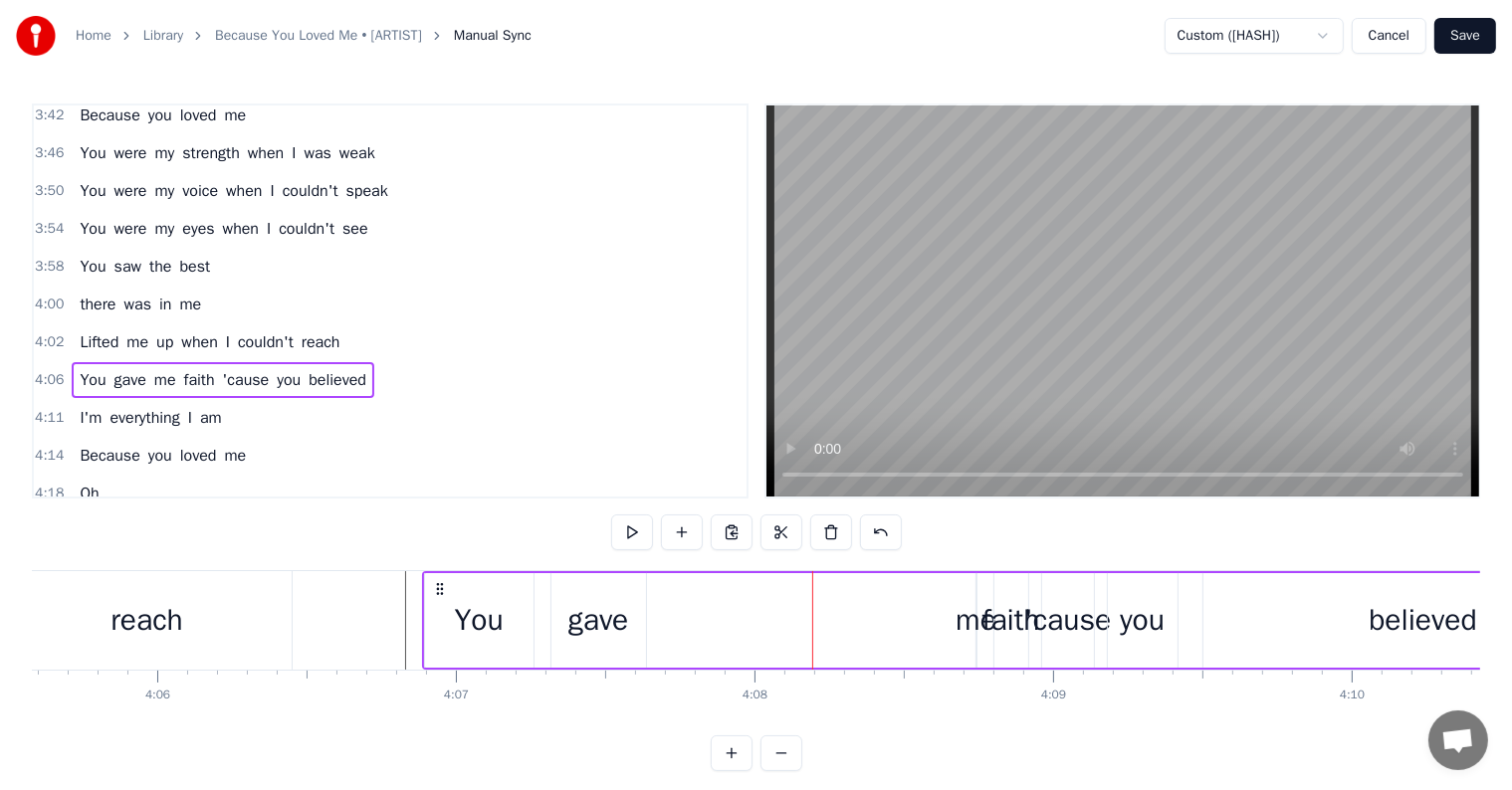 click on "me" at bounding box center [975, 620] 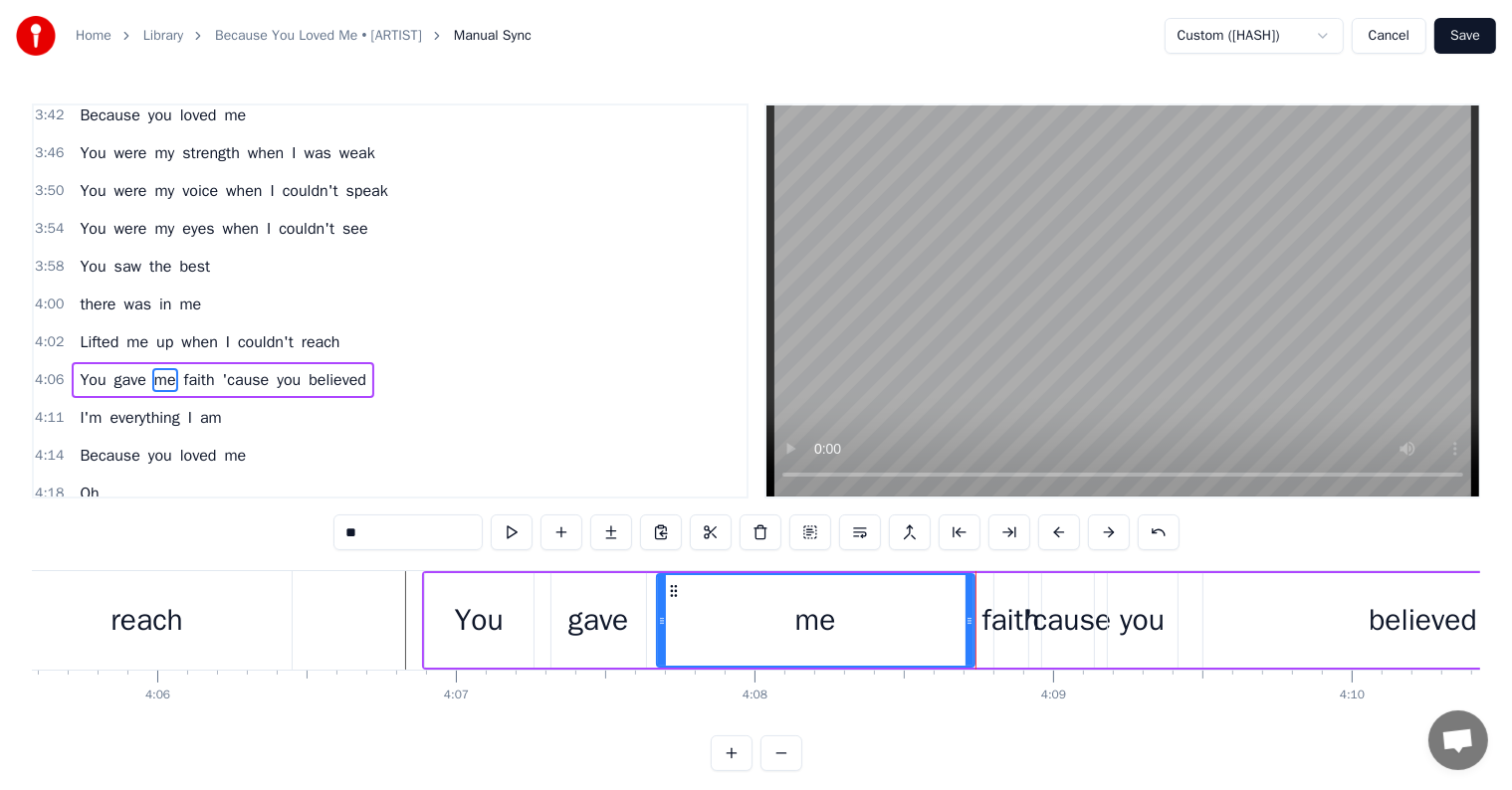 drag, startPoint x: 980, startPoint y: 621, endPoint x: 661, endPoint y: 612, distance: 319.12693 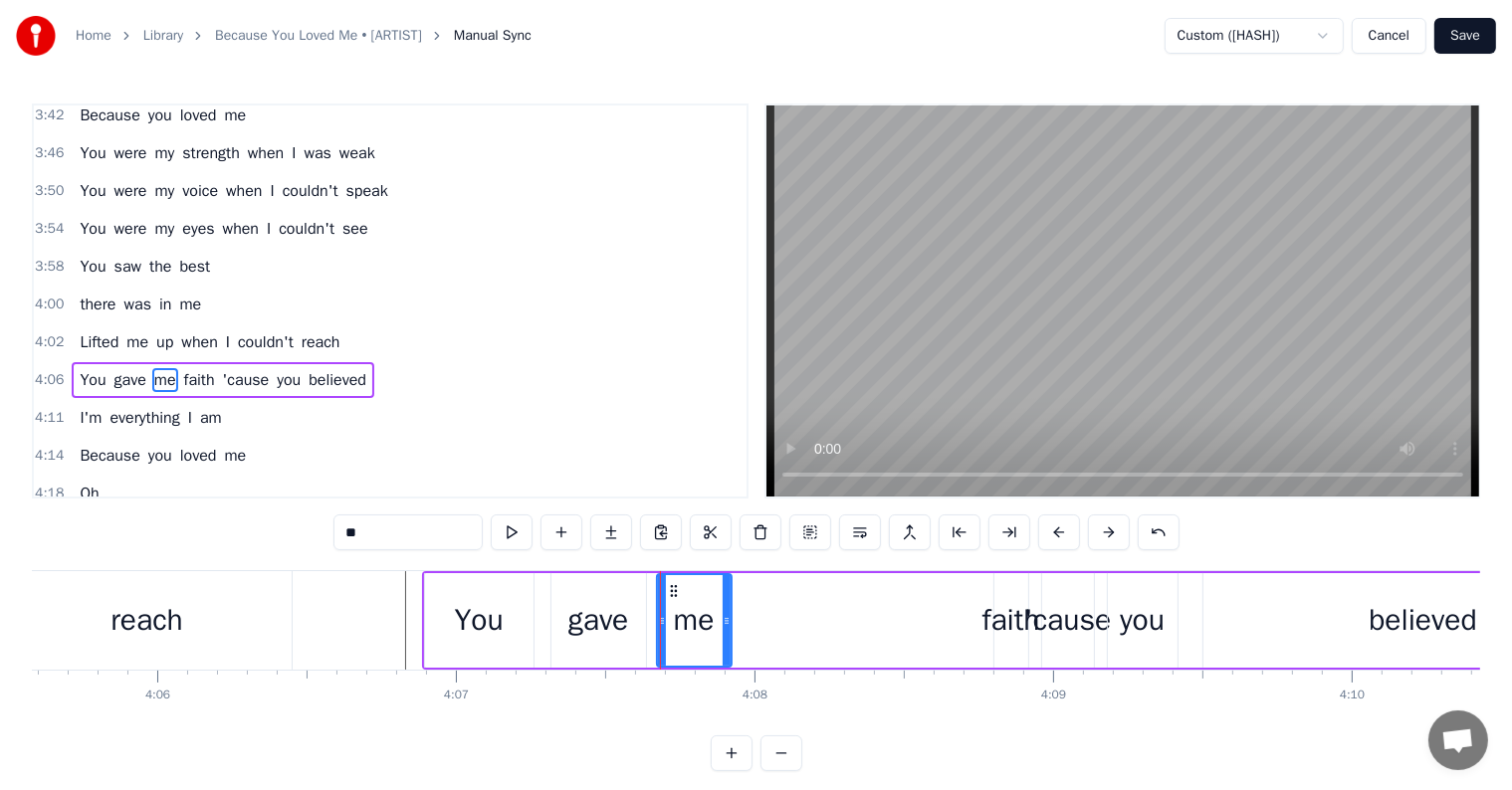 drag, startPoint x: 968, startPoint y: 620, endPoint x: 725, endPoint y: 621, distance: 243.00206 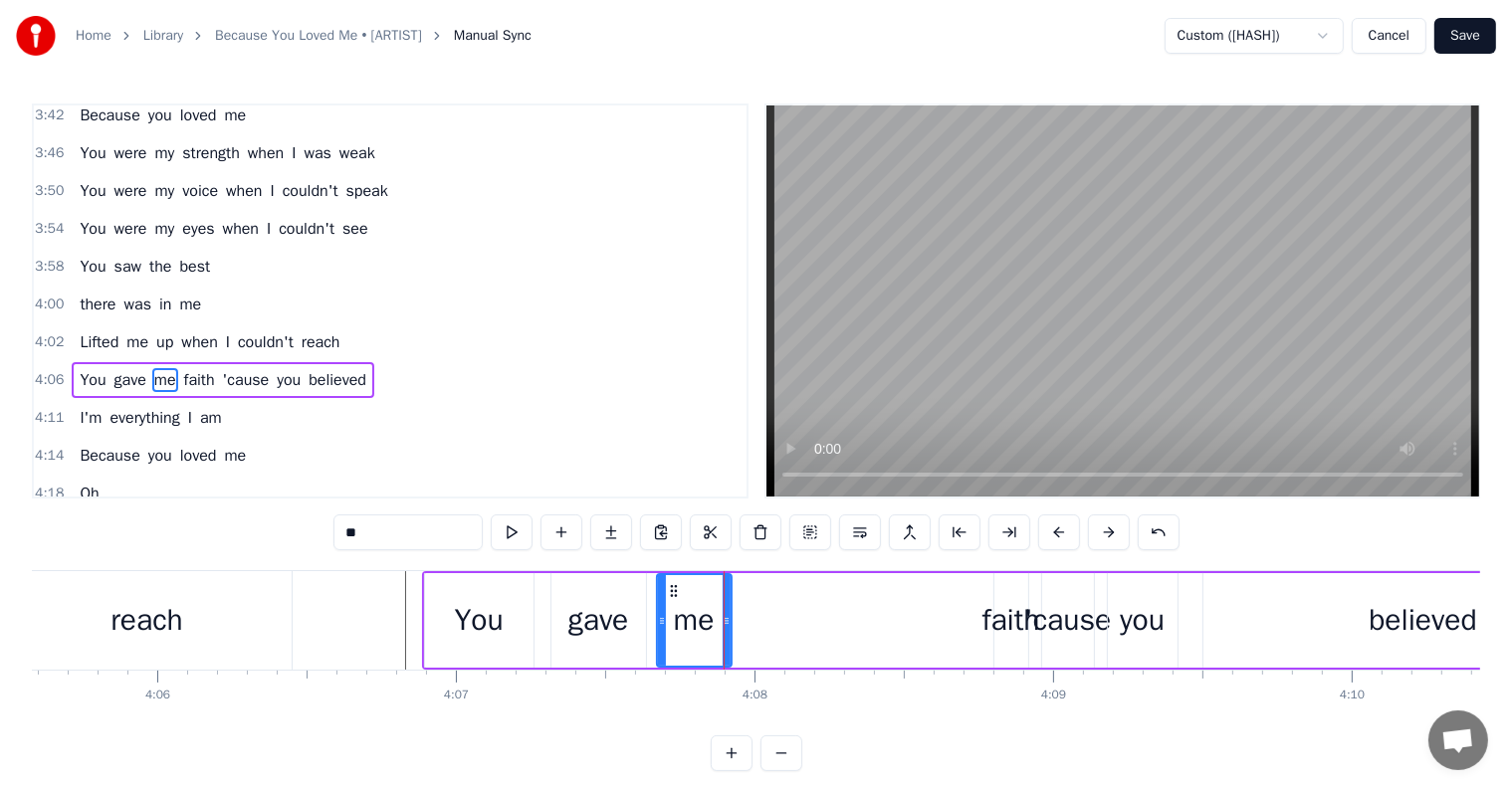 click on "faith" at bounding box center (1011, 620) 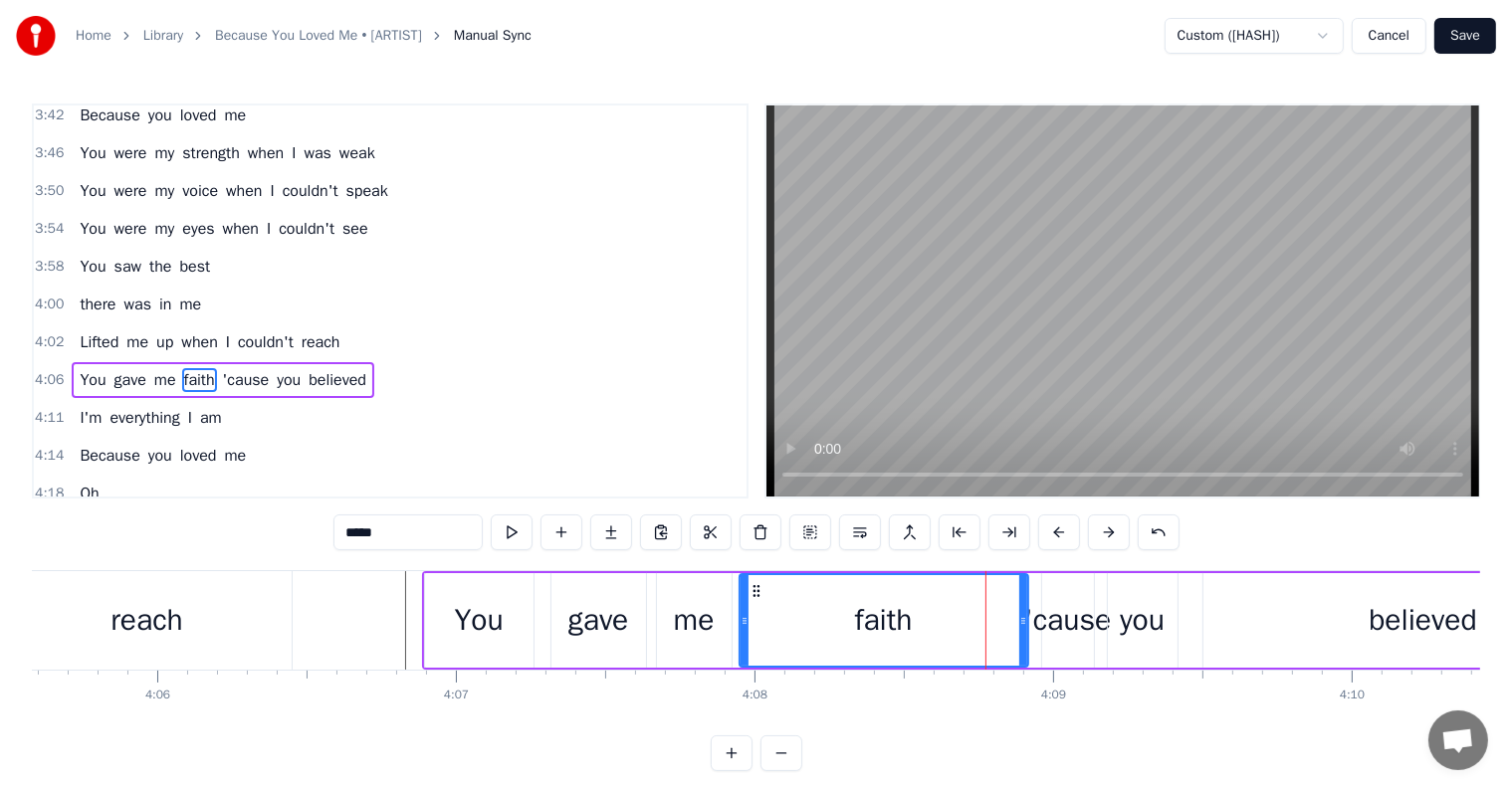 drag, startPoint x: 995, startPoint y: 622, endPoint x: 741, endPoint y: 617, distance: 254.04921 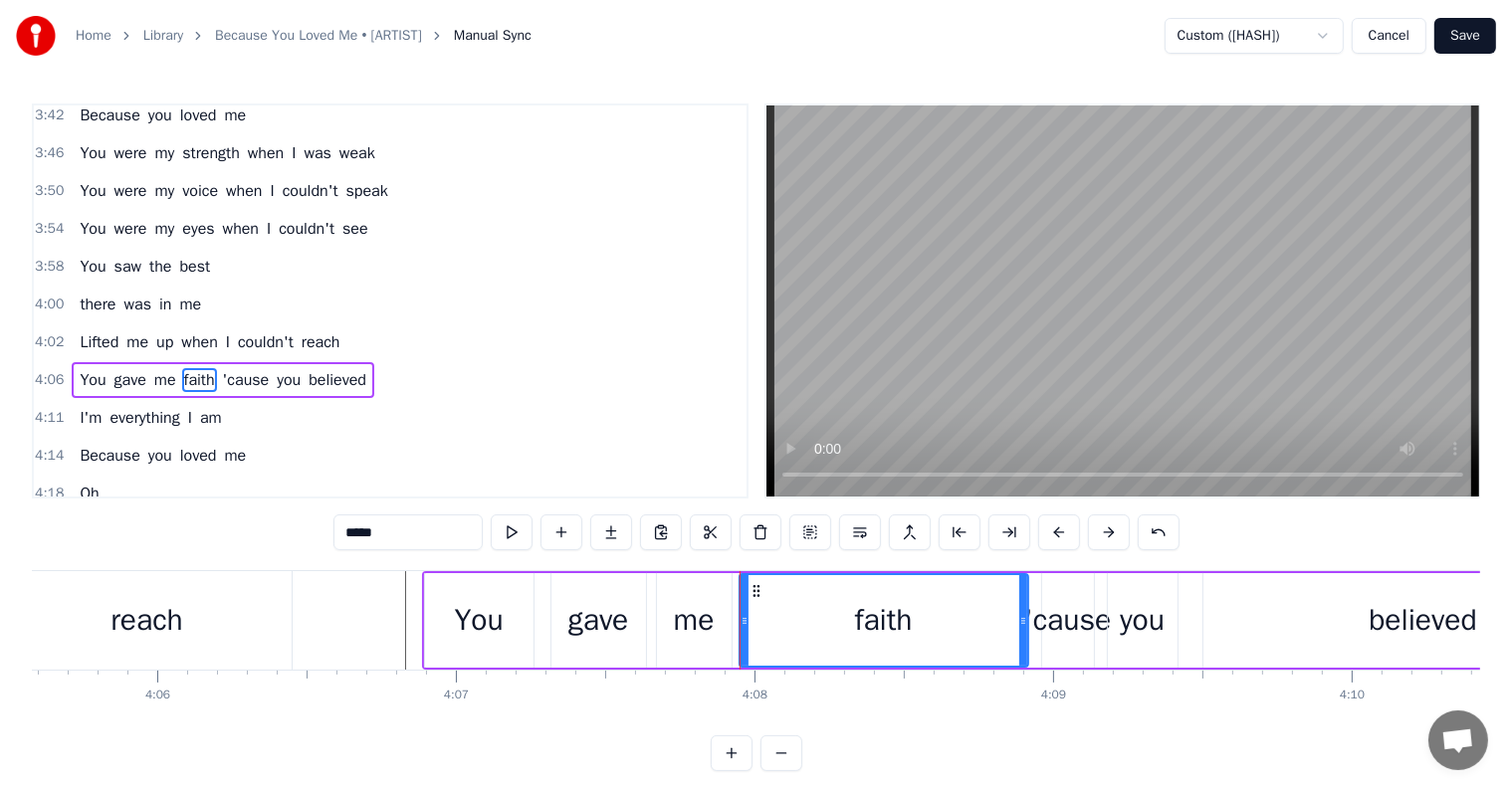 click on "faith" at bounding box center (884, 620) 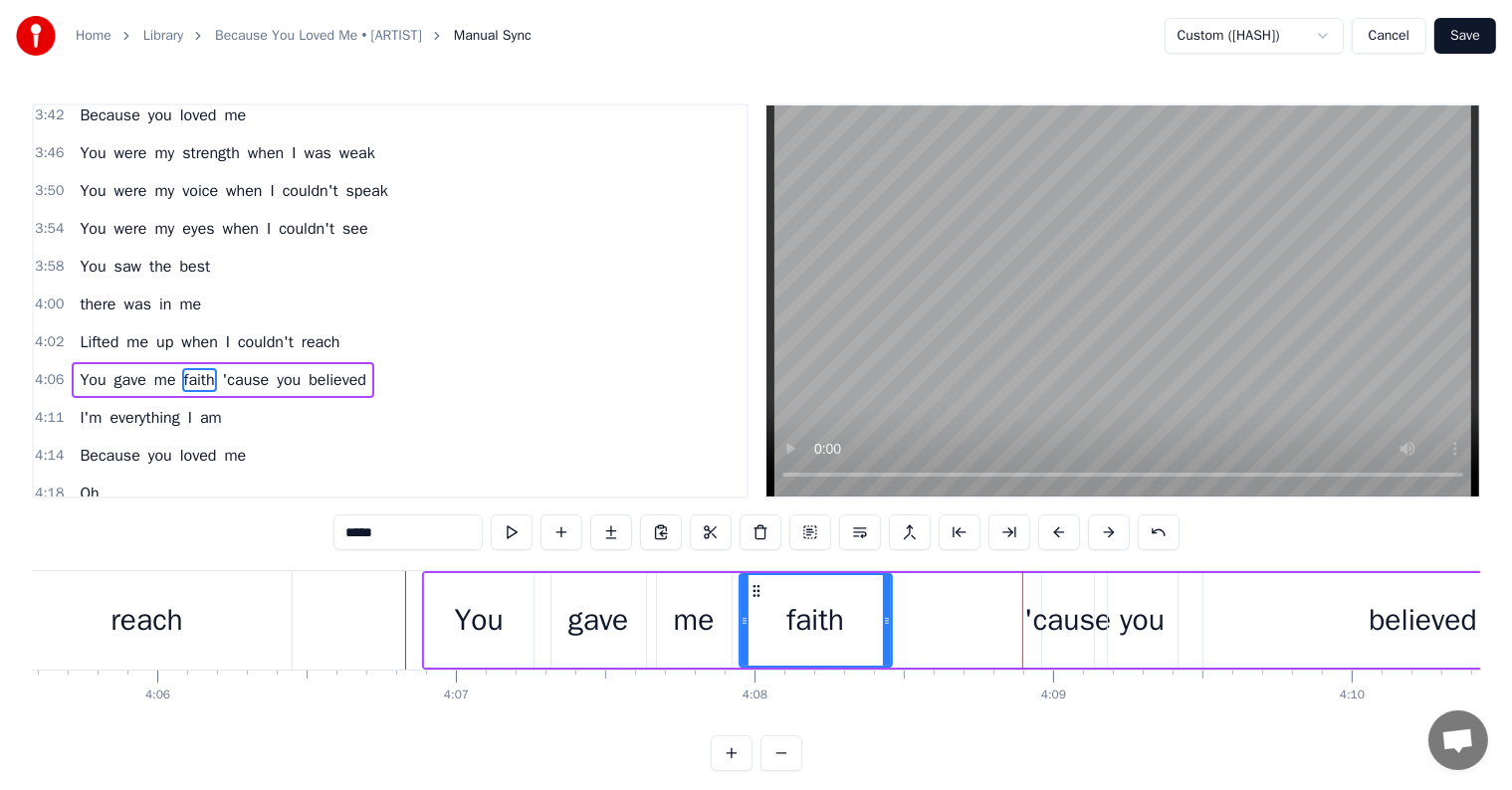 drag, startPoint x: 1023, startPoint y: 615, endPoint x: 887, endPoint y: 605, distance: 136.36715 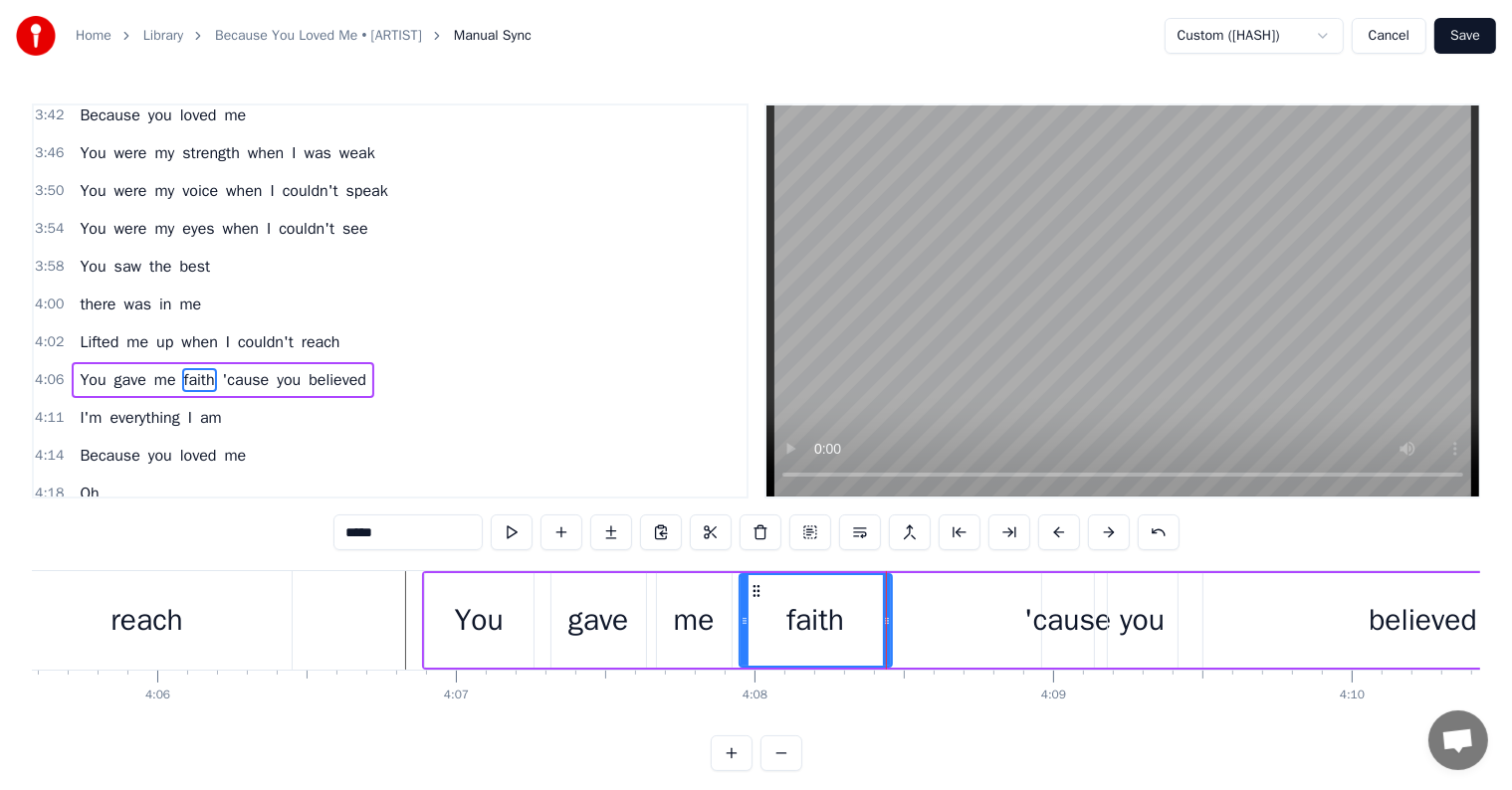 click on "'cause" at bounding box center (1067, 620) 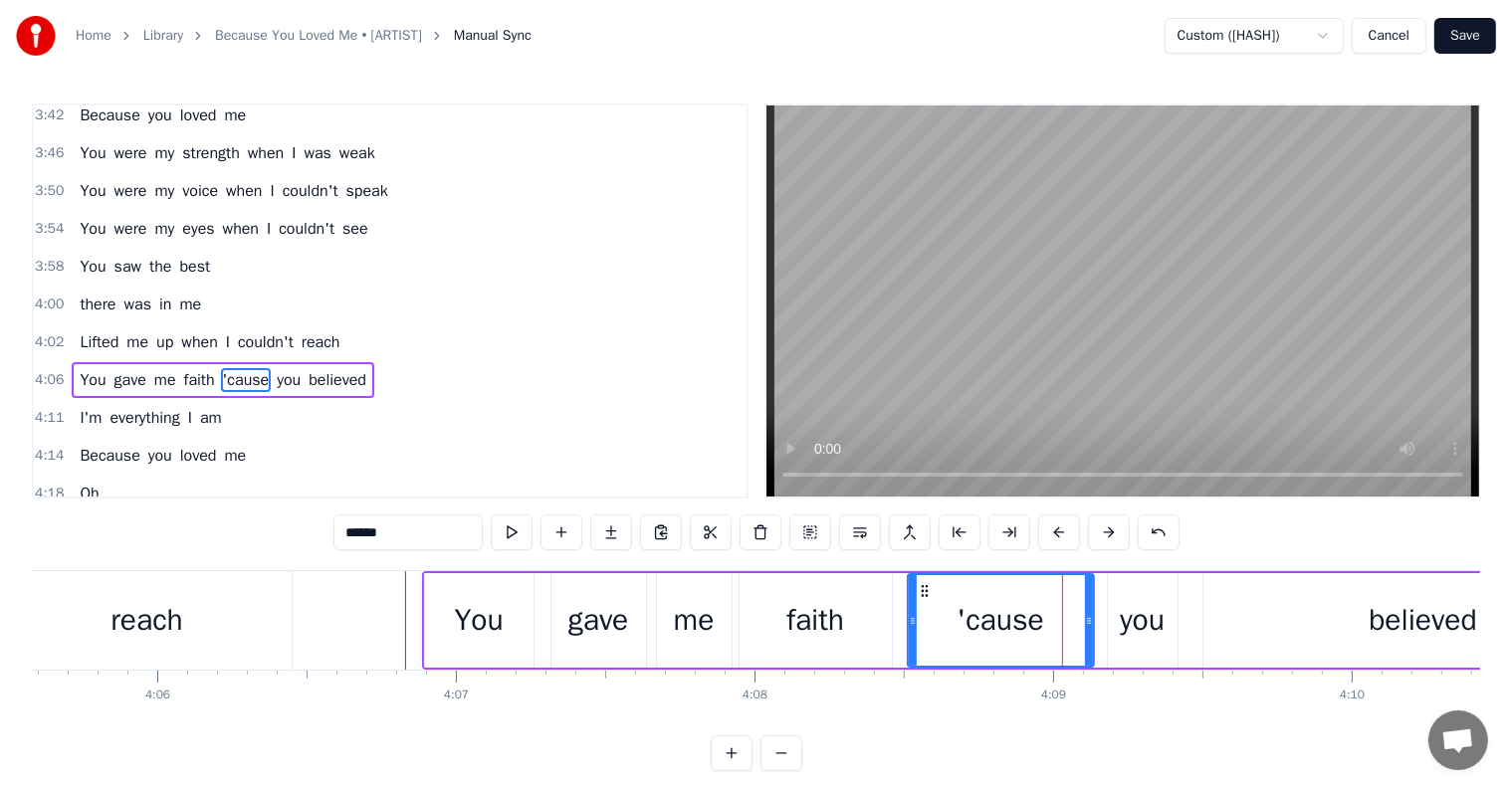 drag, startPoint x: 1045, startPoint y: 618, endPoint x: 913, endPoint y: 609, distance: 132.30646 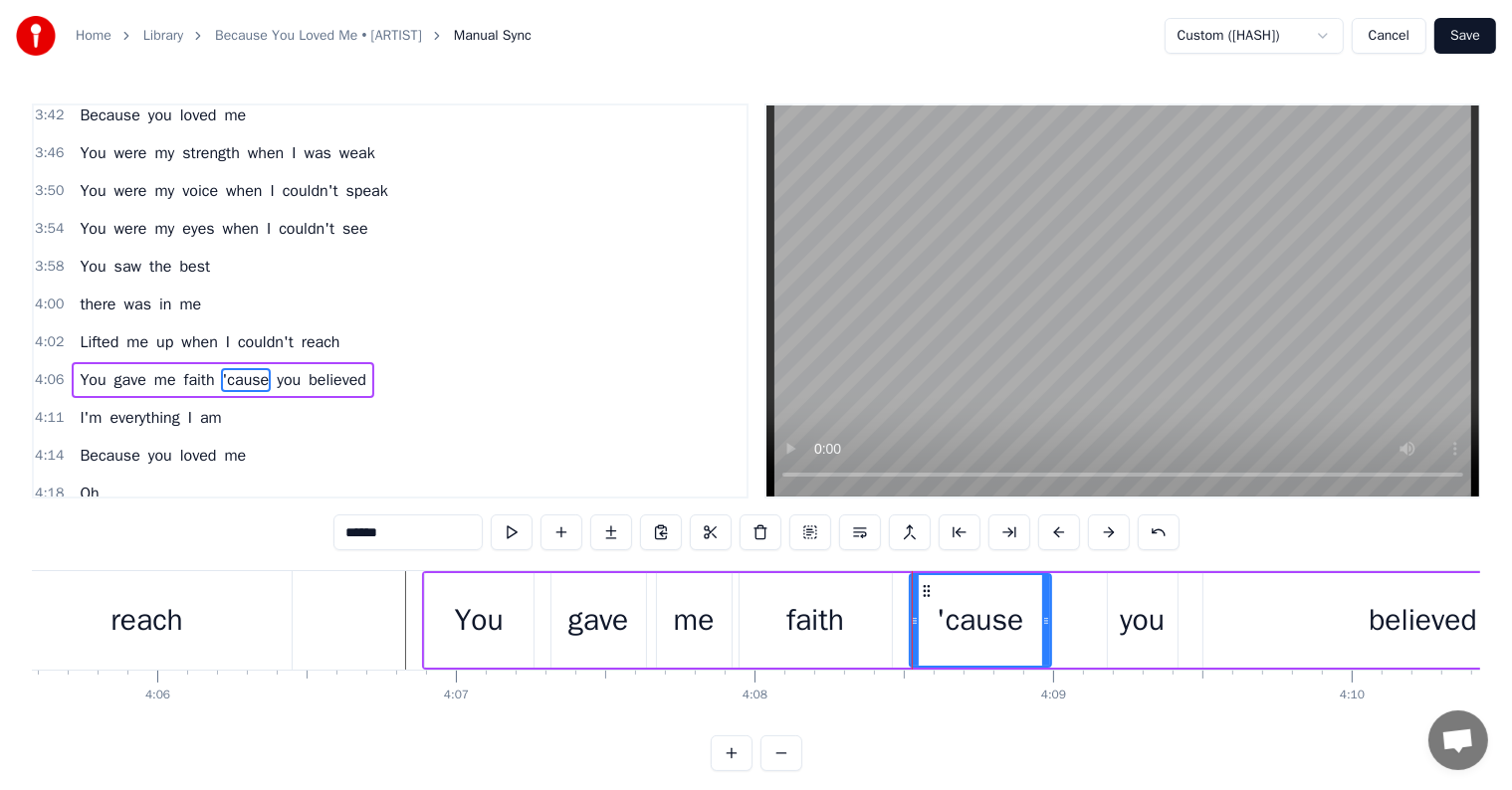 drag, startPoint x: 1088, startPoint y: 615, endPoint x: 1043, endPoint y: 612, distance: 45.099889 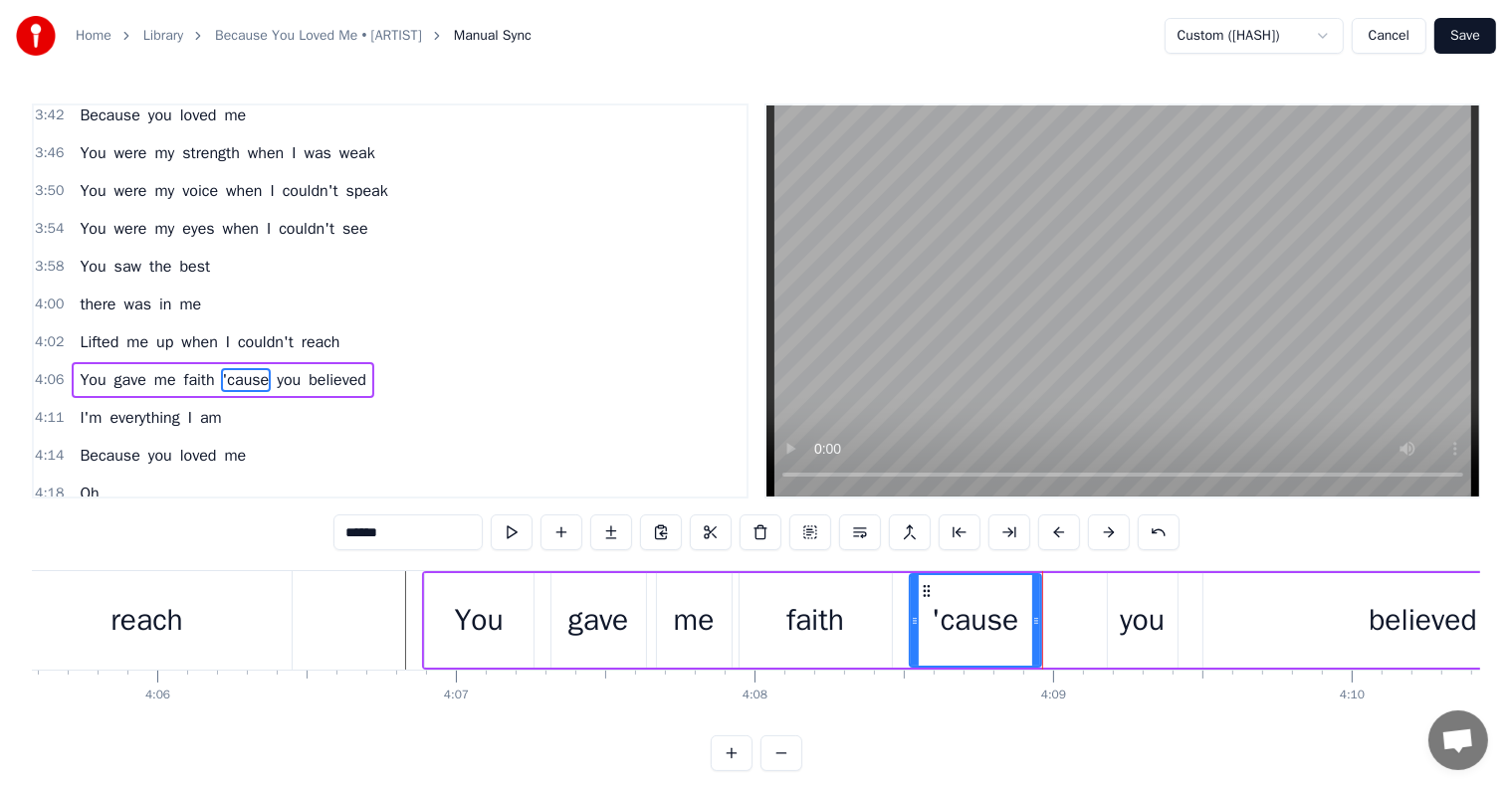 drag, startPoint x: 1043, startPoint y: 629, endPoint x: 1099, endPoint y: 627, distance: 56.0357 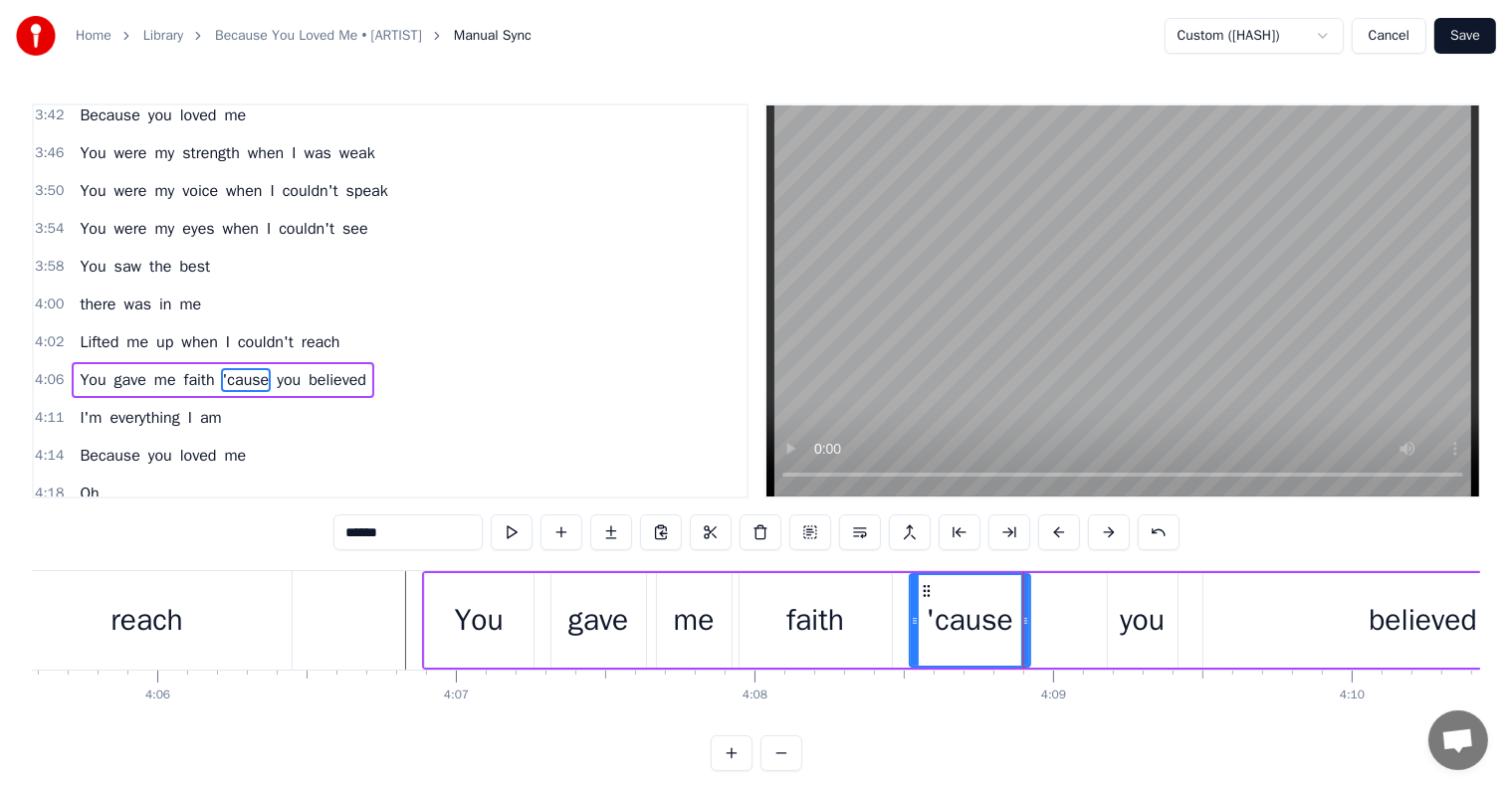click on "you" at bounding box center (1142, 620) 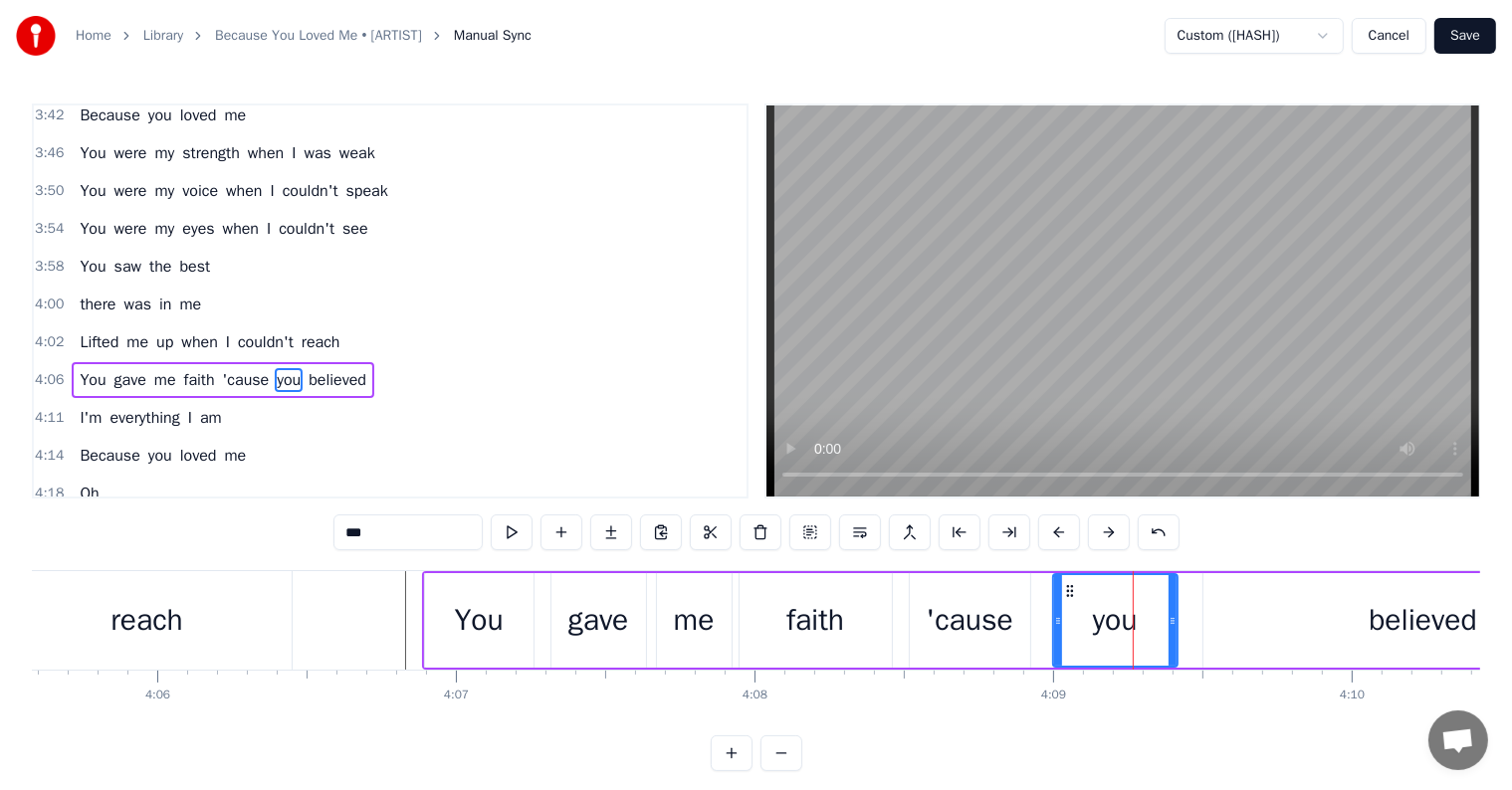 drag, startPoint x: 1110, startPoint y: 624, endPoint x: 1055, endPoint y: 620, distance: 55.145263 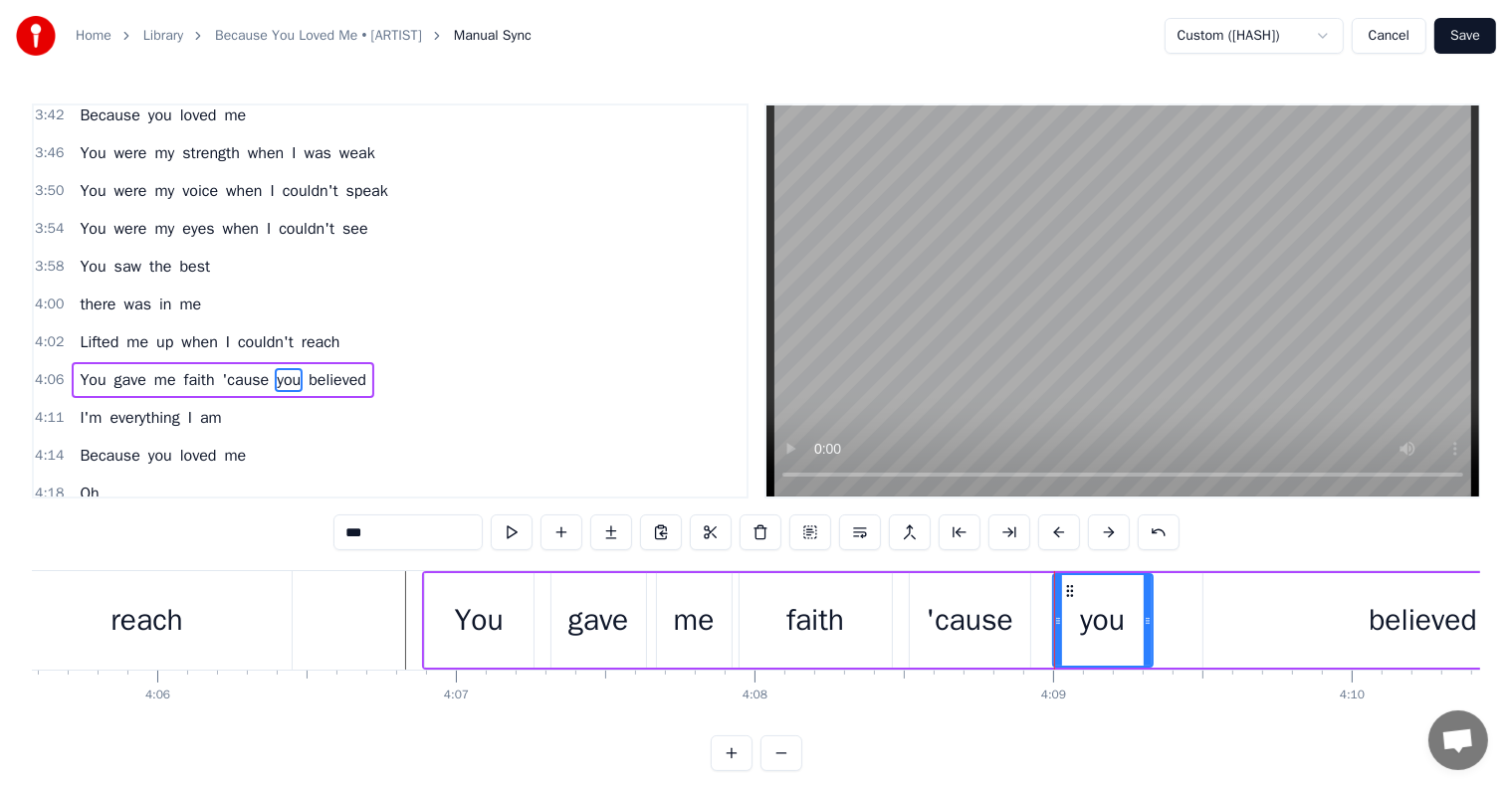 drag, startPoint x: 1171, startPoint y: 621, endPoint x: 1148, endPoint y: 624, distance: 23.194827 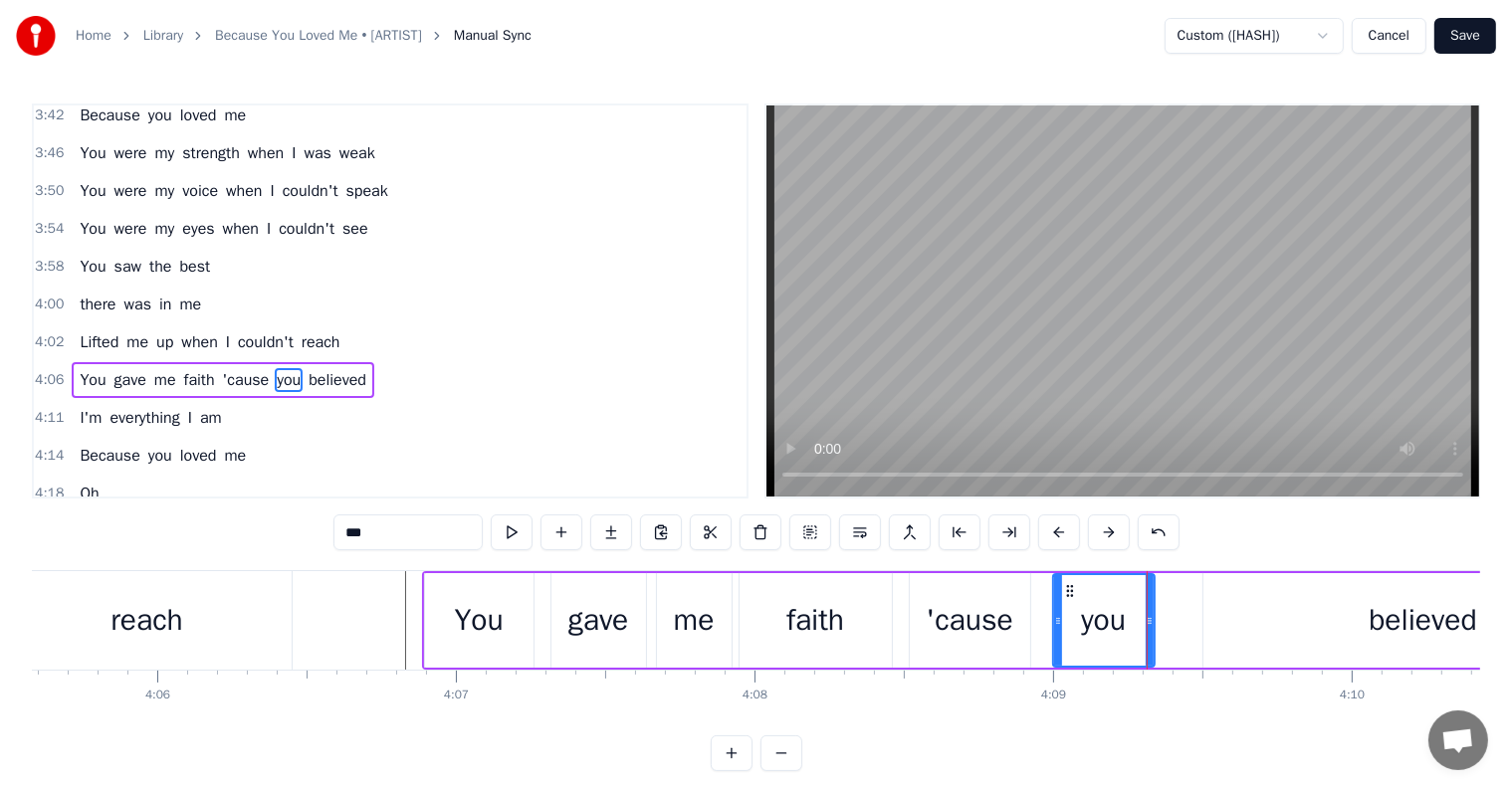 click at bounding box center [-31128, 620] 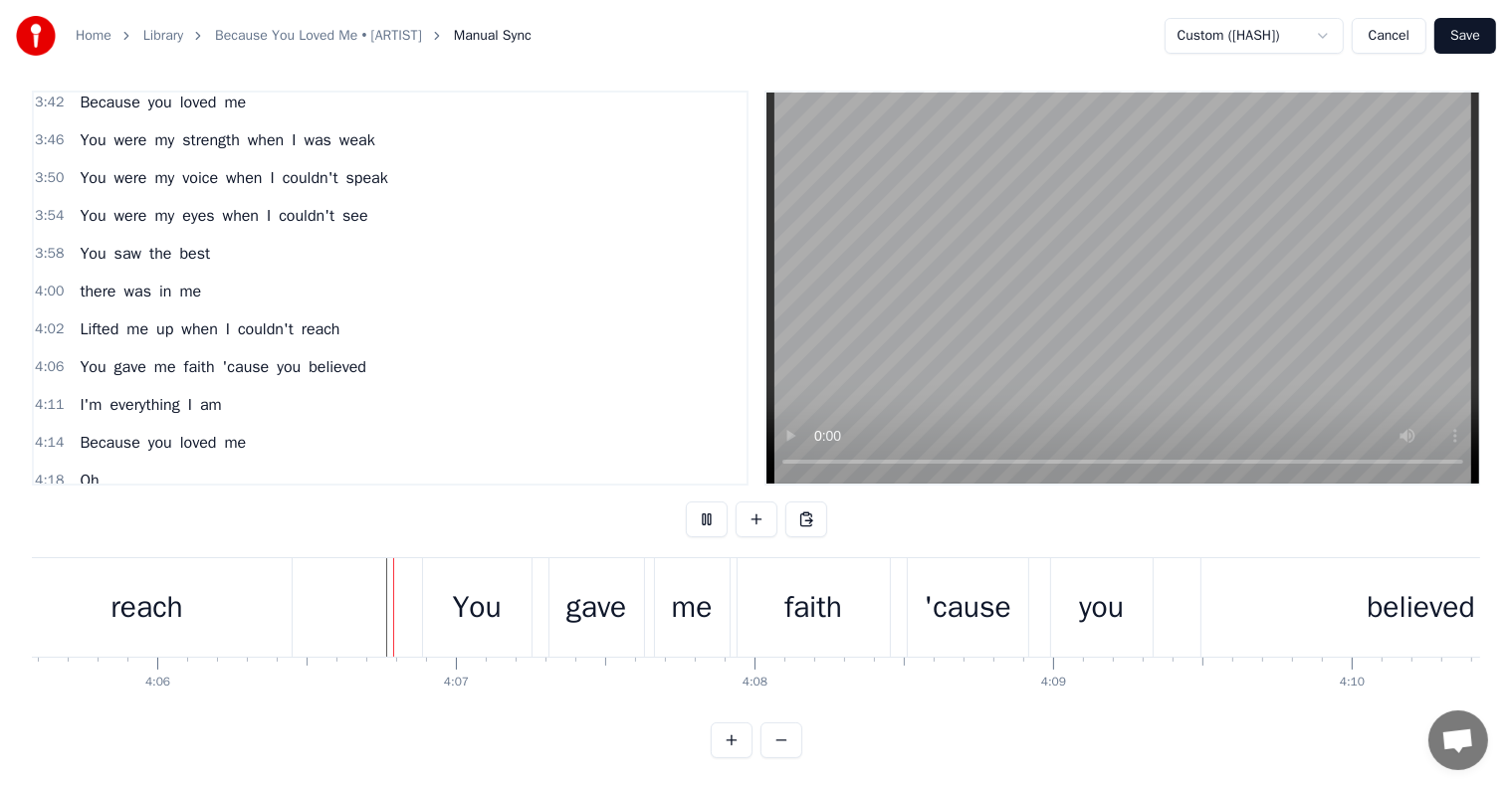 scroll, scrollTop: 30, scrollLeft: 0, axis: vertical 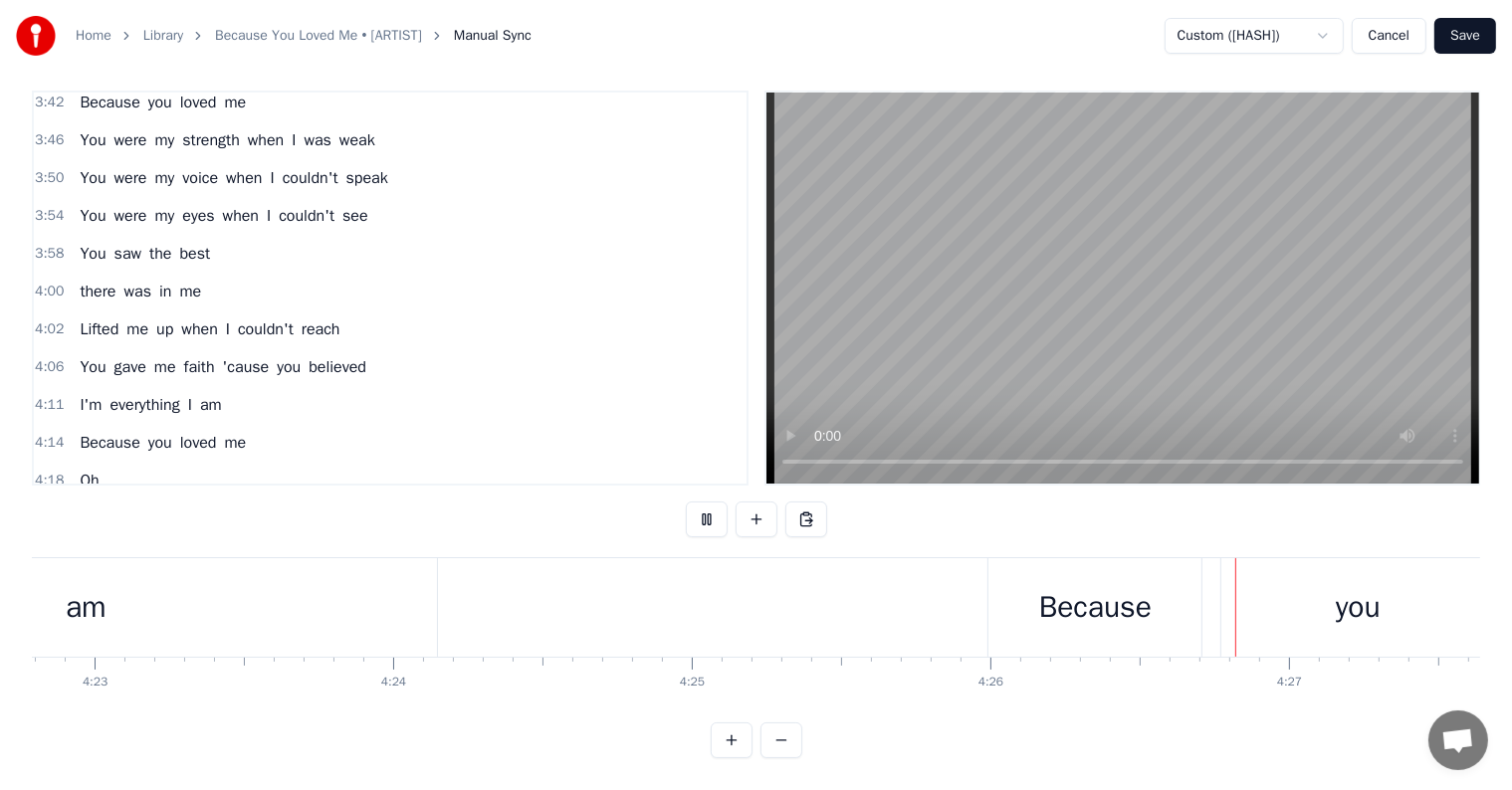 click on "Save" at bounding box center (1465, 36) 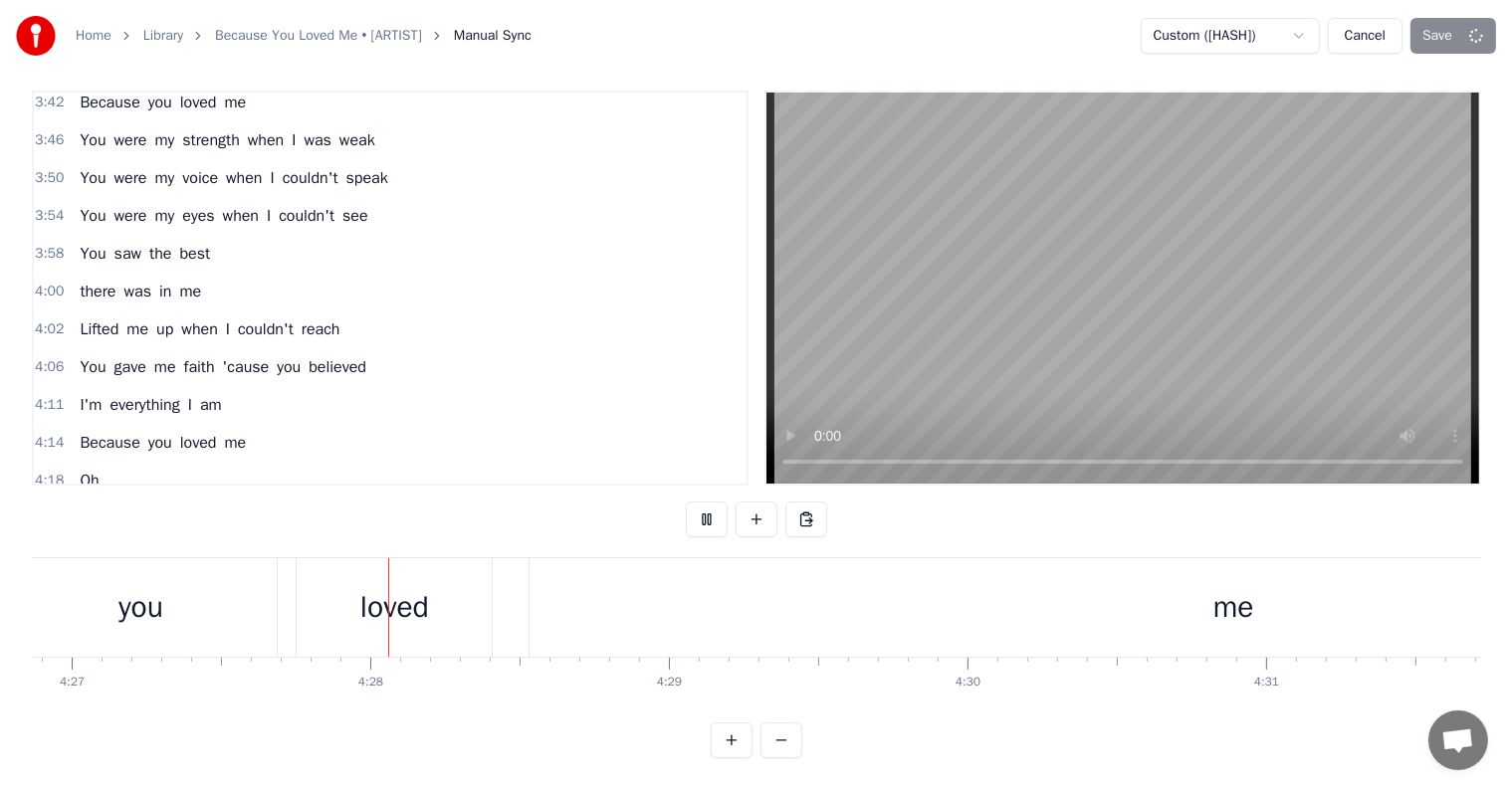 scroll, scrollTop: 0, scrollLeft: 79749, axis: horizontal 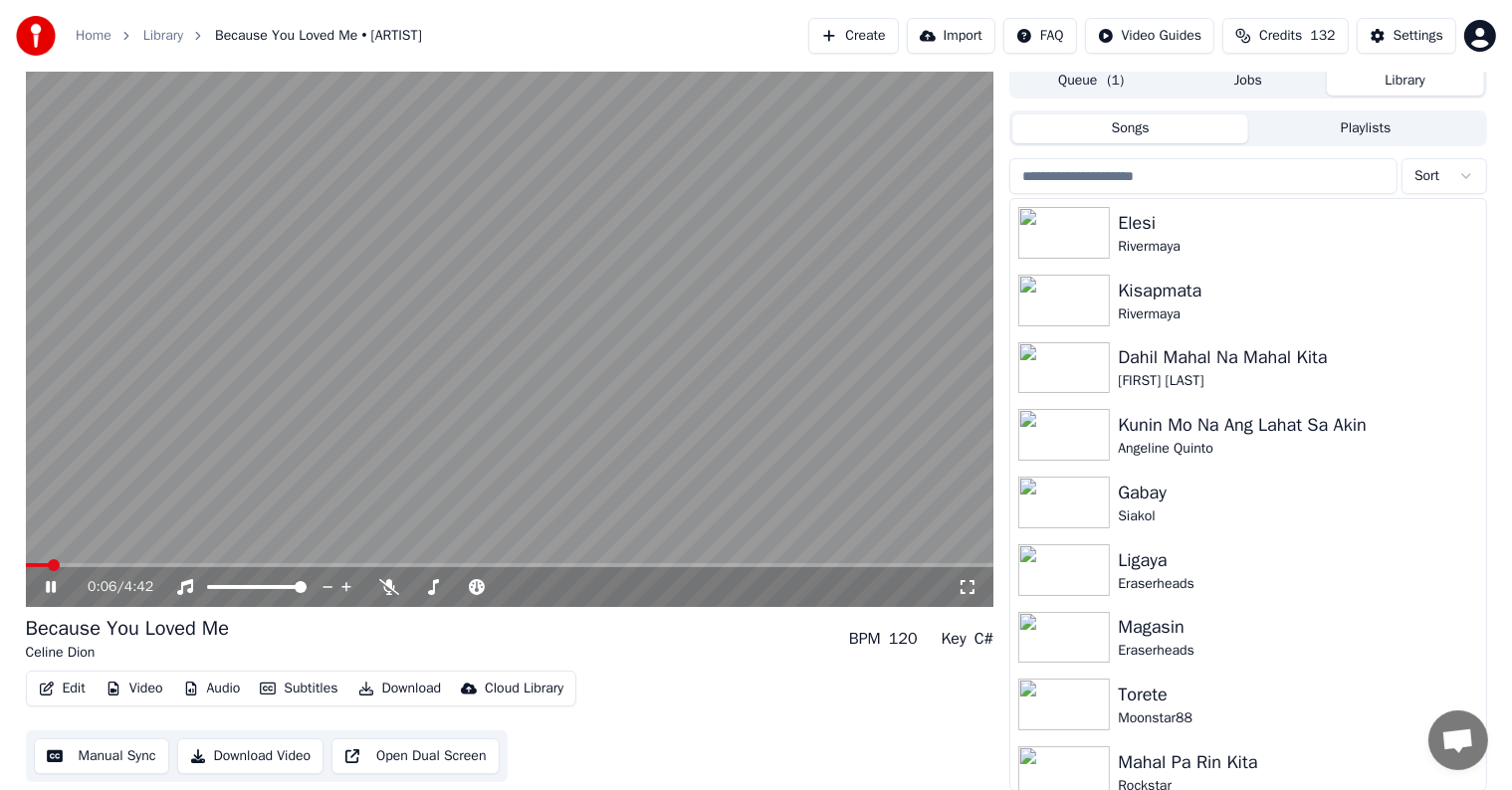 click on "[TIME]  /  [TIME]" at bounding box center (510, 587) 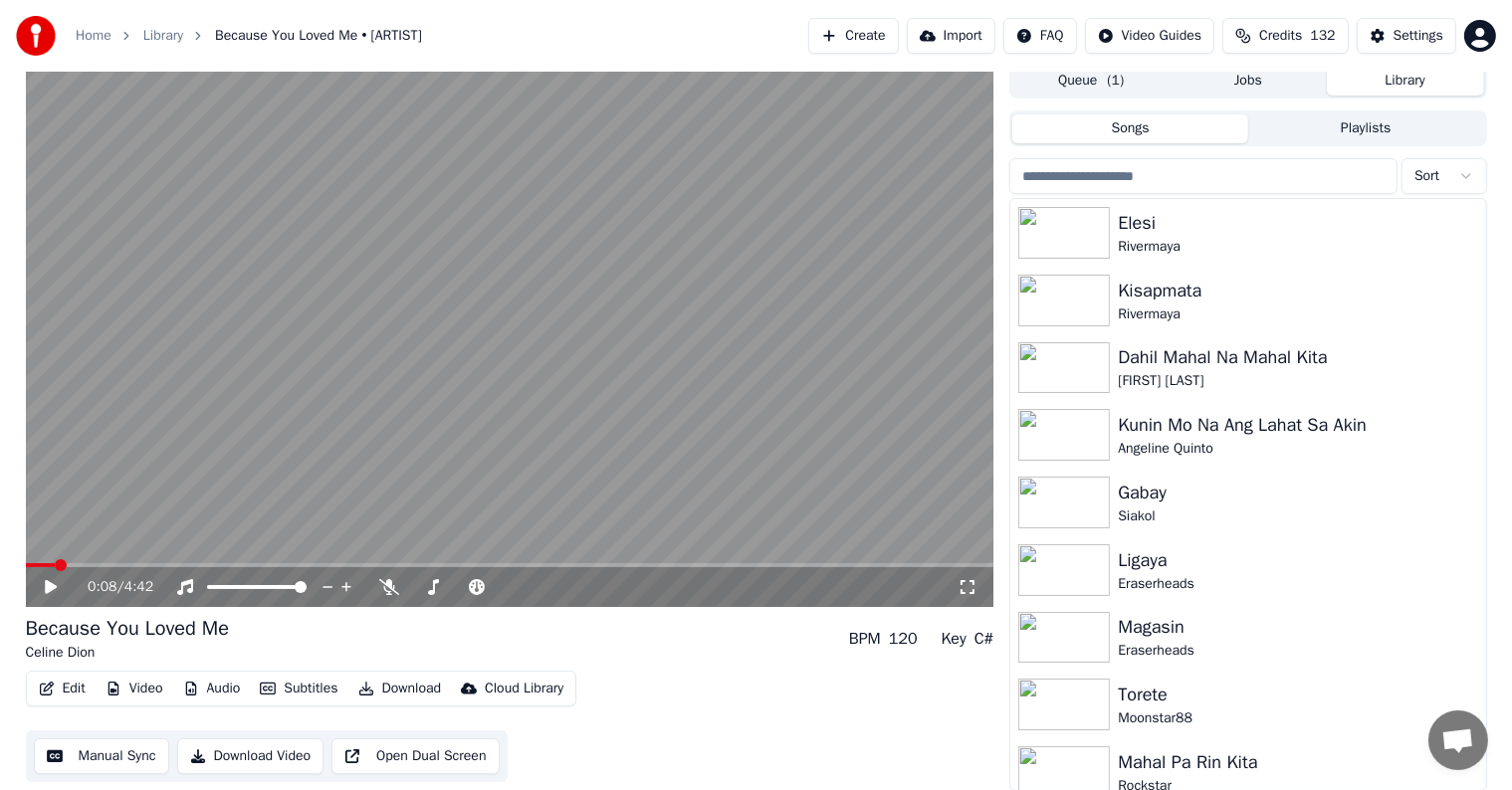 click on "Download" at bounding box center (400, 689) 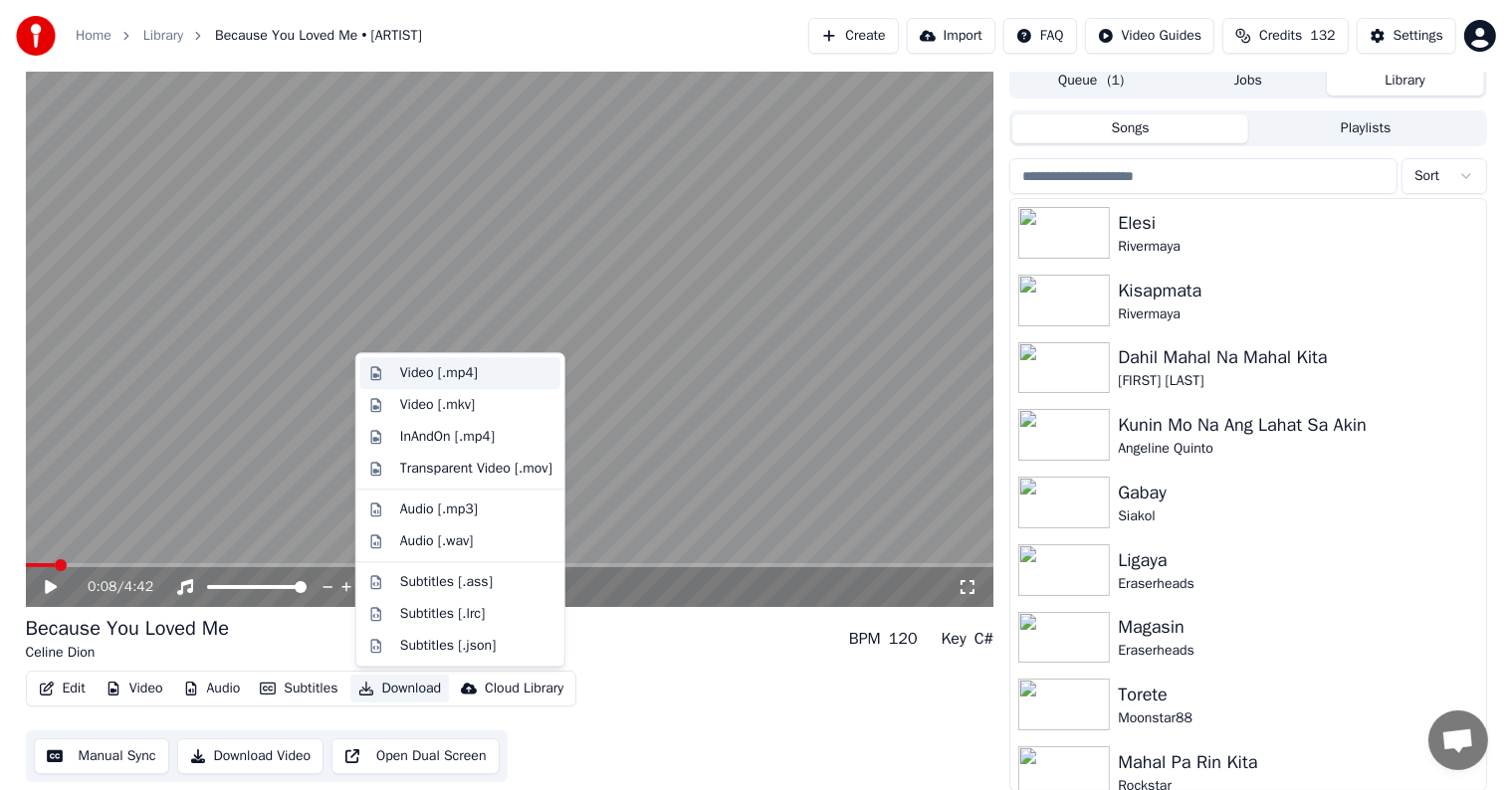 click on "Video [.mp4]" at bounding box center [439, 373] 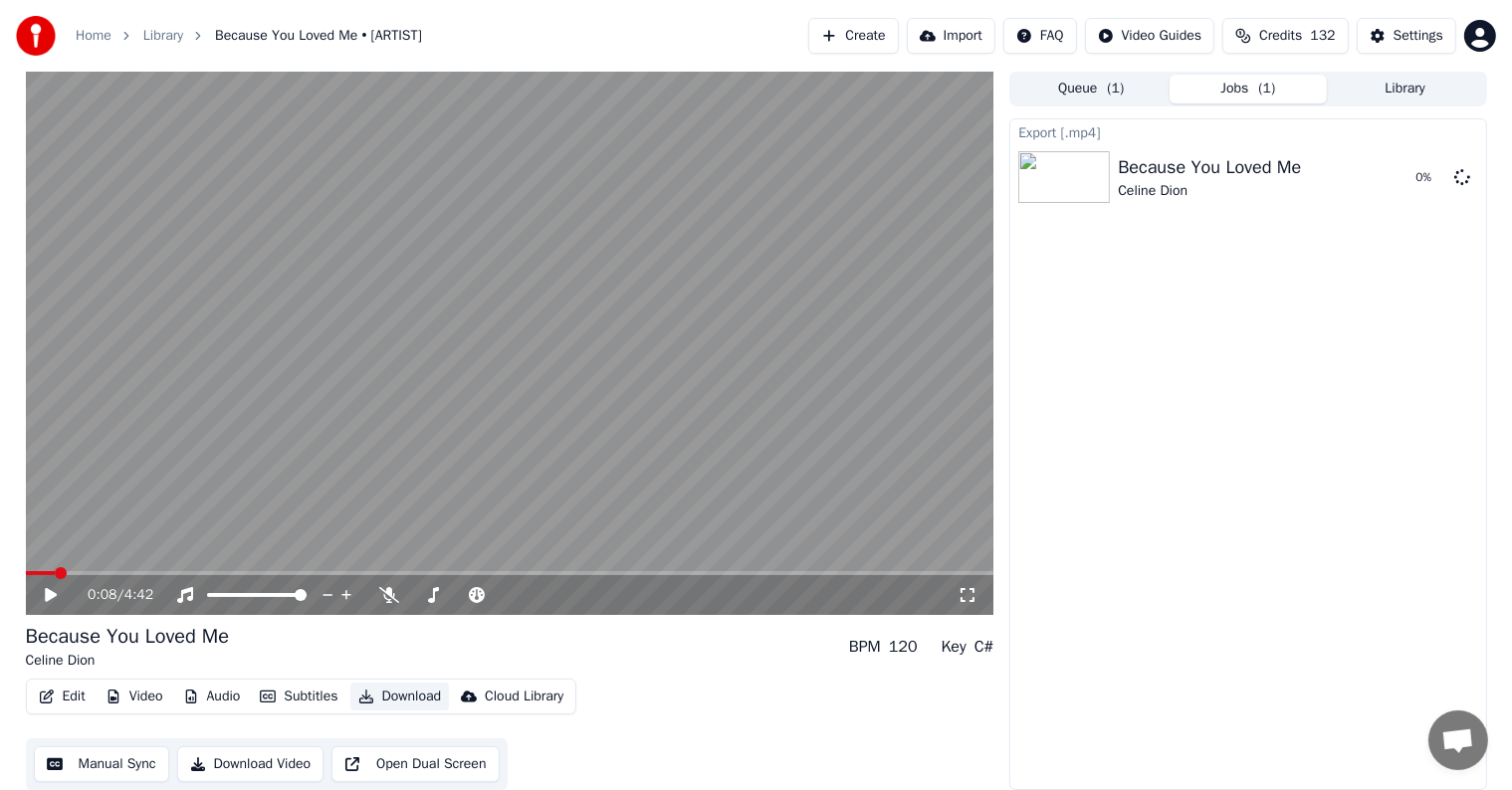 scroll, scrollTop: 1, scrollLeft: 0, axis: vertical 